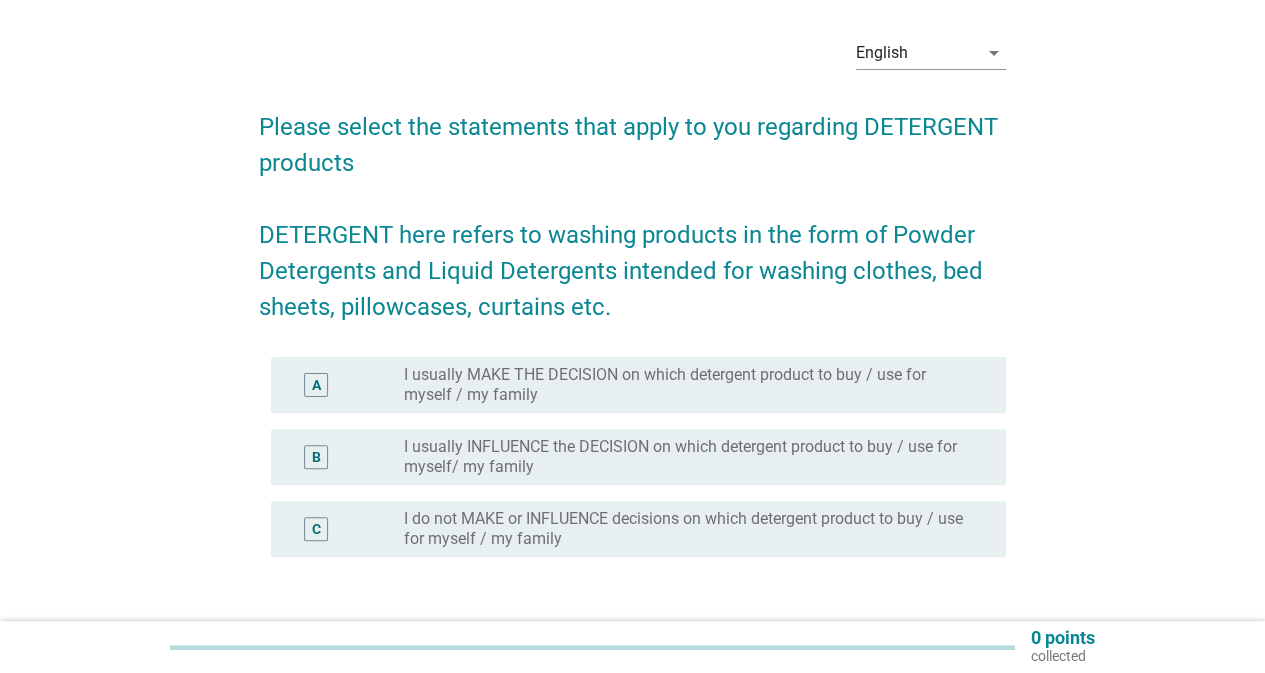 scroll, scrollTop: 100, scrollLeft: 0, axis: vertical 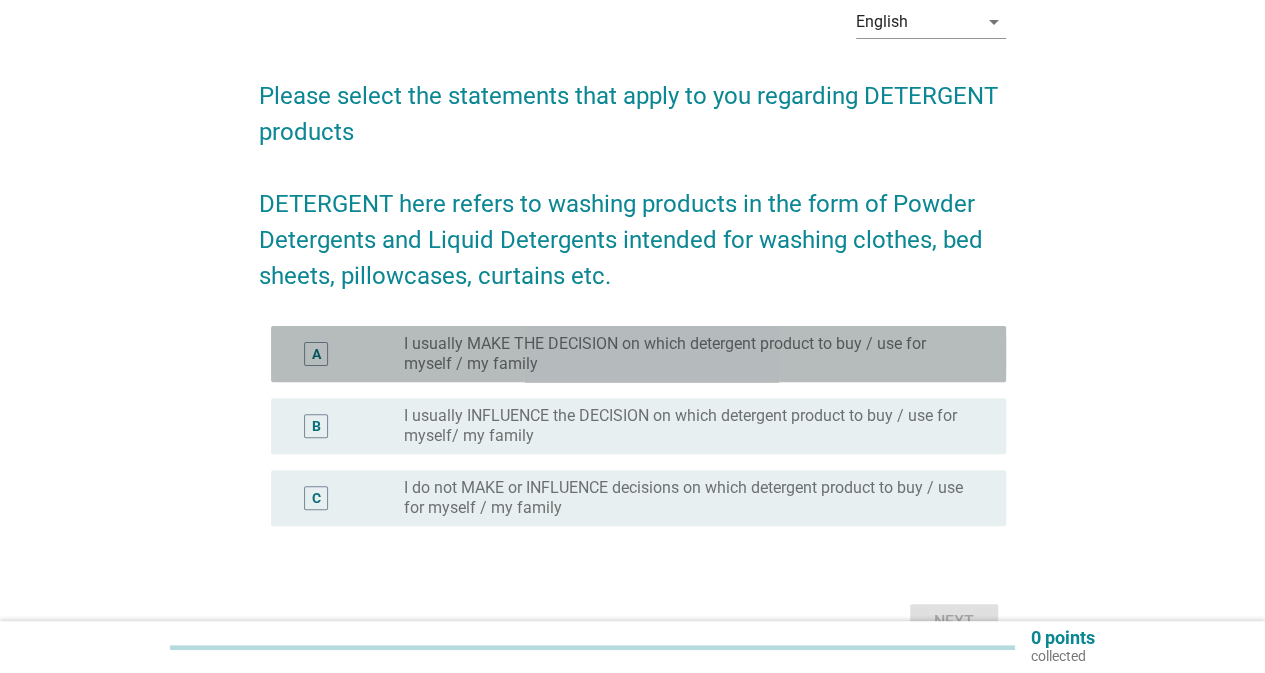click on "I usually MAKE THE DECISION on which detergent product to buy / use for myself / my family" at bounding box center (689, 354) 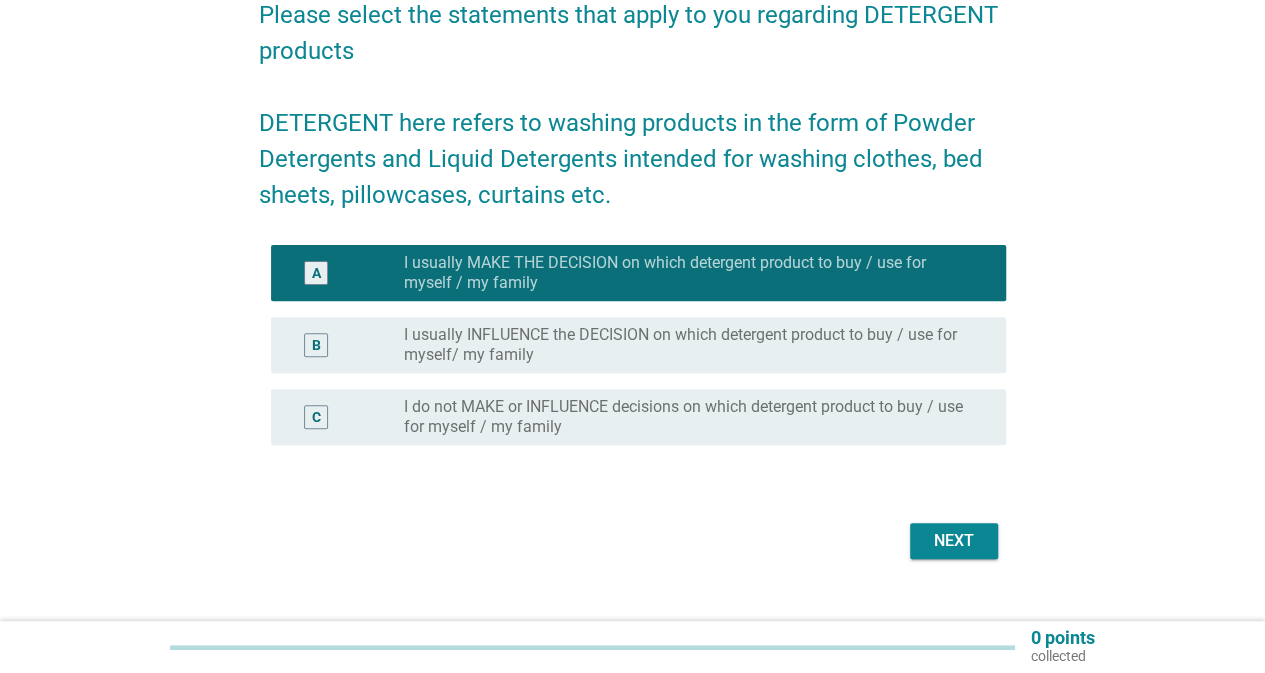 scroll, scrollTop: 200, scrollLeft: 0, axis: vertical 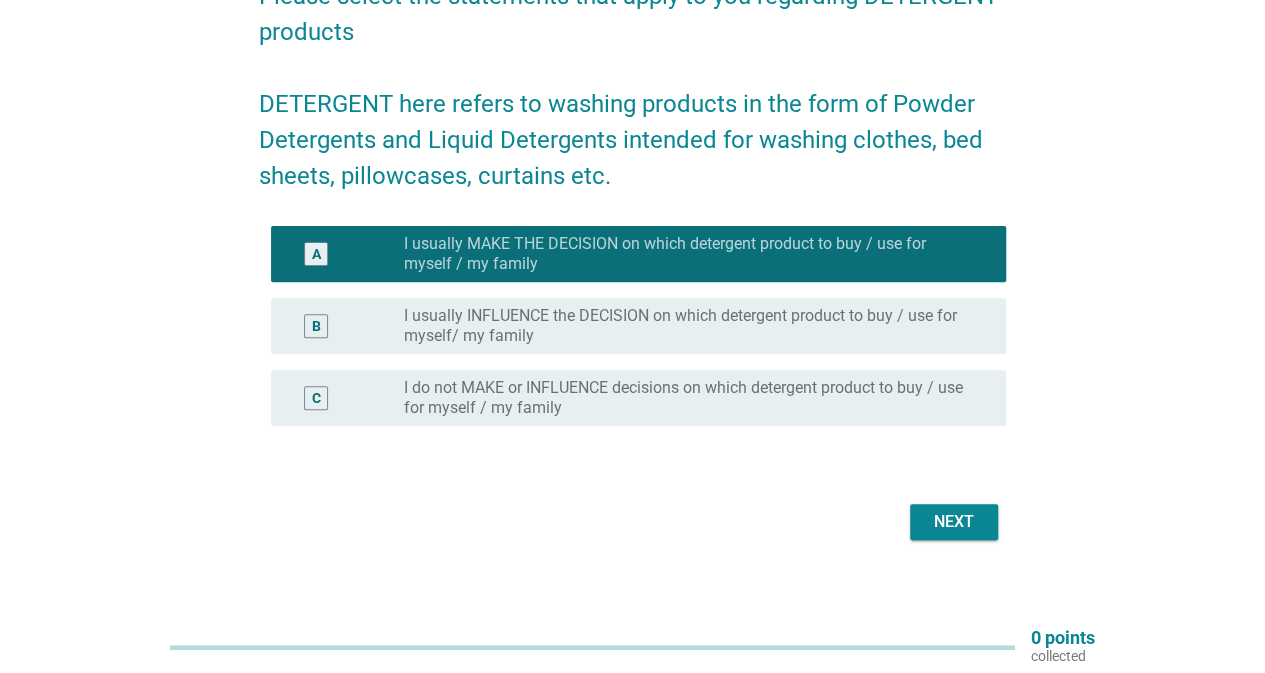 click on "Next" at bounding box center [954, 522] 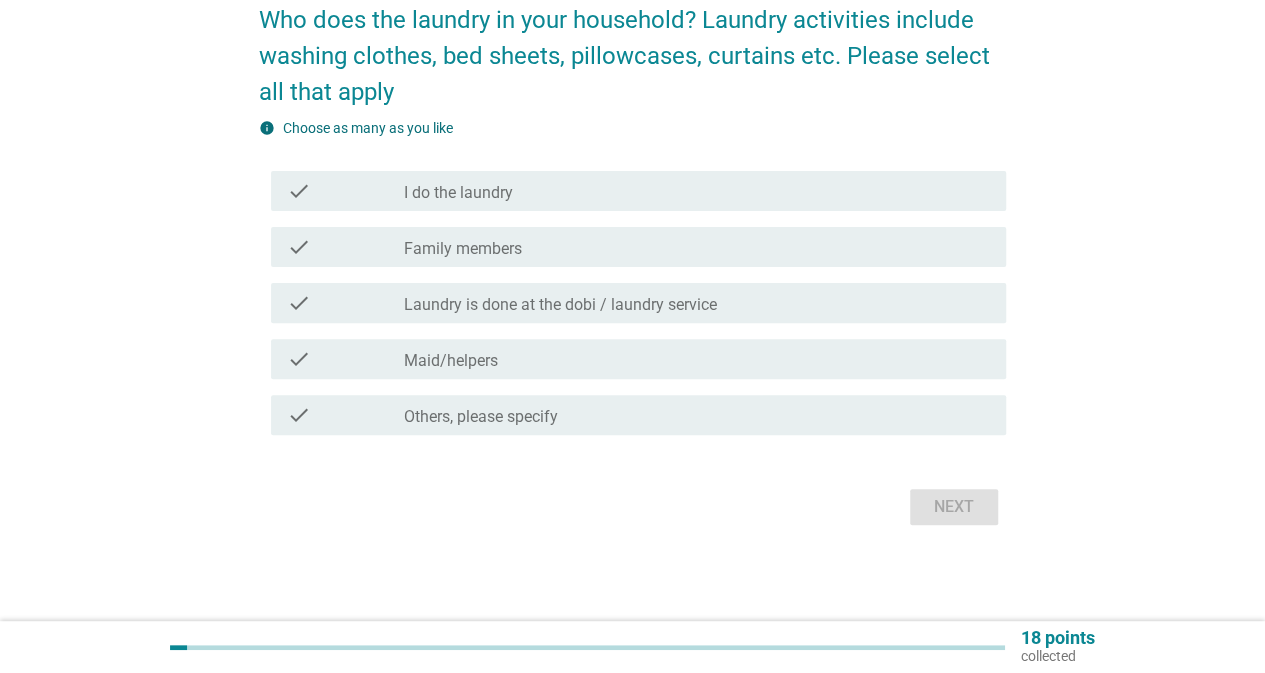 scroll, scrollTop: 0, scrollLeft: 0, axis: both 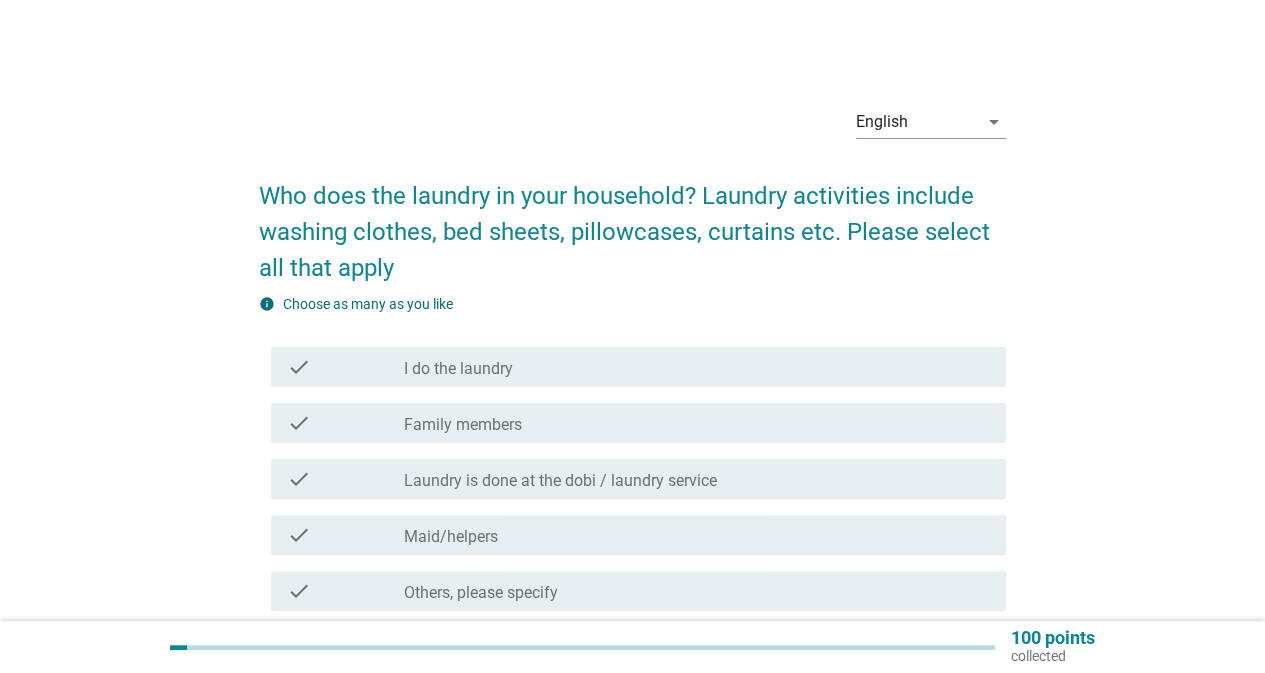 click on "check_box_outline_blank I do the laundry" at bounding box center (697, 367) 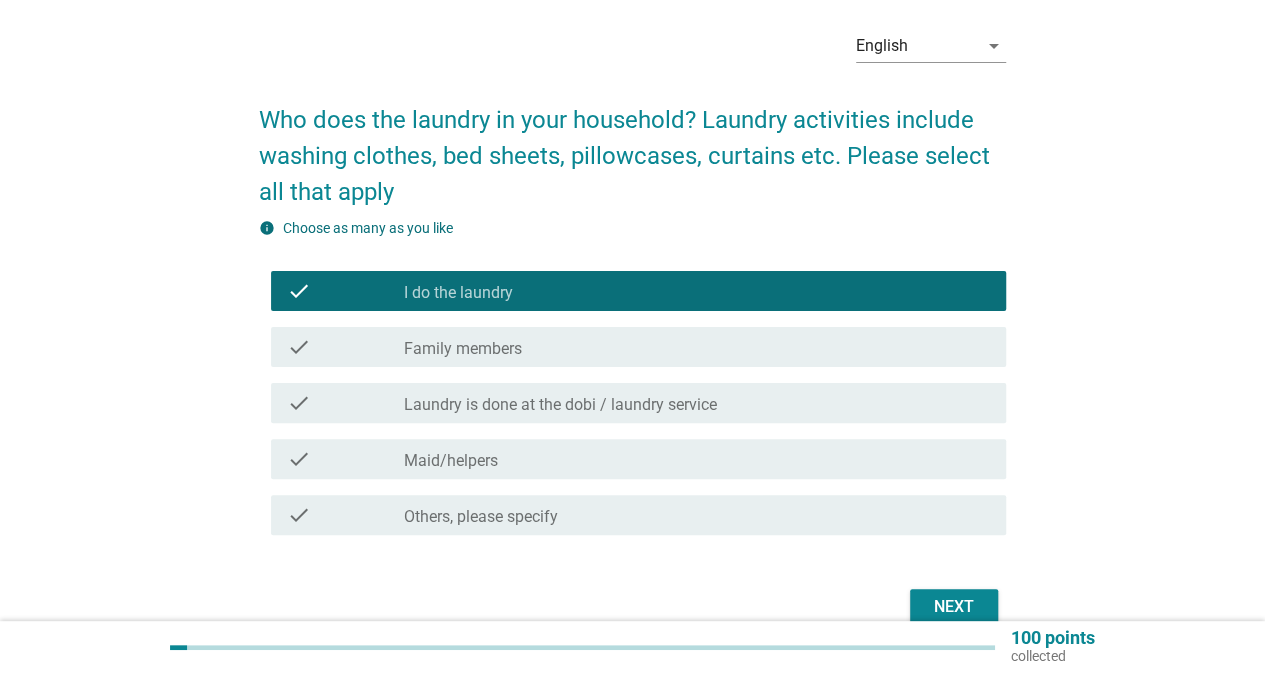 scroll, scrollTop: 176, scrollLeft: 0, axis: vertical 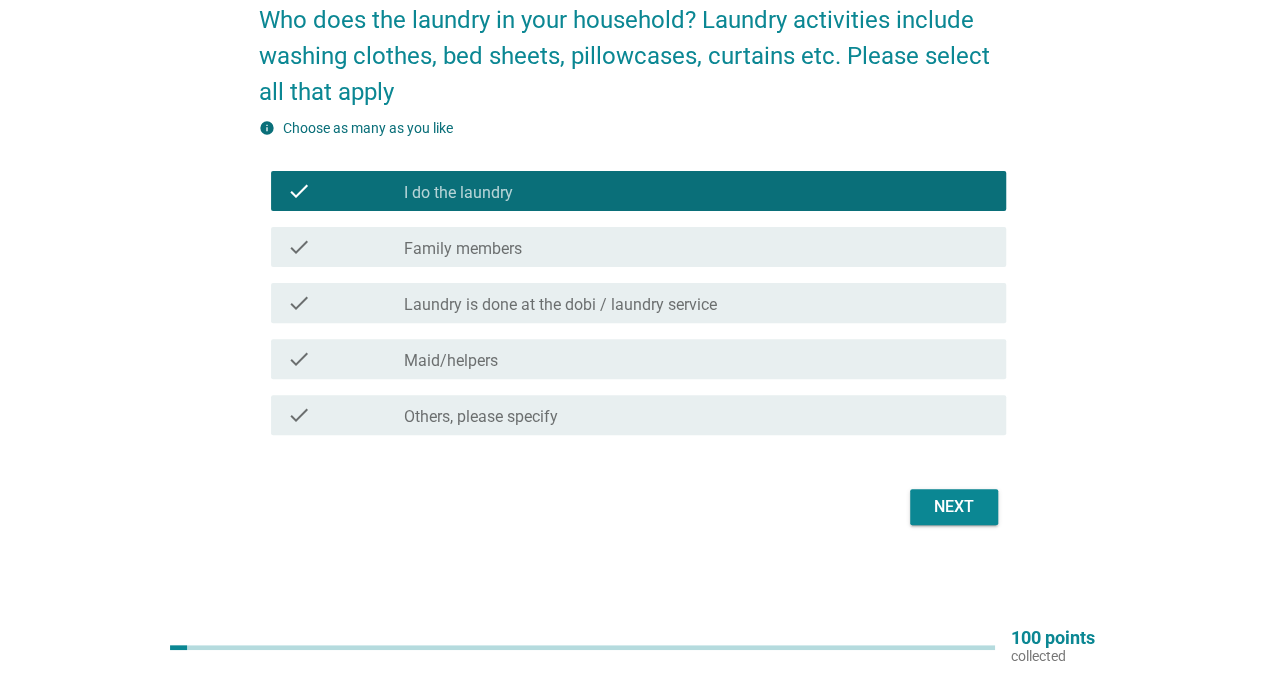 click on "Next" at bounding box center [954, 507] 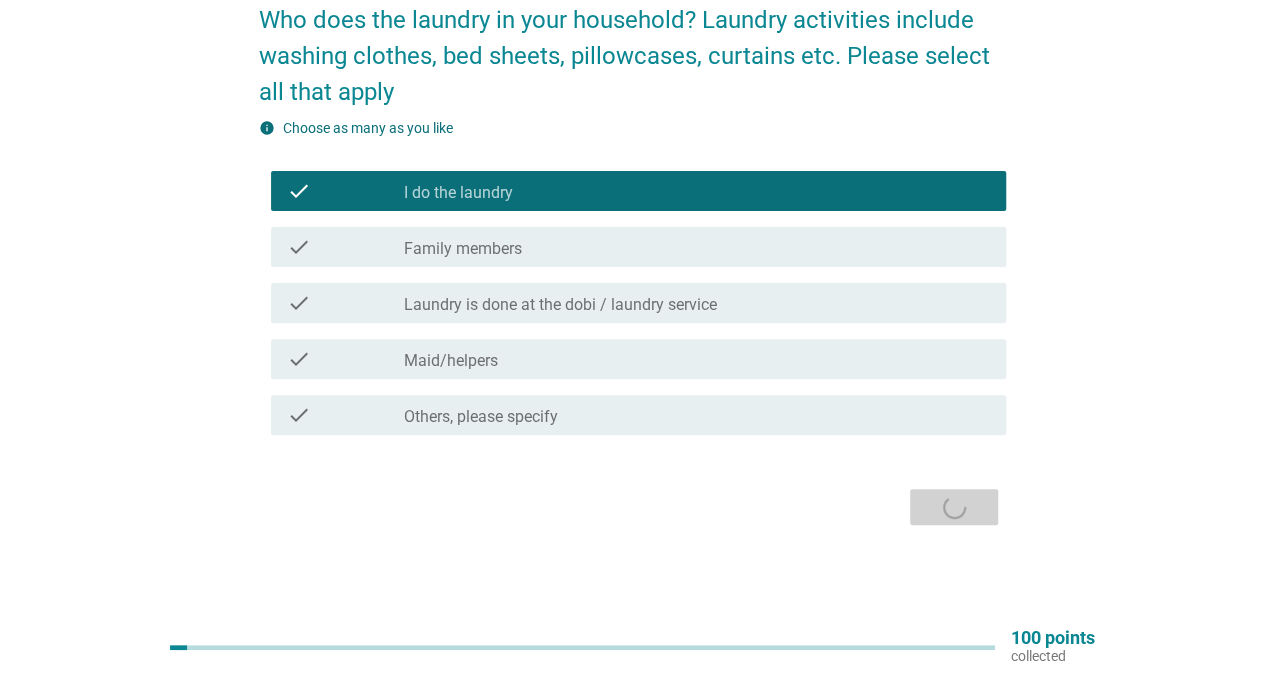 scroll, scrollTop: 0, scrollLeft: 0, axis: both 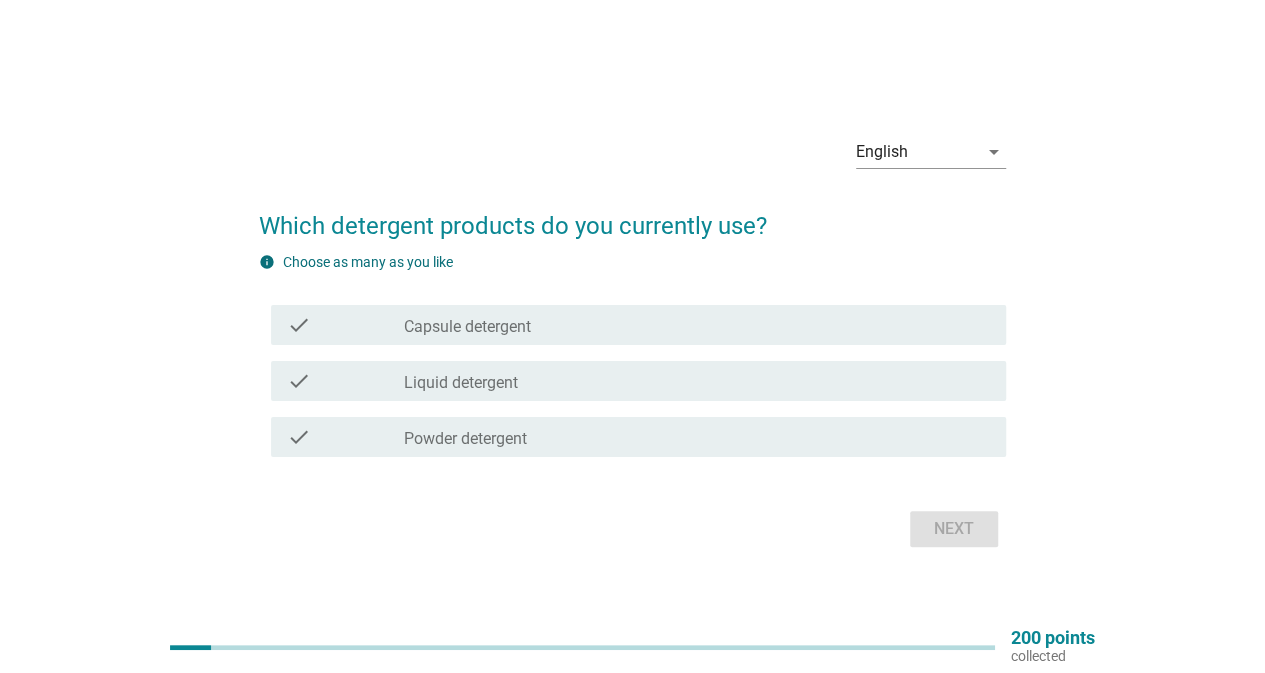 click on "check_box_outline_blank Powder detergent" at bounding box center [697, 437] 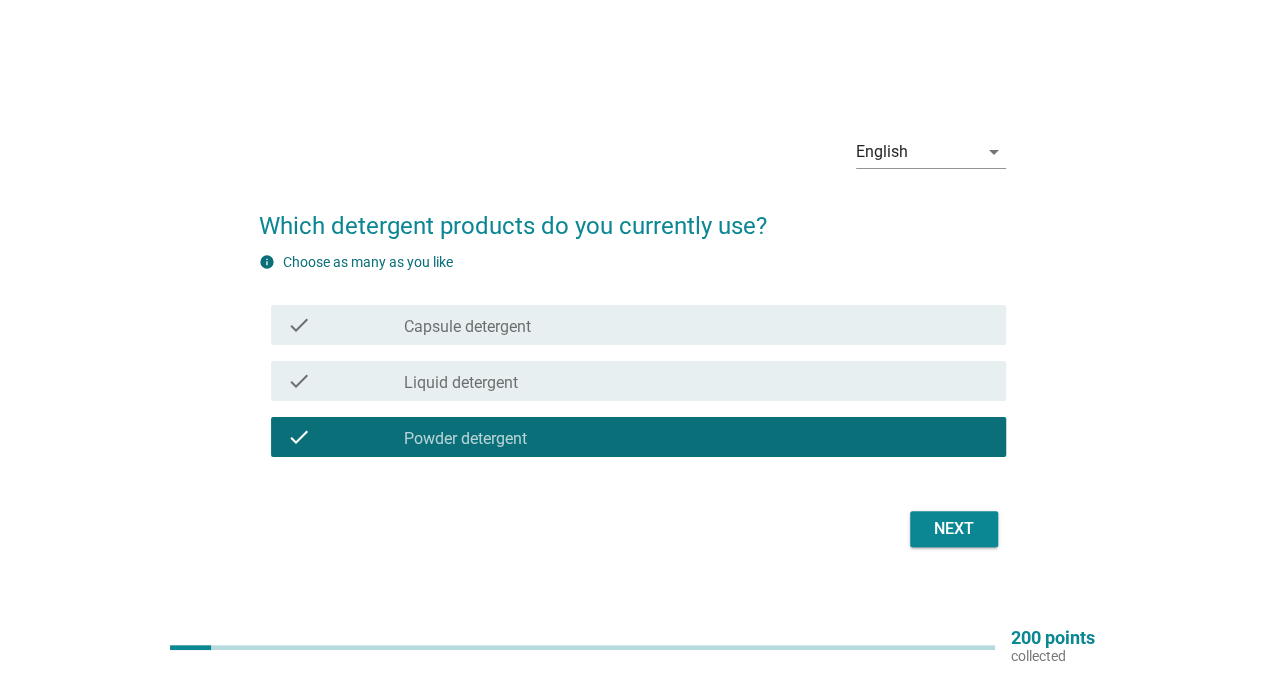 click on "Next" at bounding box center (954, 529) 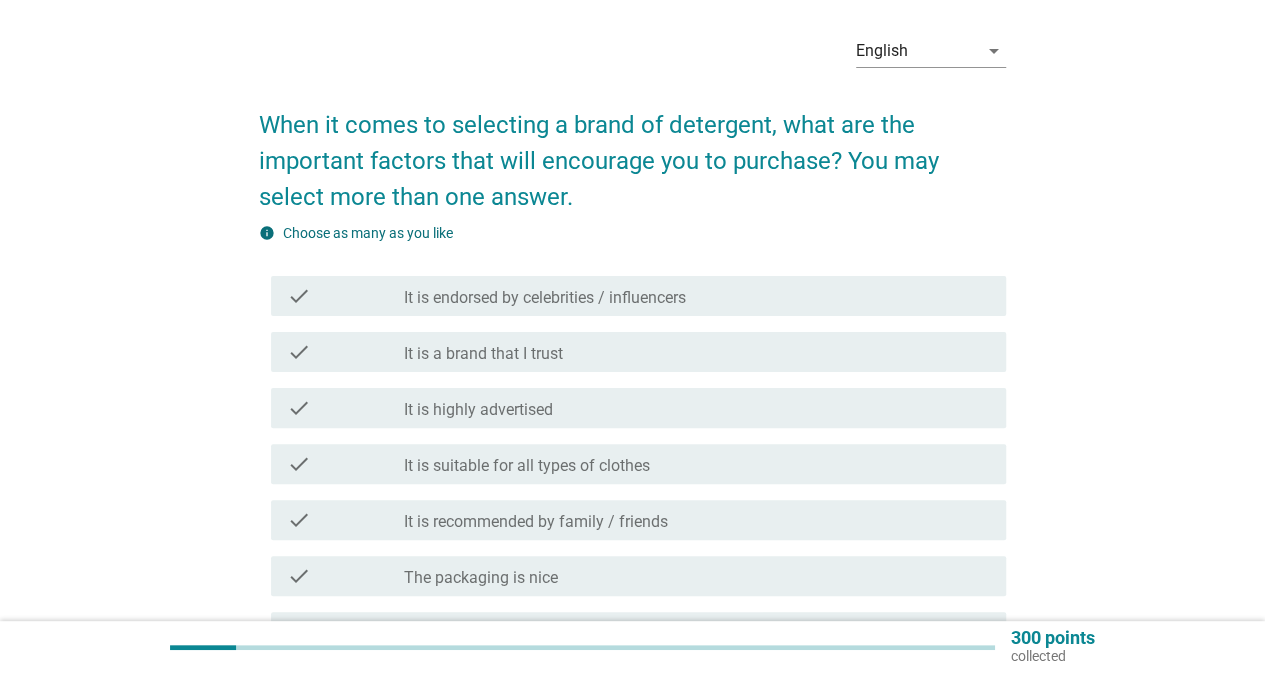scroll, scrollTop: 100, scrollLeft: 0, axis: vertical 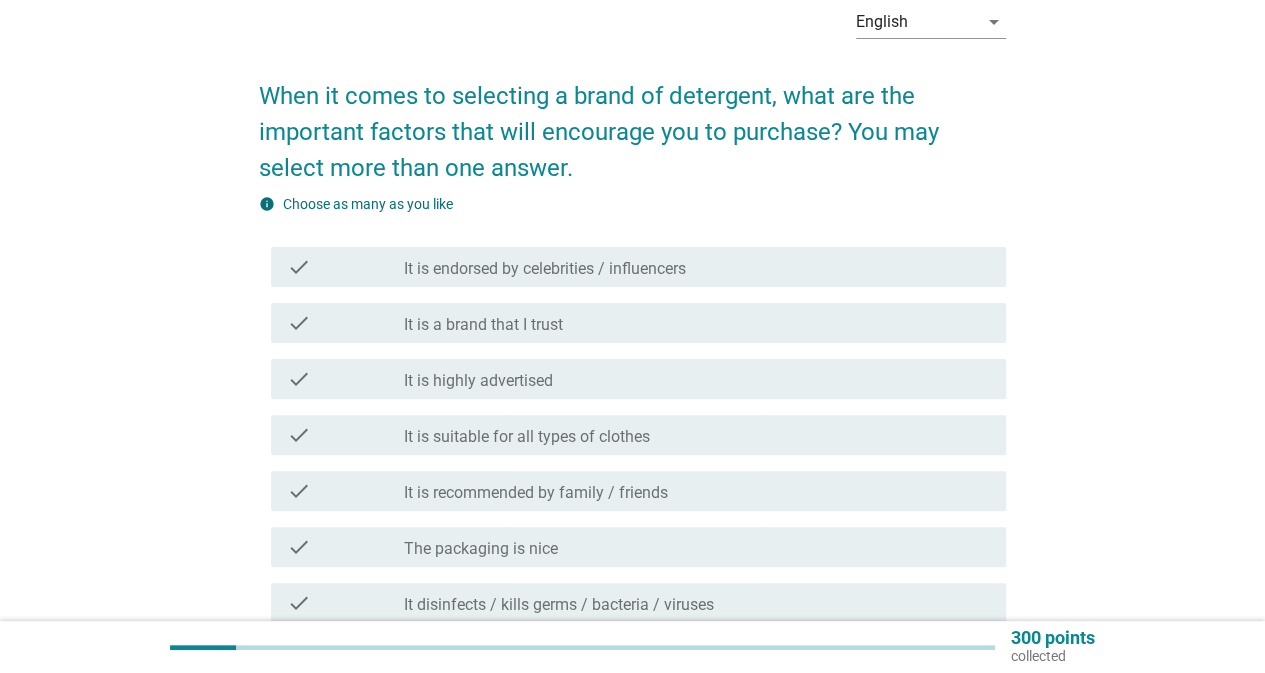 click on "It is a brand that I trust" at bounding box center [483, 325] 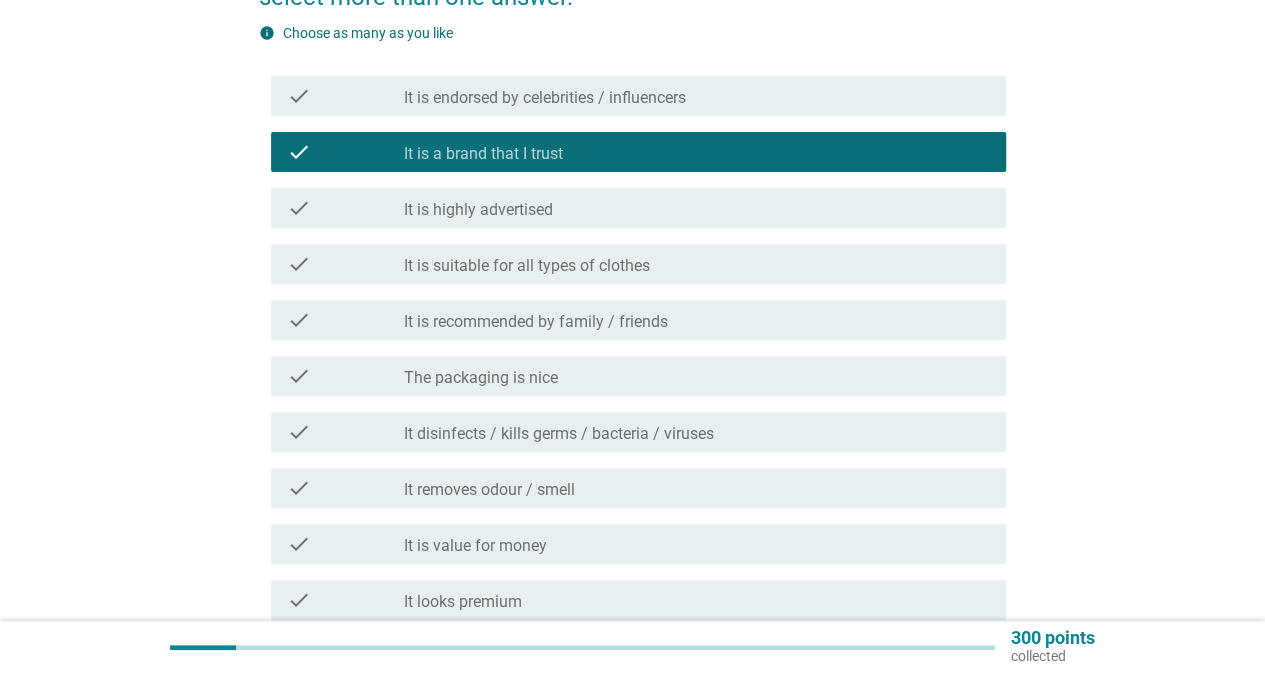scroll, scrollTop: 300, scrollLeft: 0, axis: vertical 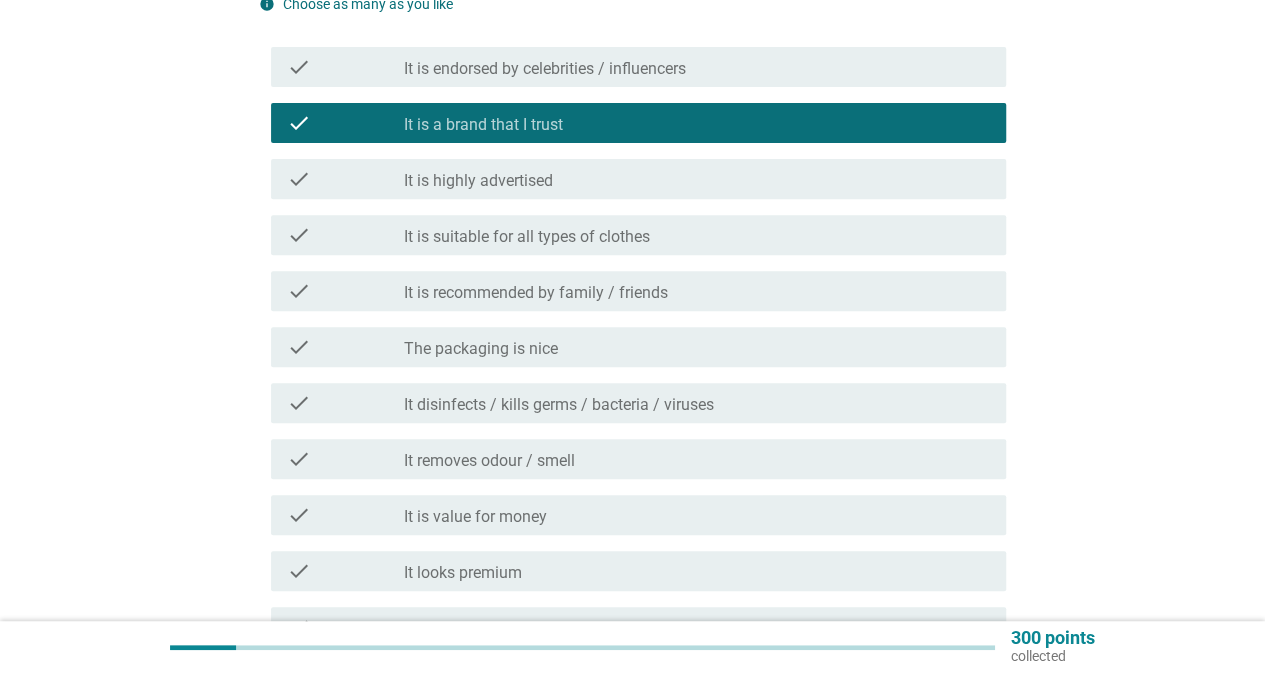 click on "check_box_outline_blank It disinfects / kills germs / bacteria / viruses" at bounding box center (697, 403) 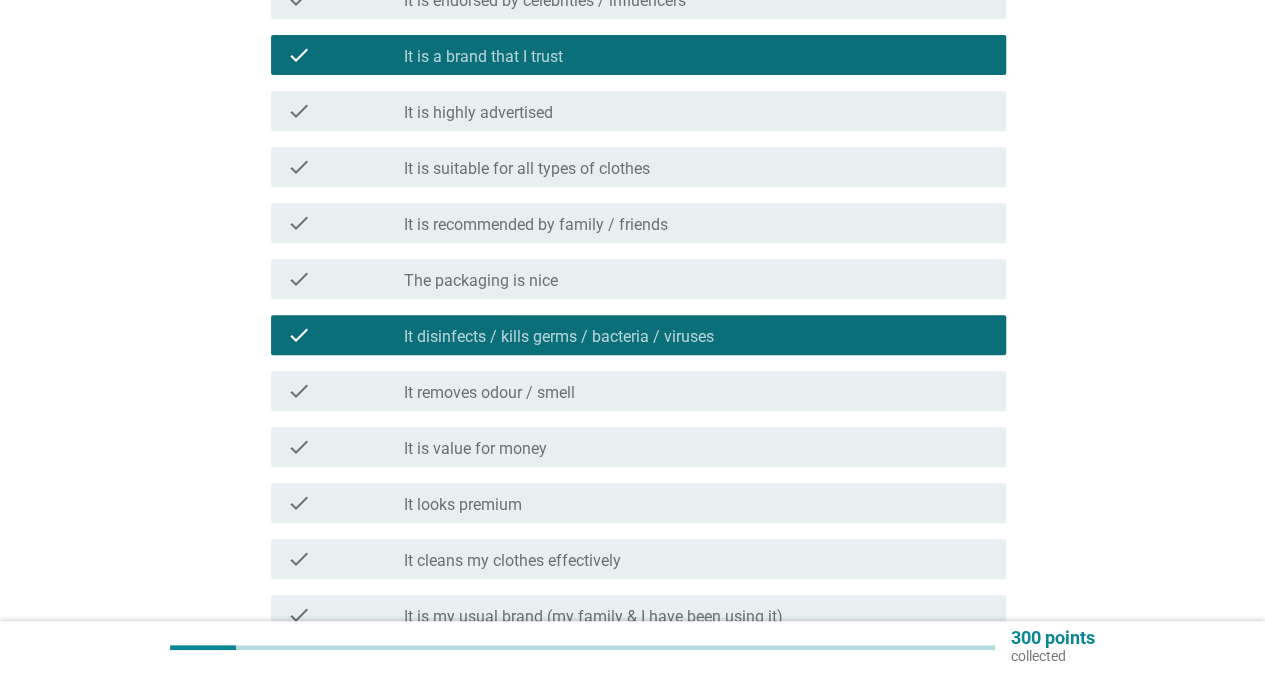 scroll, scrollTop: 400, scrollLeft: 0, axis: vertical 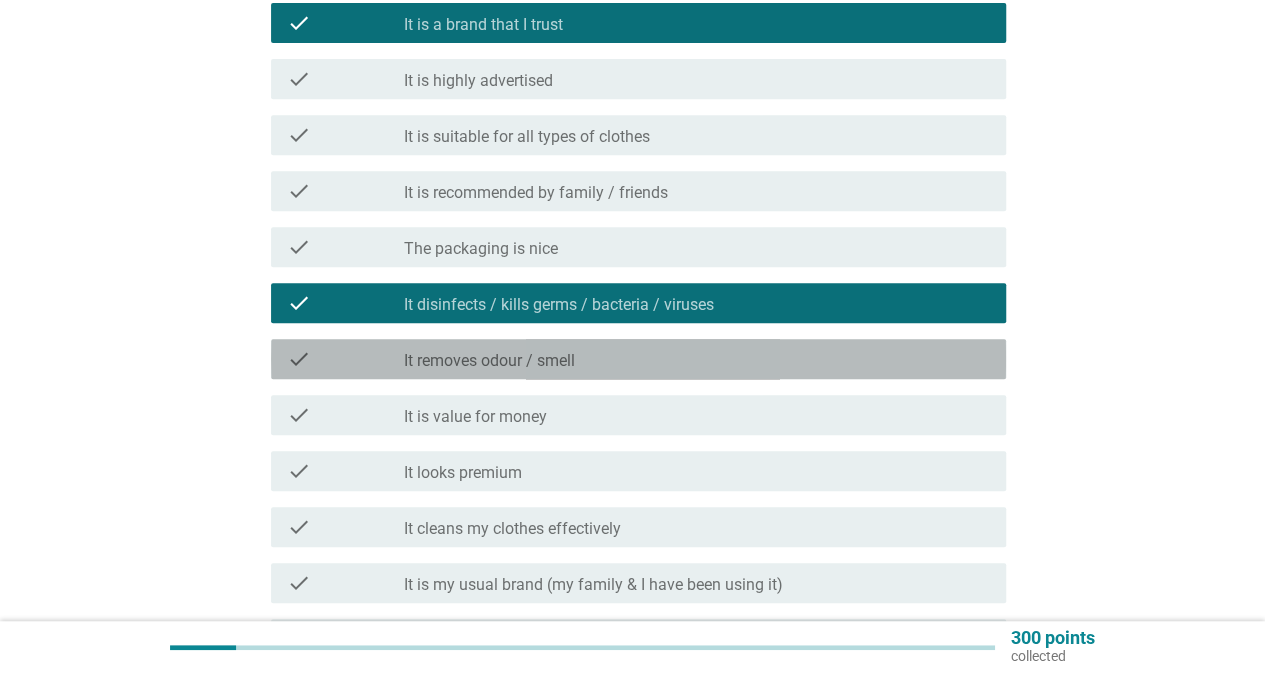 click on "check_box_outline_blank It removes odour / smell" at bounding box center (697, 359) 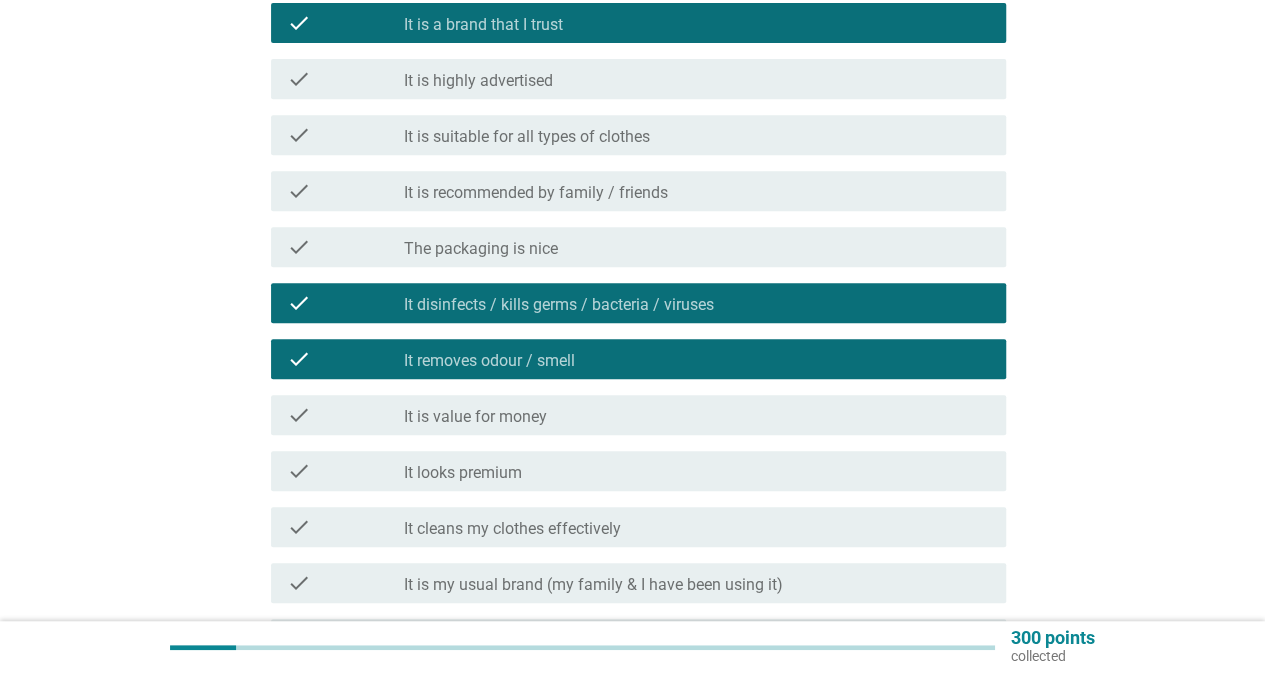 click on "check     check_box_outline_blank It cleans my clothes effectively" at bounding box center [632, 527] 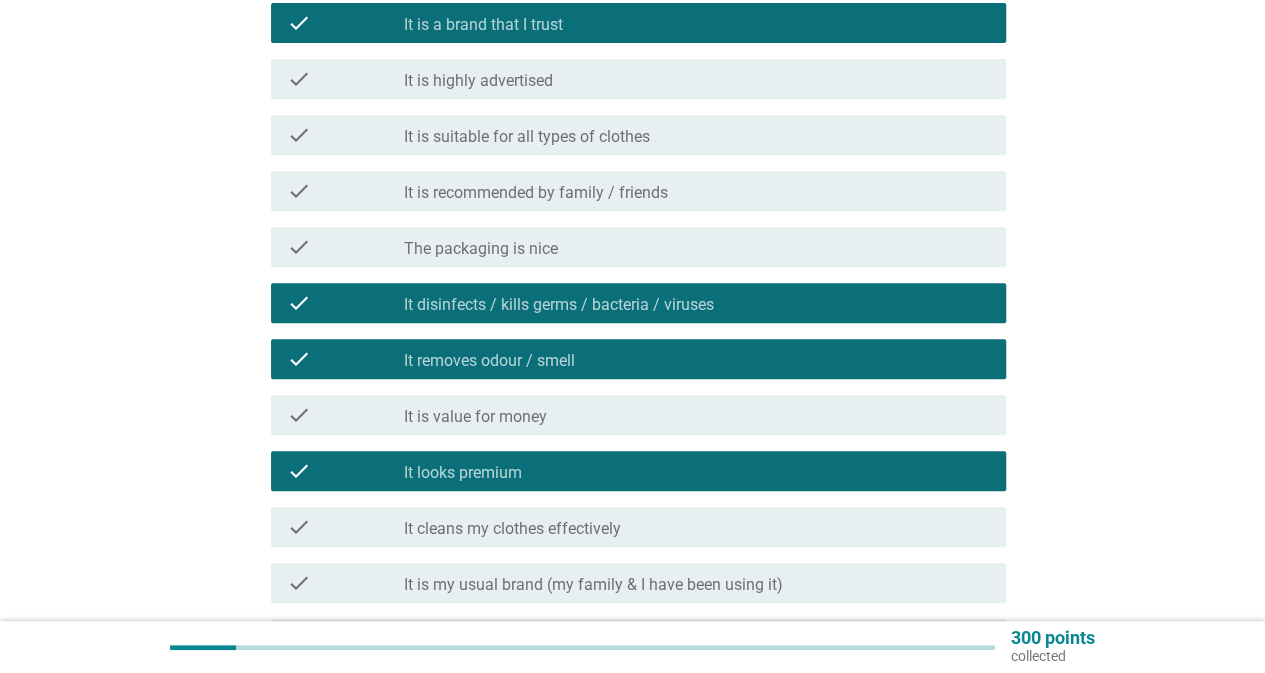 scroll, scrollTop: 500, scrollLeft: 0, axis: vertical 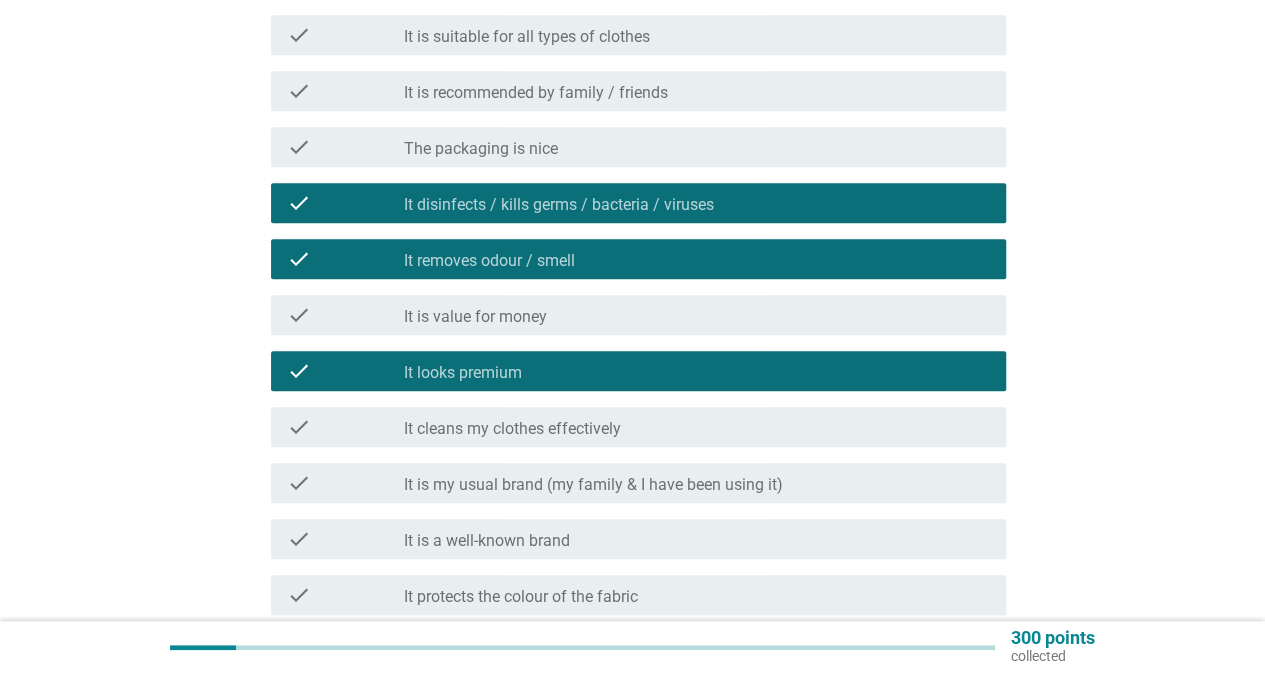 click on "check_box_outline_blank It cleans my clothes effectively" at bounding box center [697, 427] 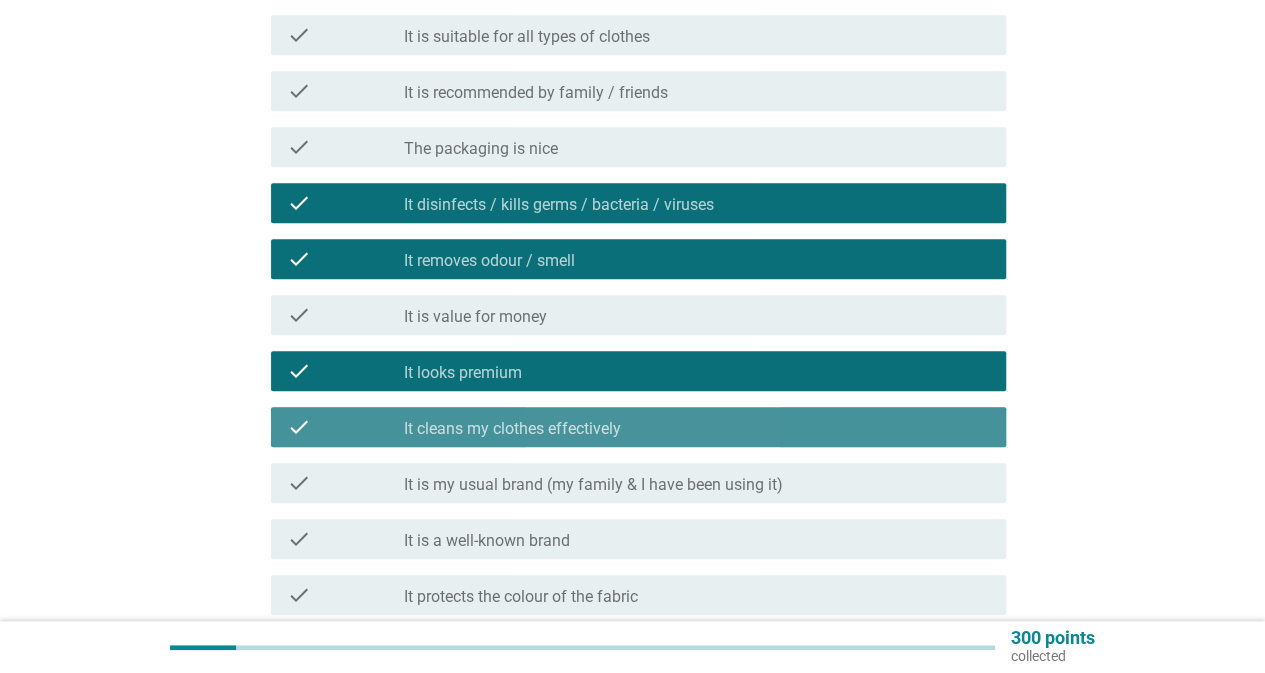 click on "check_box_outline_blank It cleans my clothes effectively" at bounding box center [697, 427] 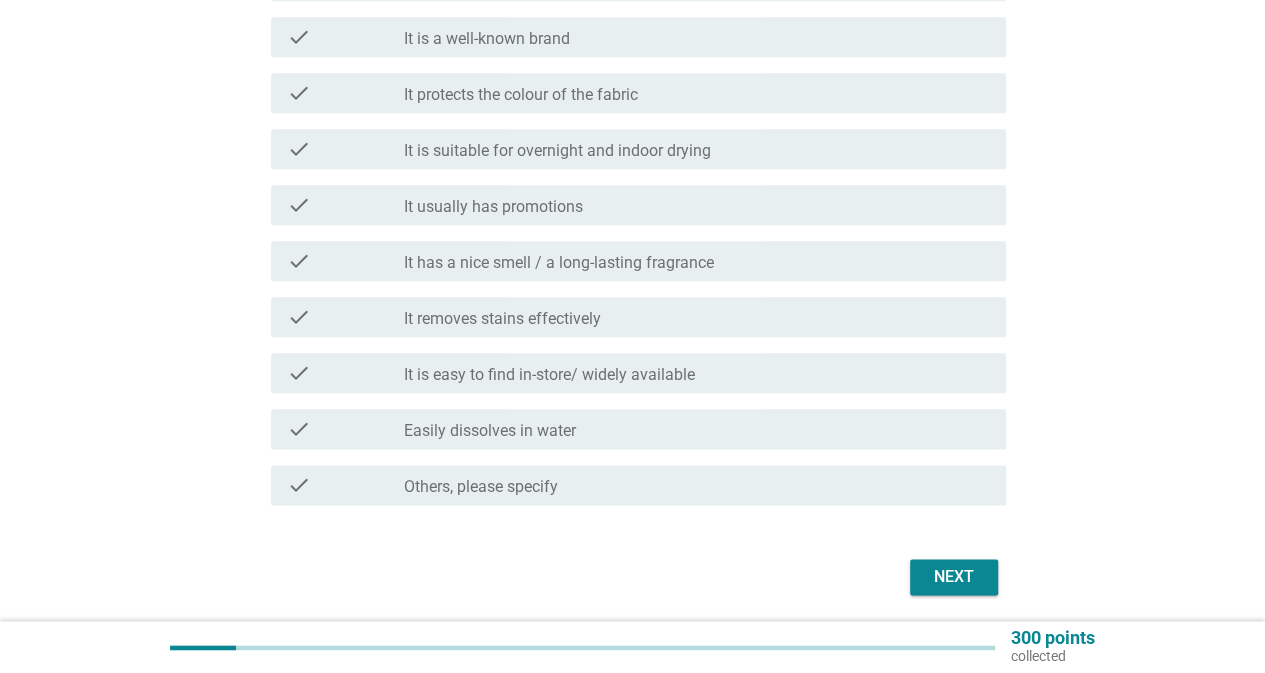 scroll, scrollTop: 1072, scrollLeft: 0, axis: vertical 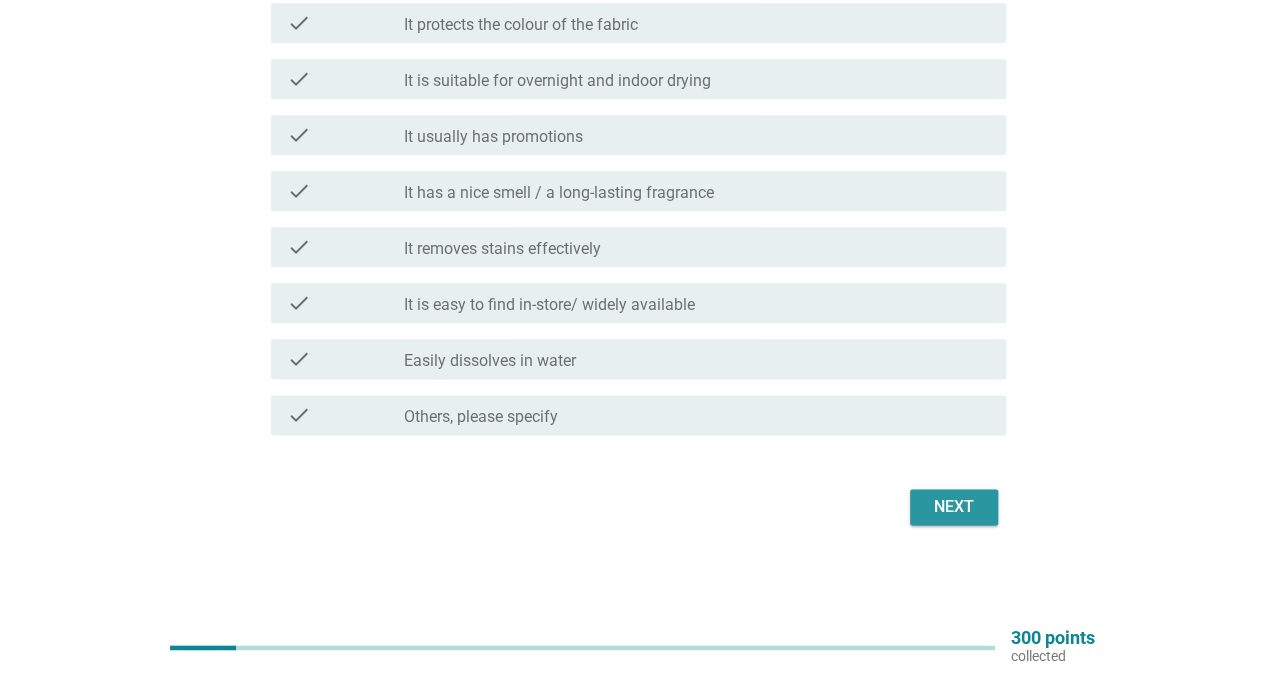 click on "Next" at bounding box center [954, 507] 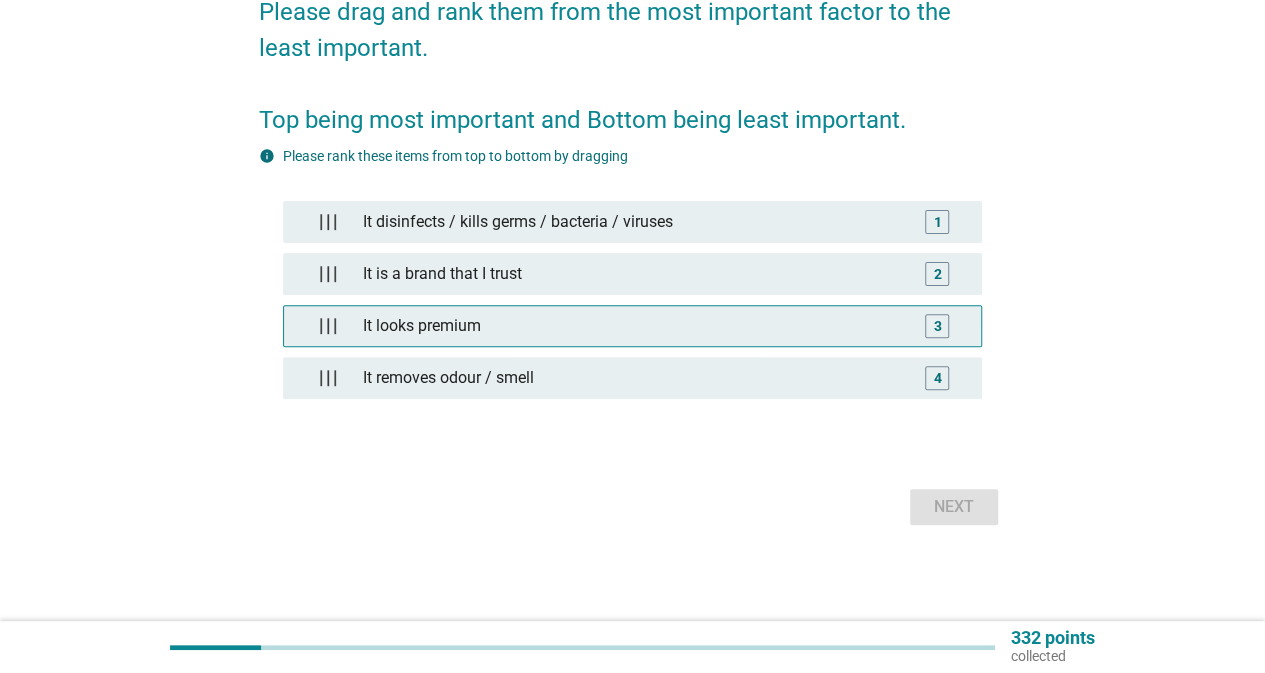 scroll, scrollTop: 0, scrollLeft: 0, axis: both 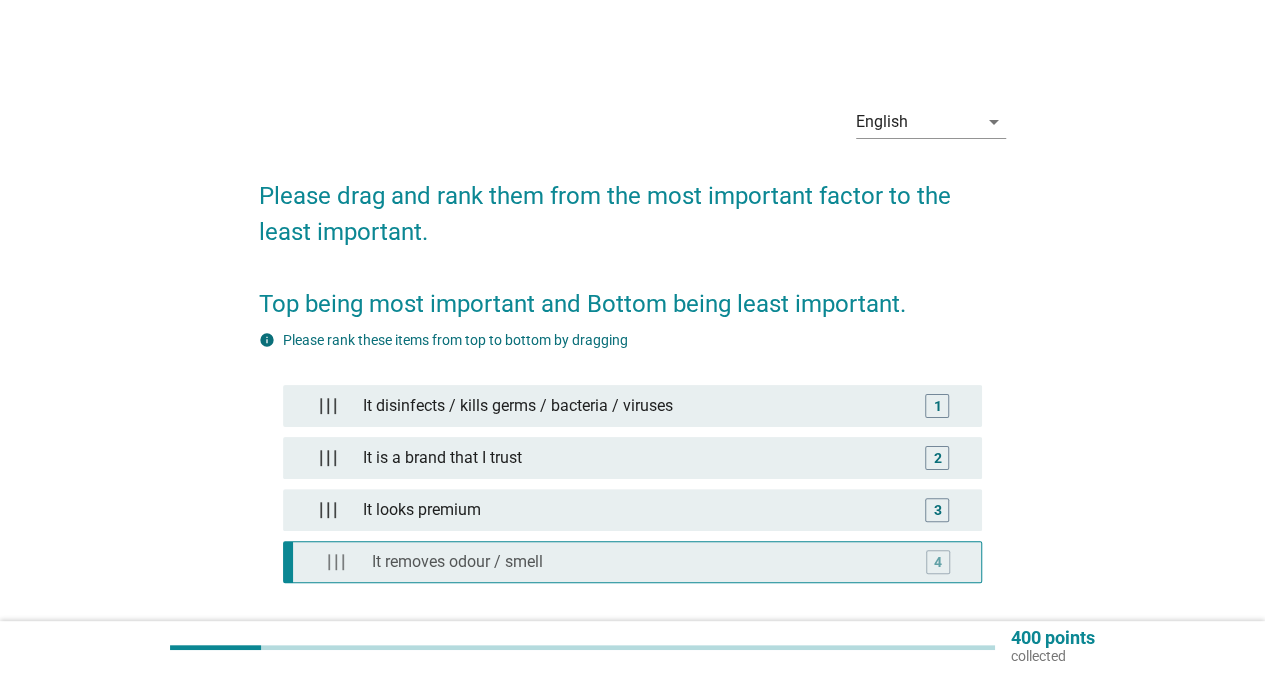 type 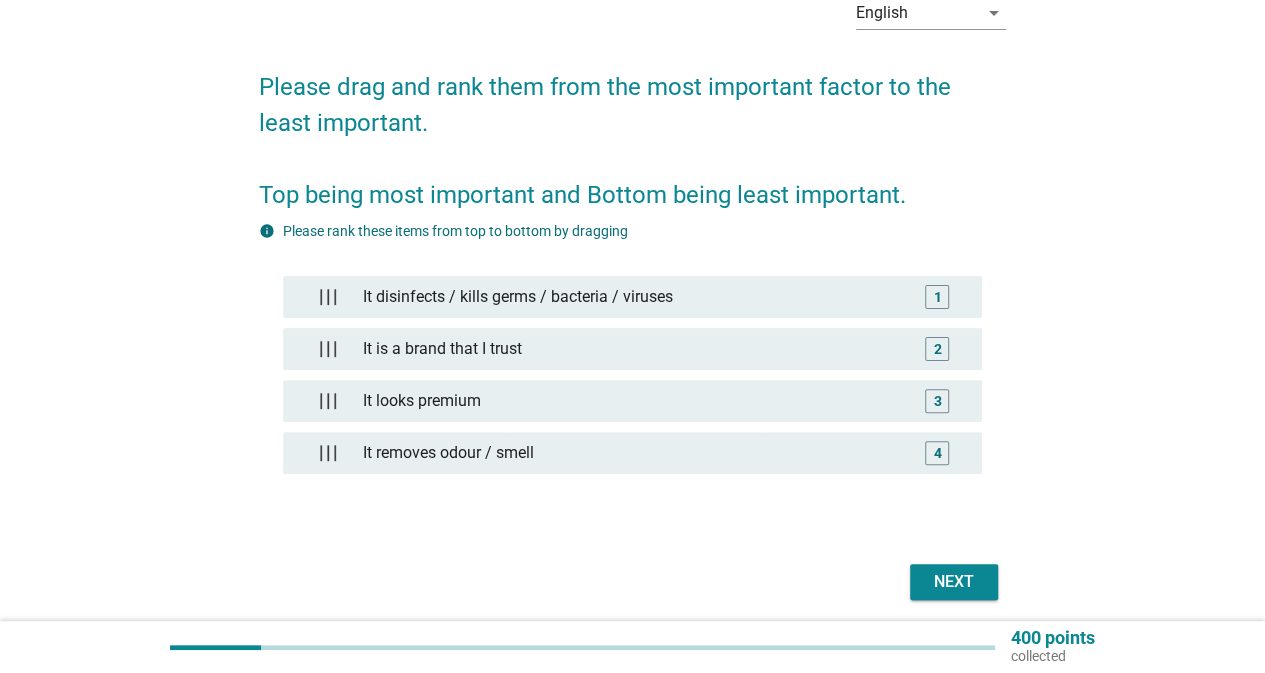 scroll, scrollTop: 181, scrollLeft: 0, axis: vertical 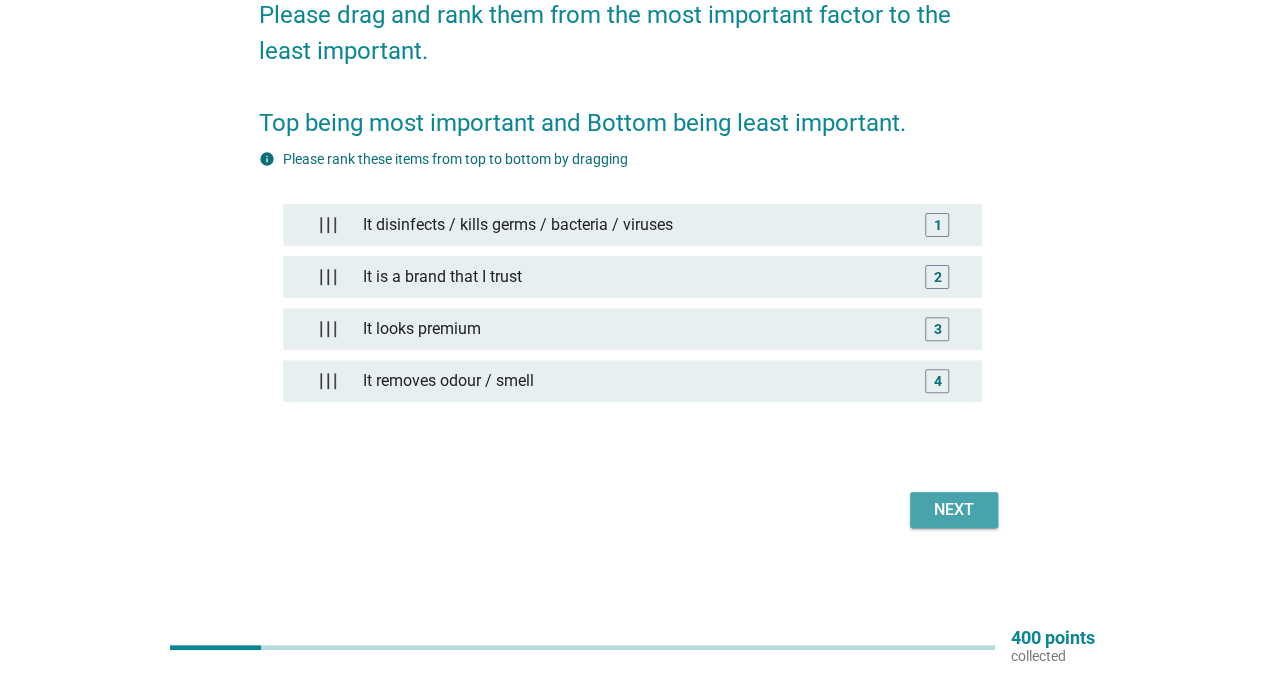 click on "Next" at bounding box center (954, 510) 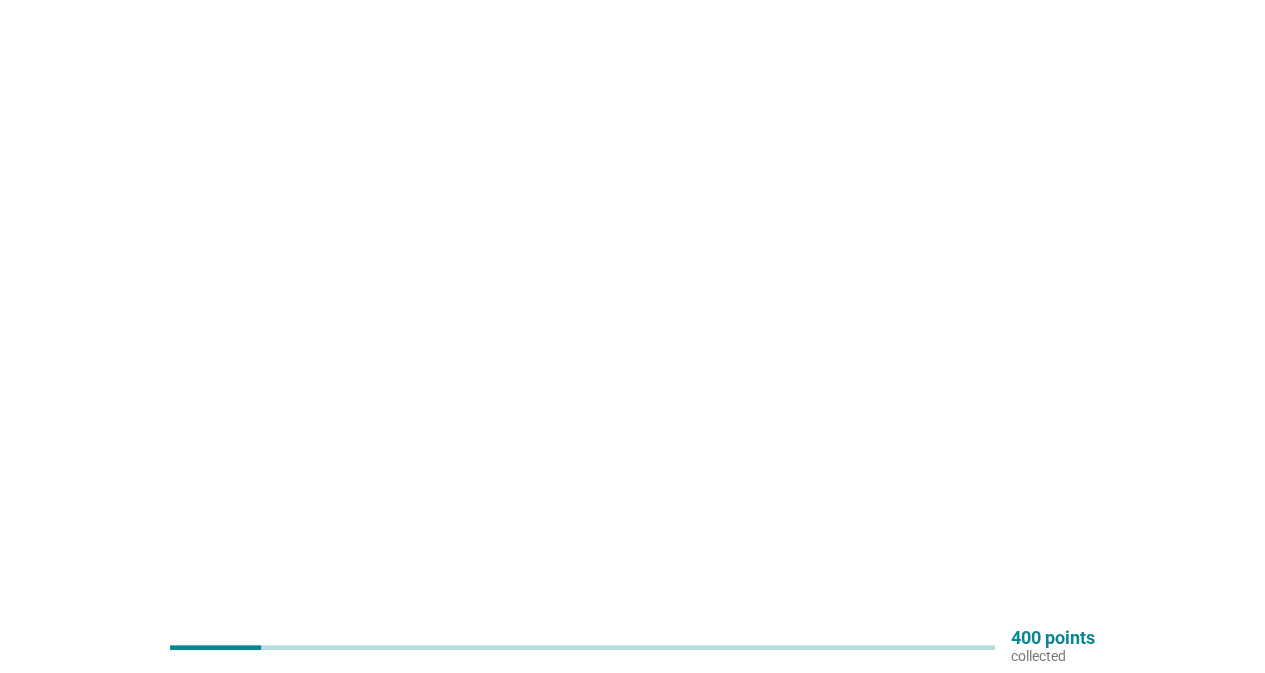 scroll, scrollTop: 0, scrollLeft: 0, axis: both 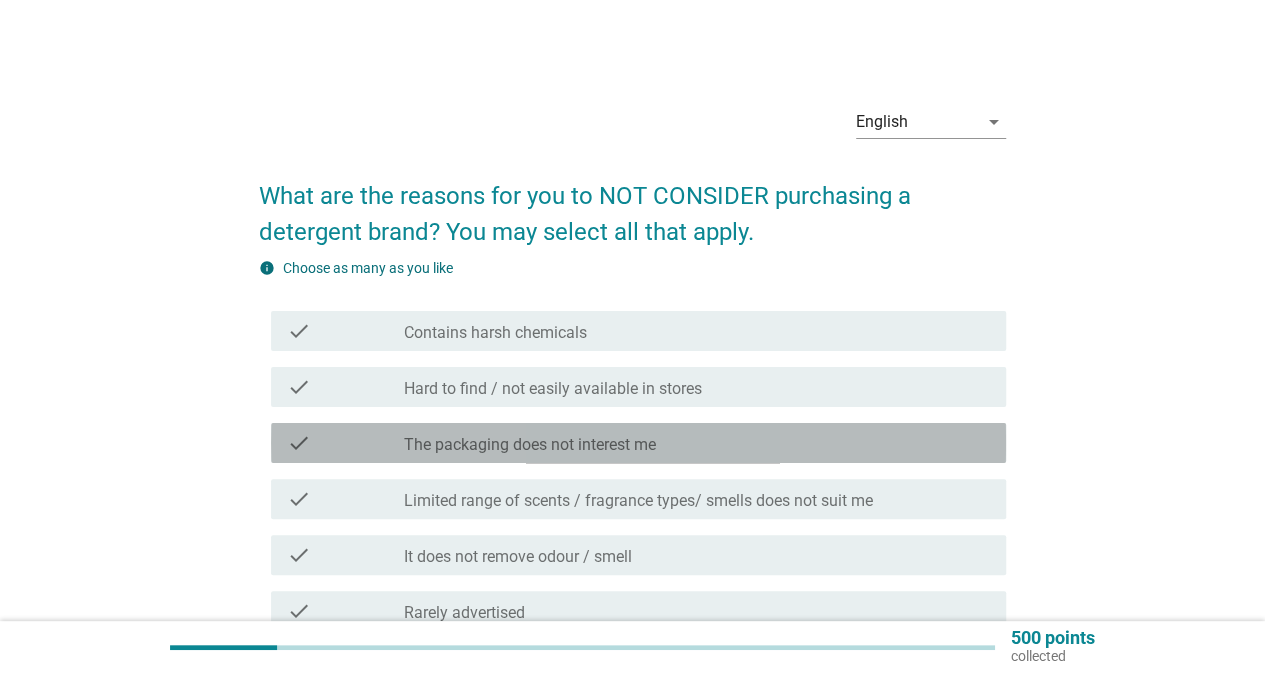click on "check_box_outline_blank The packaging does not interest me" at bounding box center [697, 443] 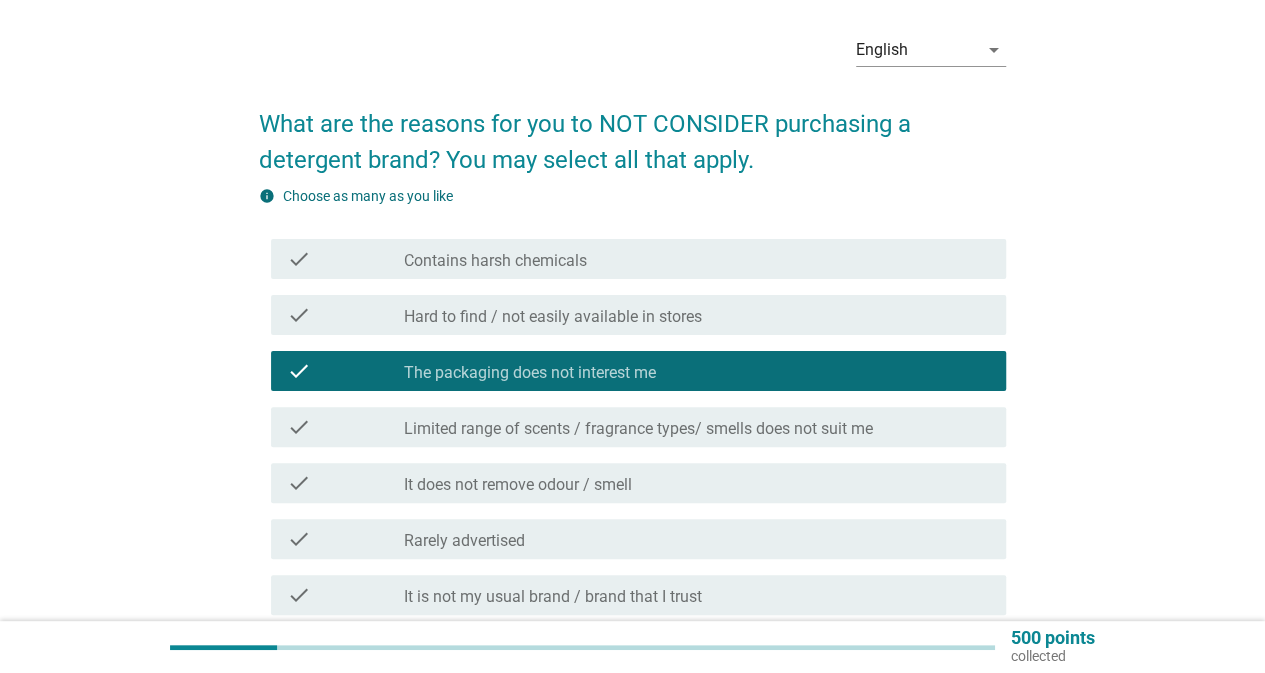 scroll, scrollTop: 100, scrollLeft: 0, axis: vertical 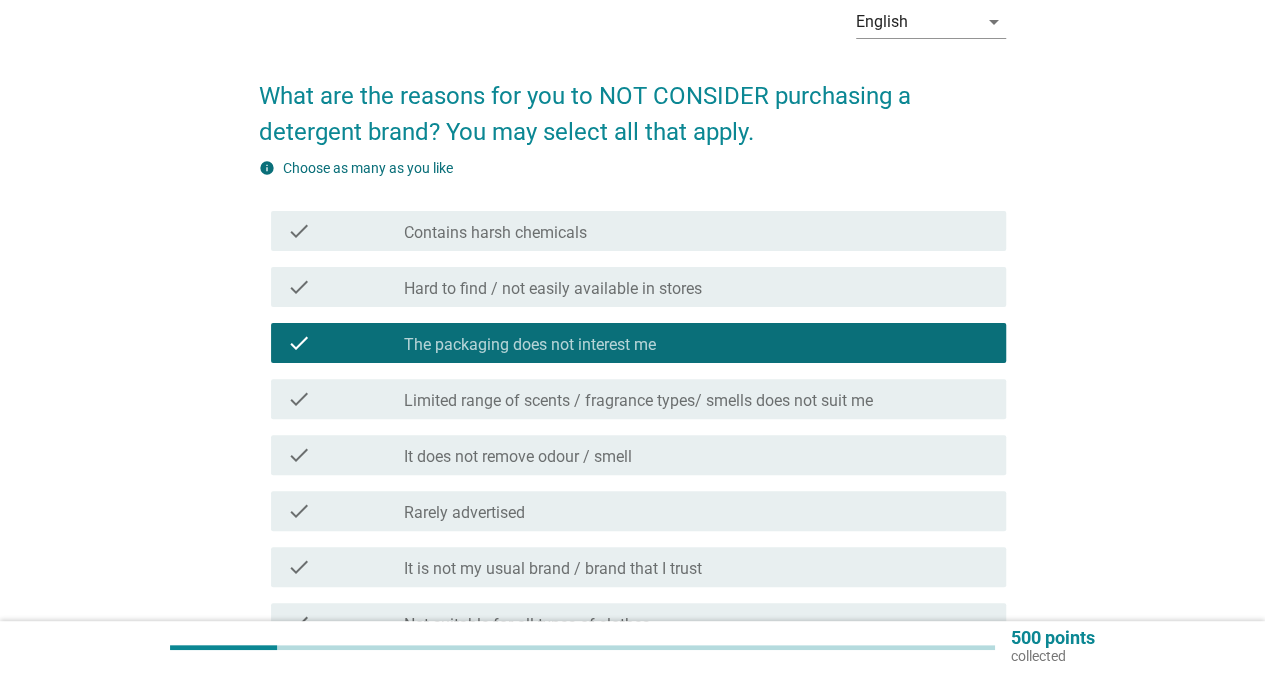 click on "check_box_outline_blank It does not remove odour / smell" at bounding box center [697, 455] 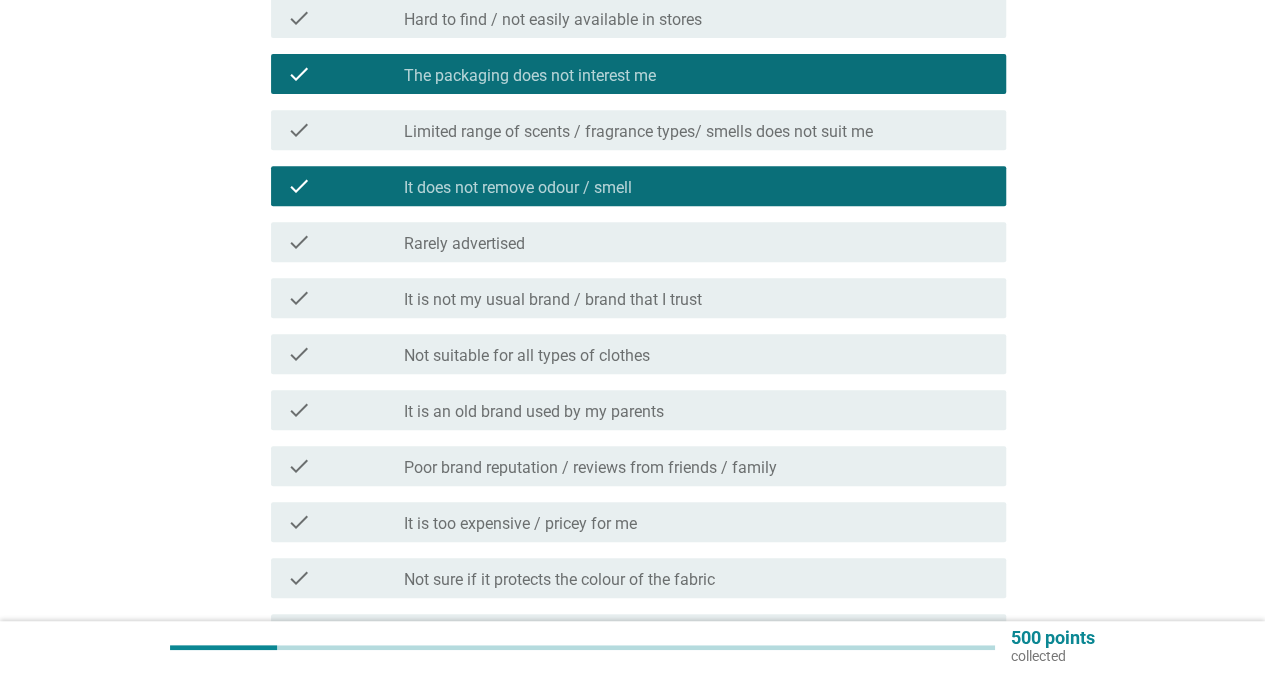 scroll, scrollTop: 400, scrollLeft: 0, axis: vertical 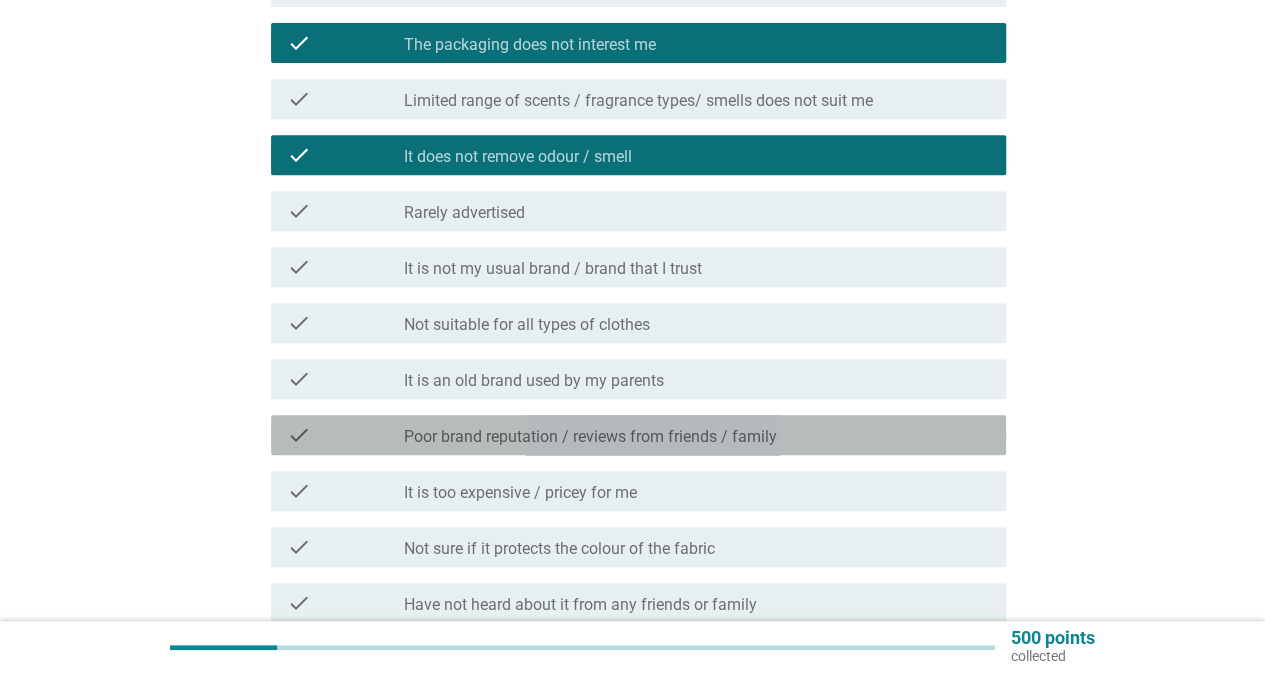 click on "Poor brand reputation / reviews from friends / family" at bounding box center [590, 437] 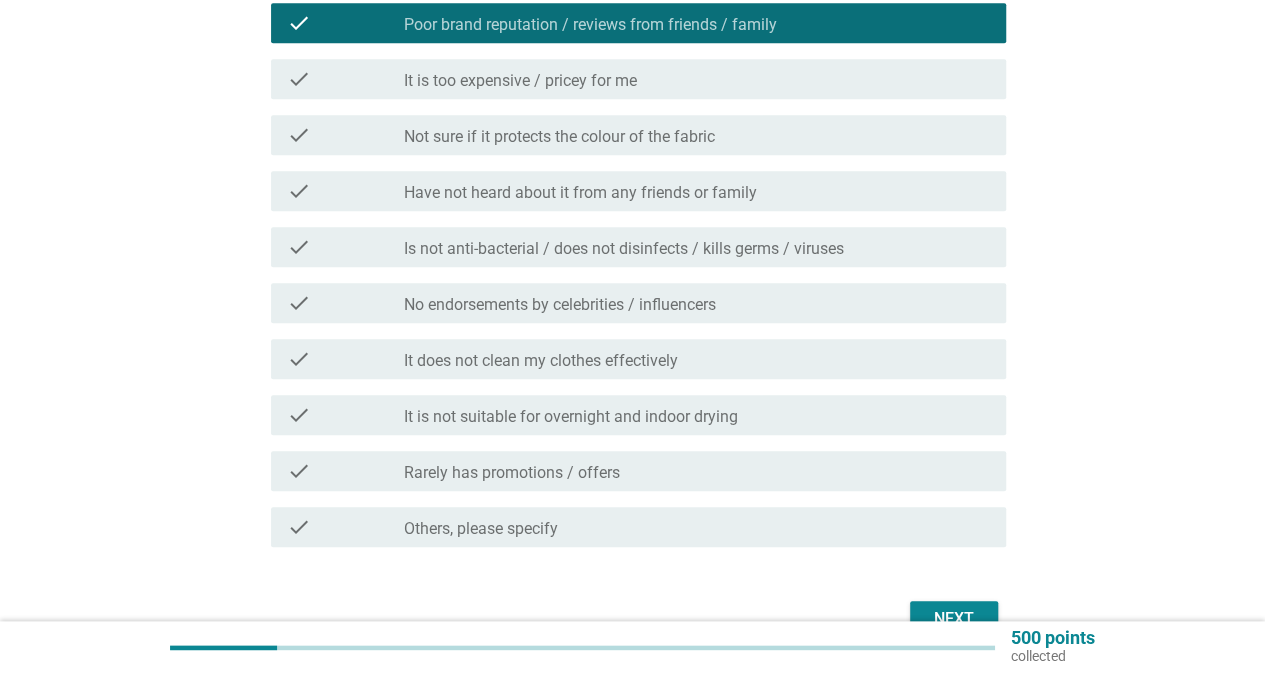 scroll, scrollTop: 900, scrollLeft: 0, axis: vertical 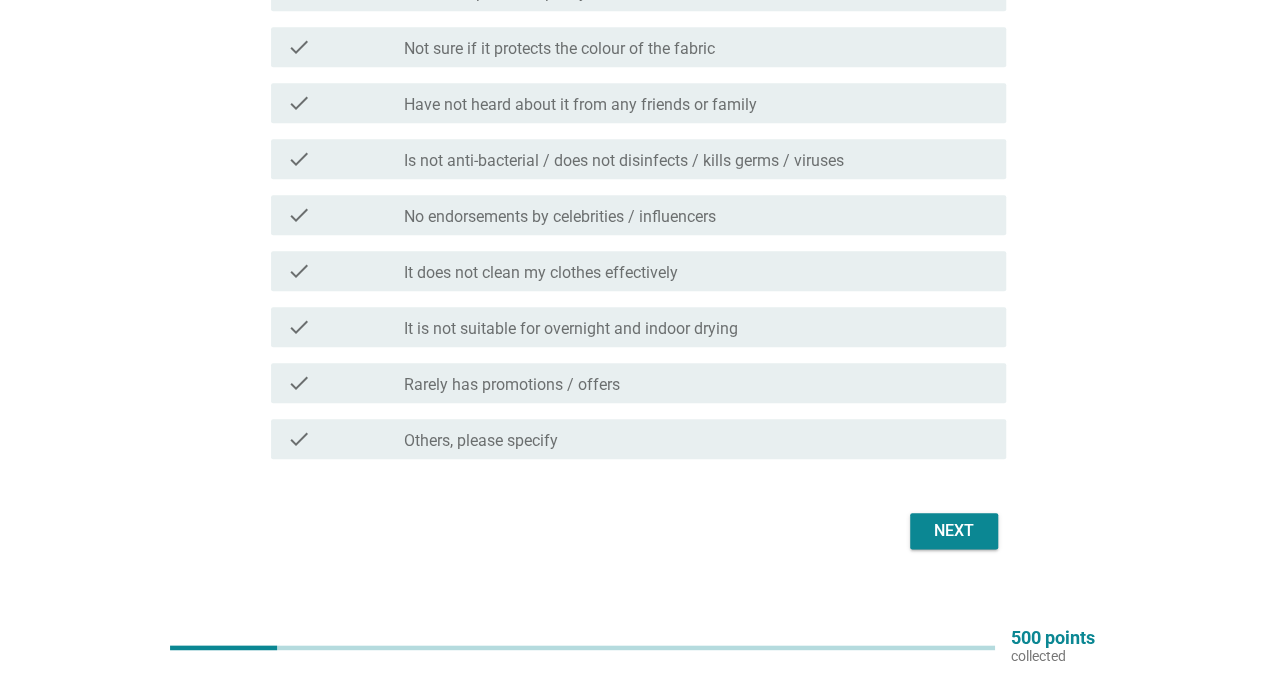click on "Next" at bounding box center (954, 531) 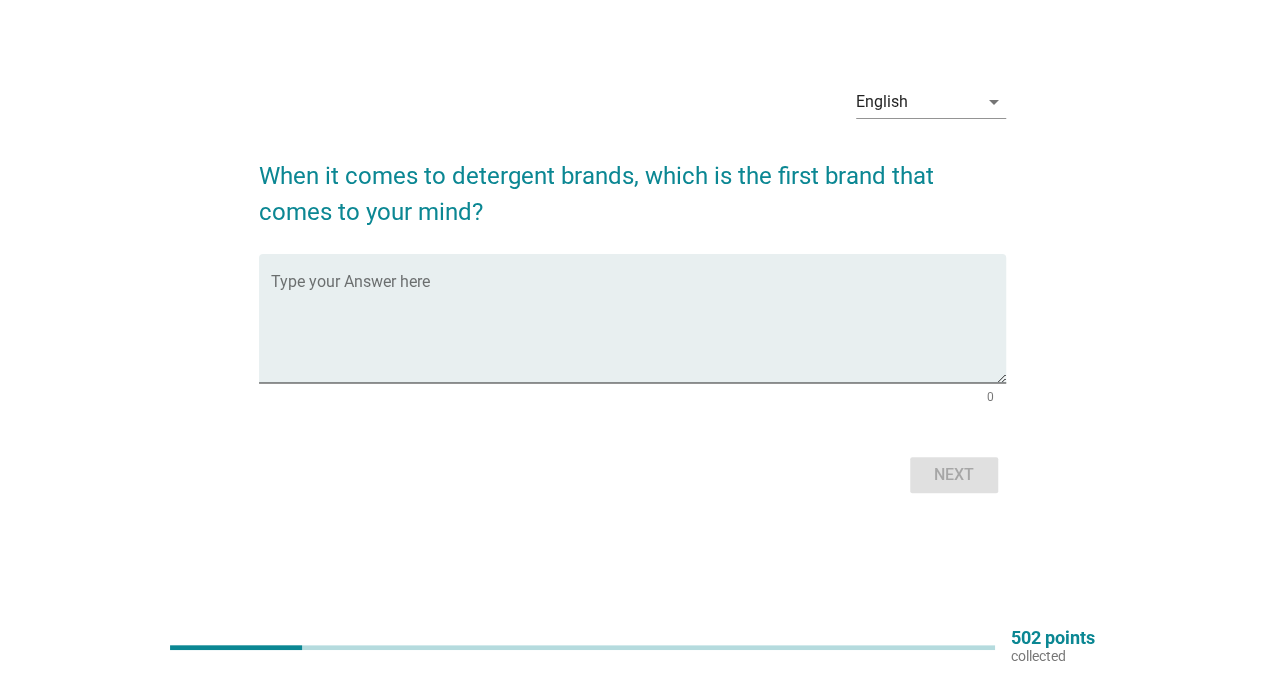scroll, scrollTop: 0, scrollLeft: 0, axis: both 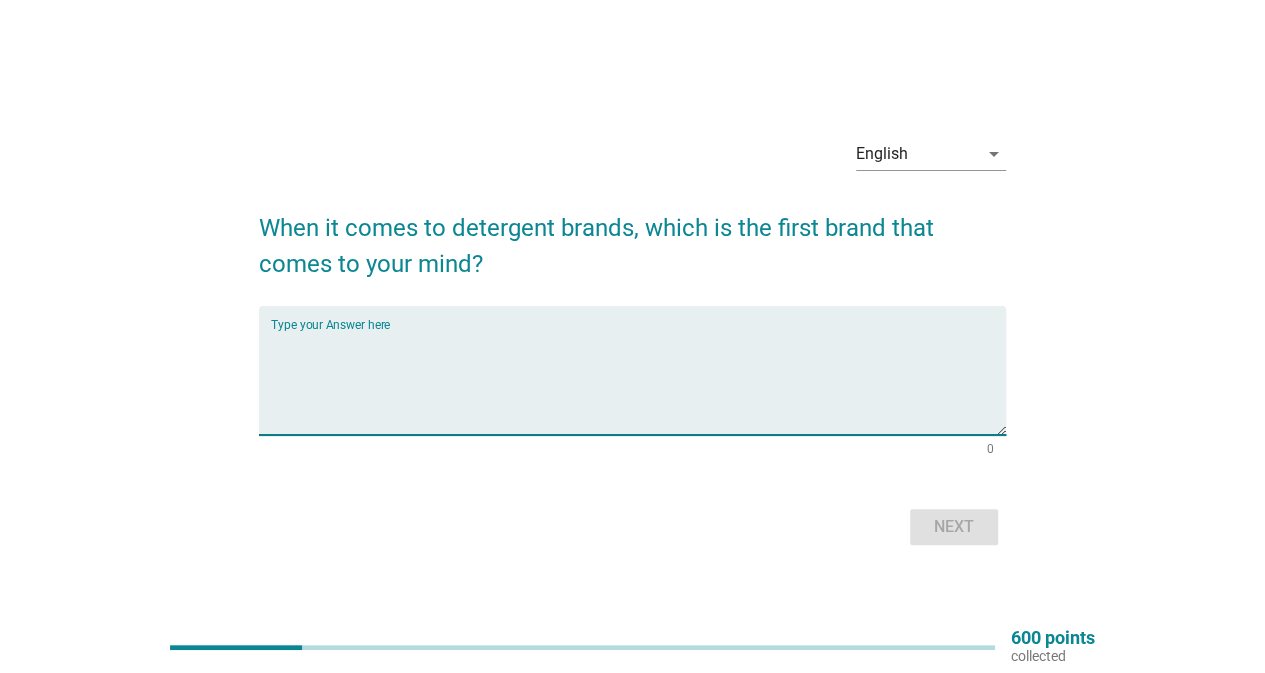 click at bounding box center (638, 382) 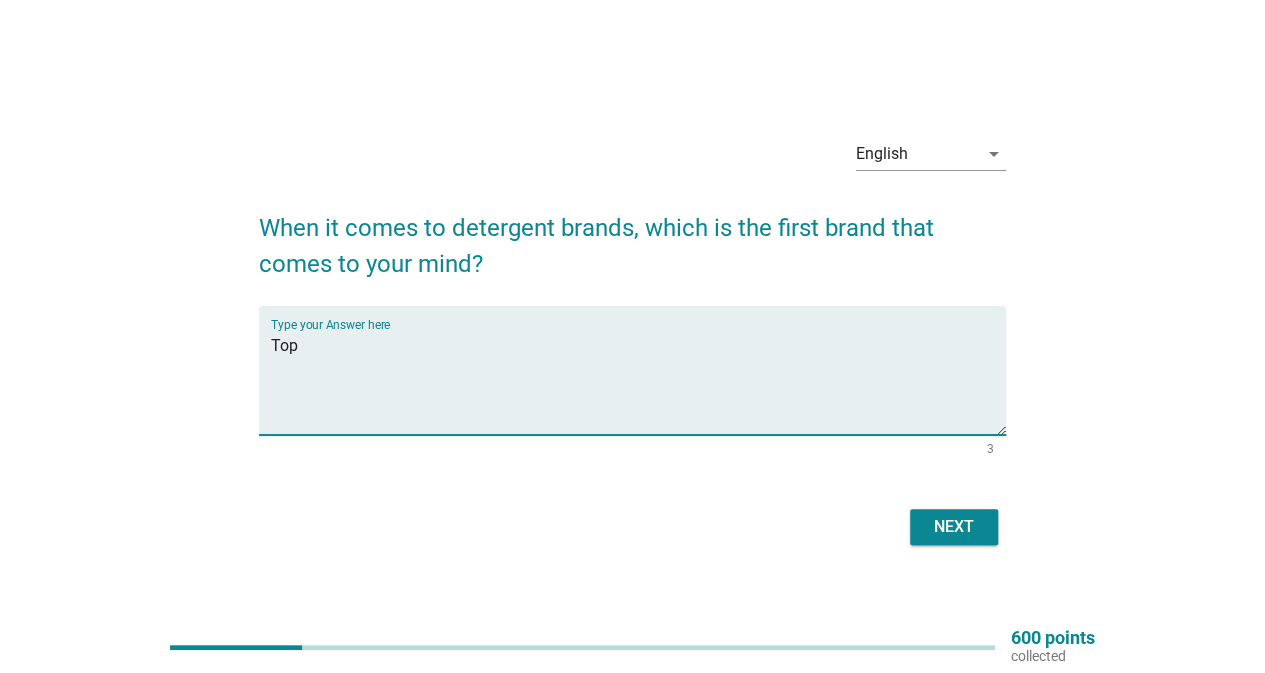 type on "Top" 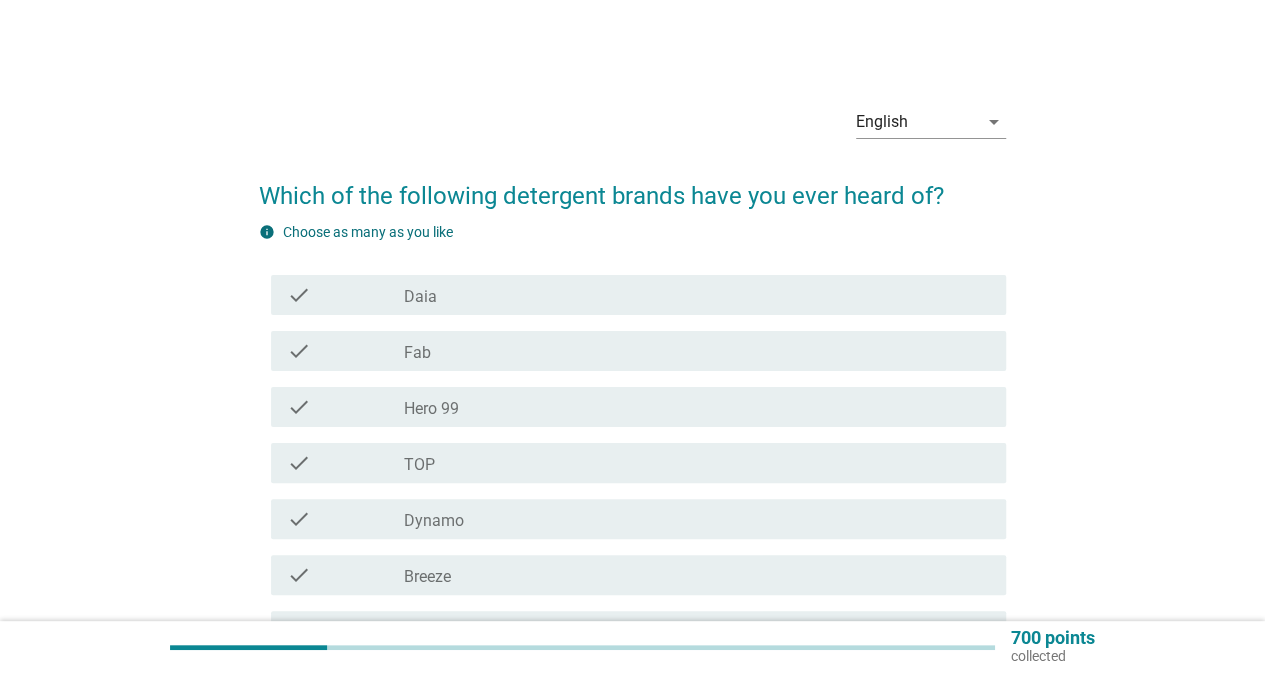 click on "check_box_outline_blank Daia" at bounding box center (697, 295) 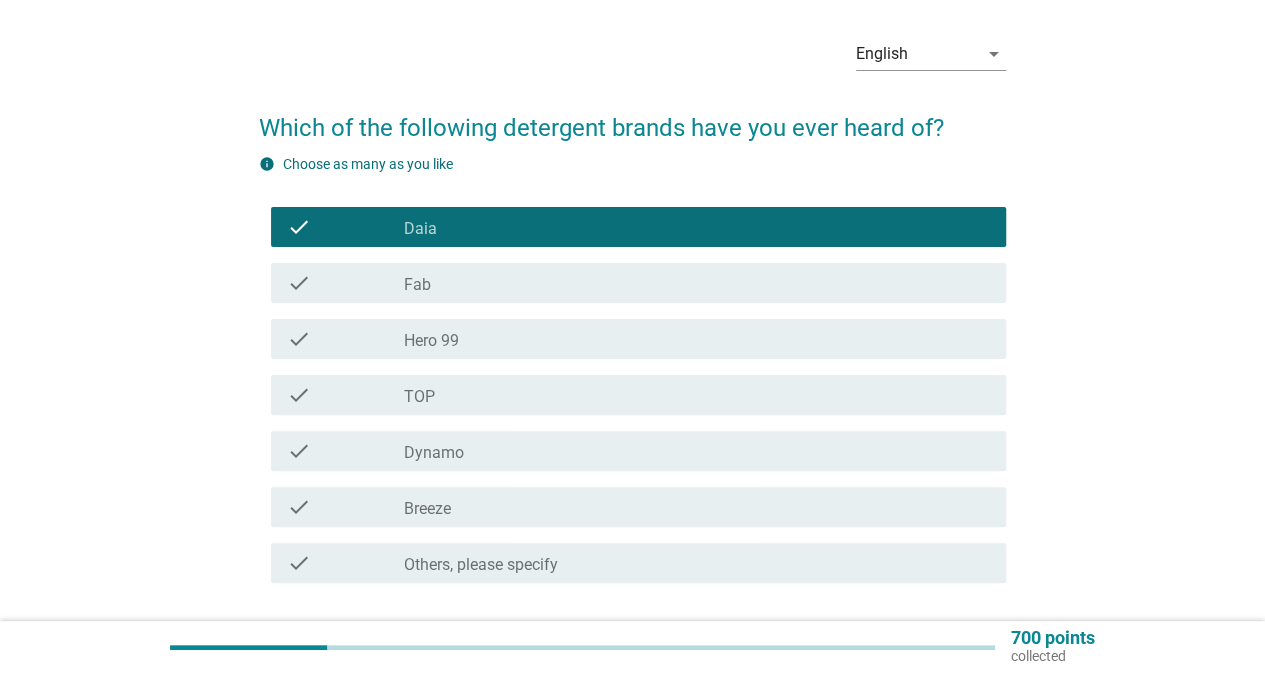 scroll, scrollTop: 100, scrollLeft: 0, axis: vertical 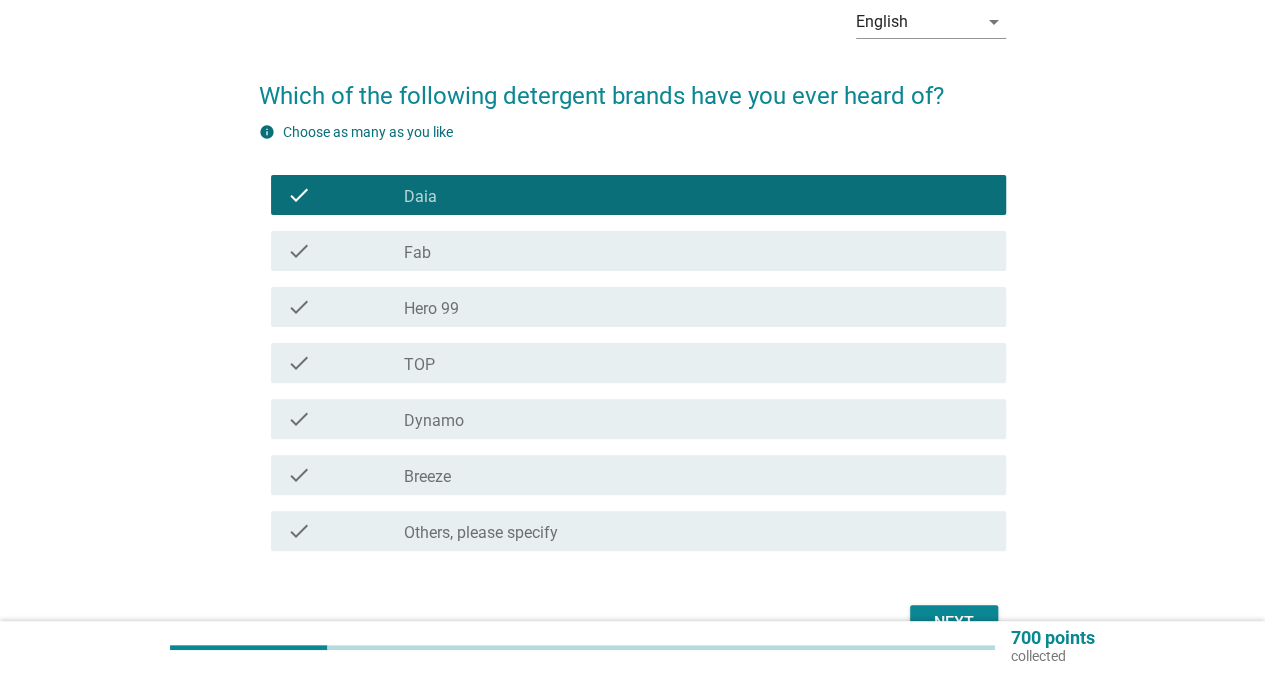 click on "check_box_outline_blank TOP" at bounding box center [697, 363] 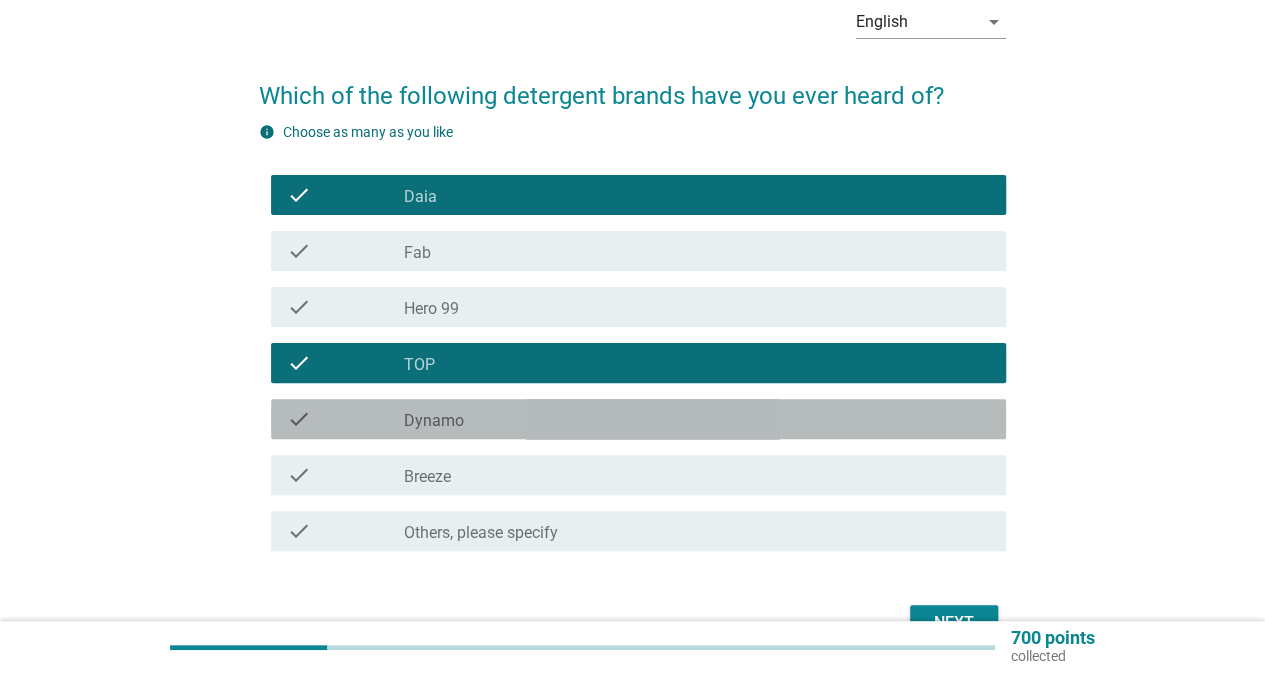 click on "check_box_outline_blank Dynamo" at bounding box center (697, 419) 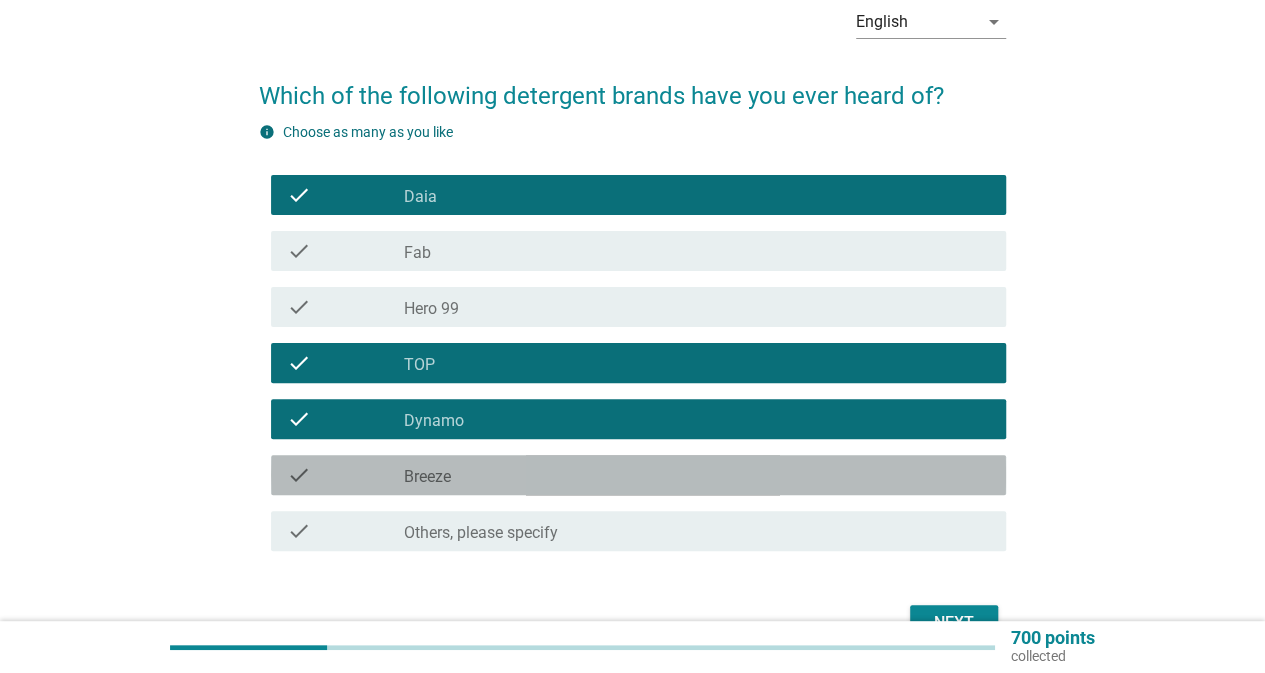 drag, startPoint x: 578, startPoint y: 474, endPoint x: 600, endPoint y: 481, distance: 23.086792 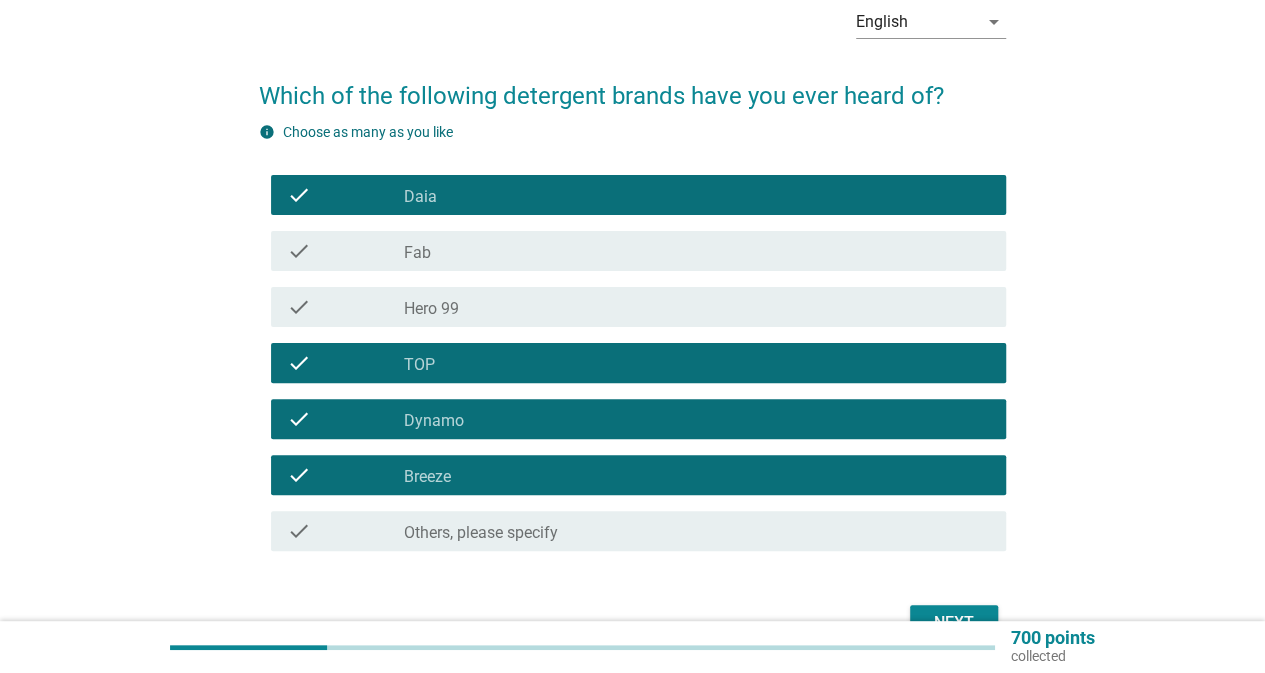 click on "Next" at bounding box center [954, 623] 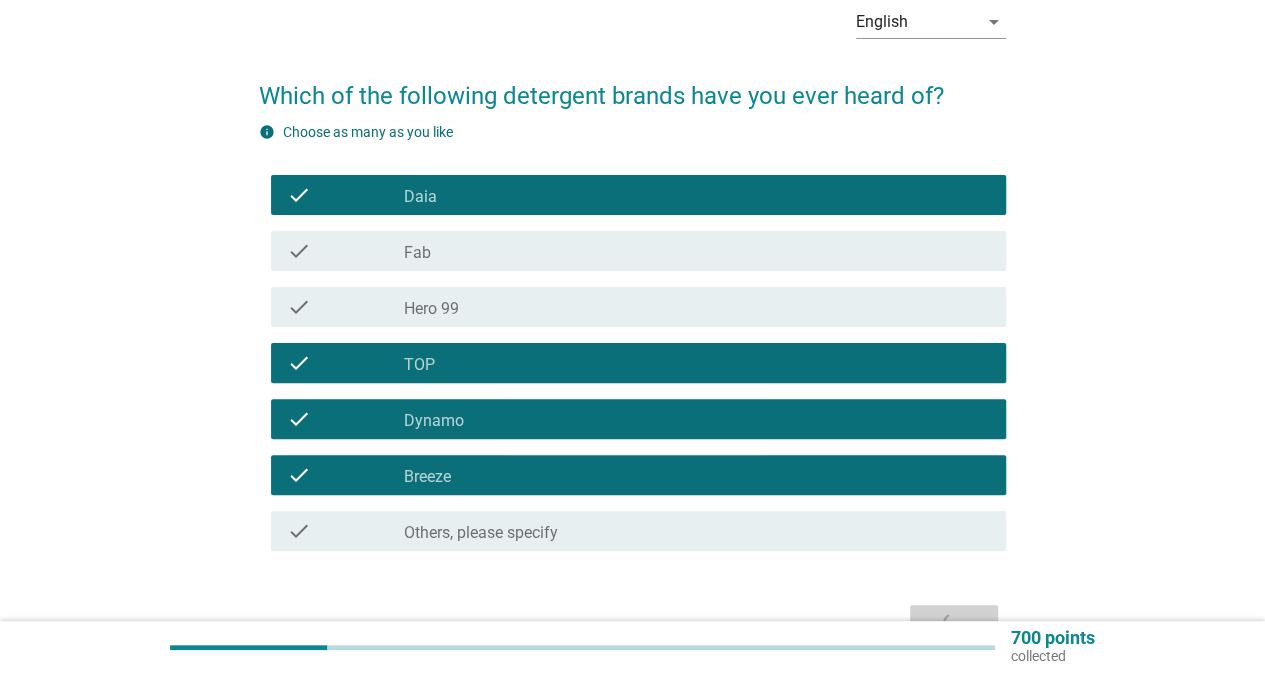 scroll, scrollTop: 0, scrollLeft: 0, axis: both 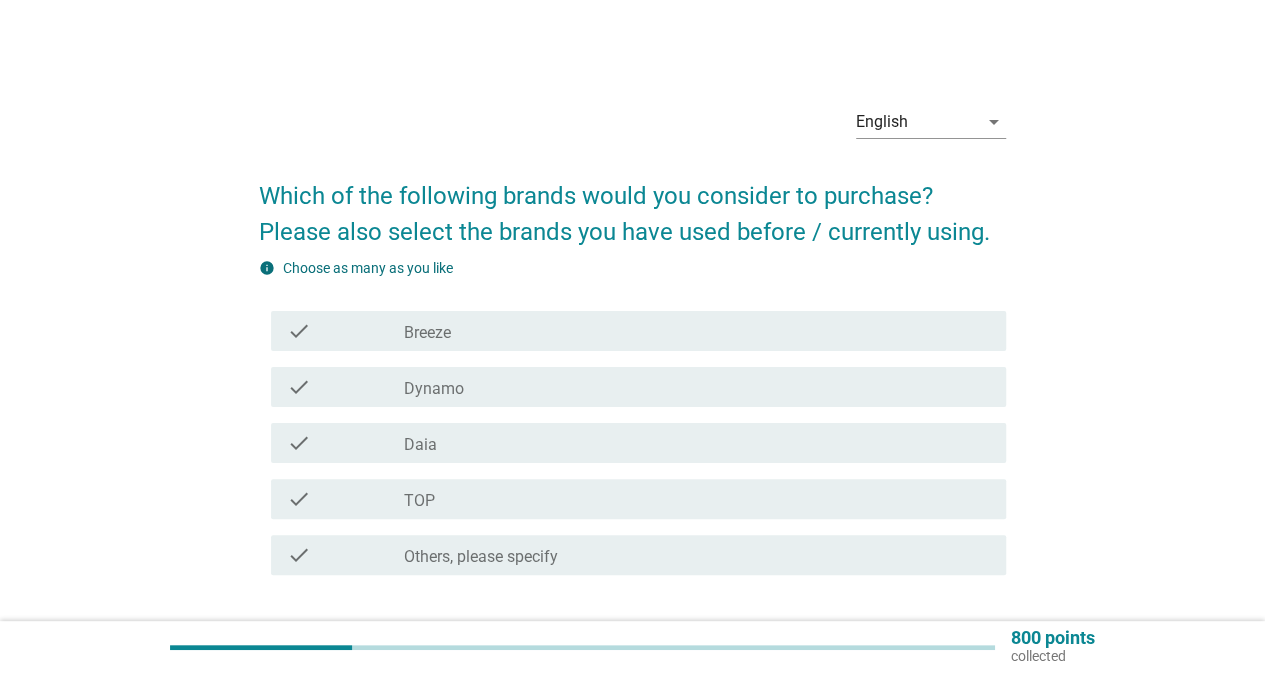 click on "check_box_outline_blank TOP" at bounding box center (697, 499) 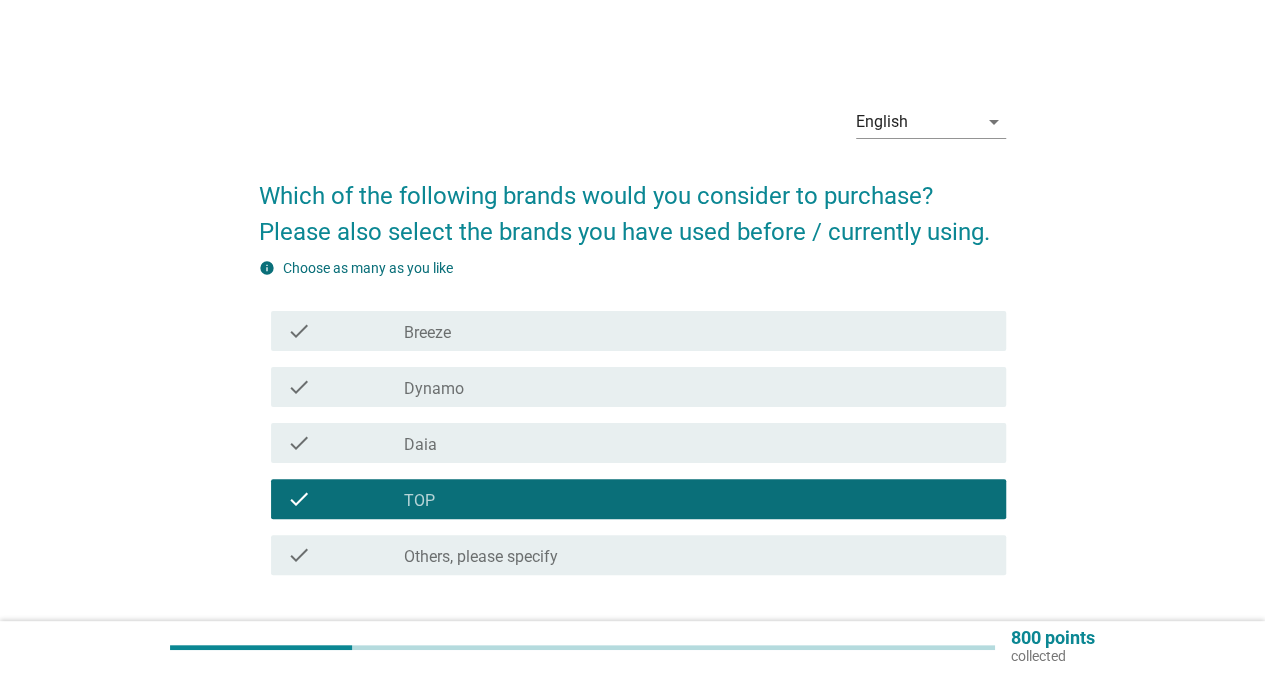 click on "check_box_outline_blank Breeze" at bounding box center [697, 331] 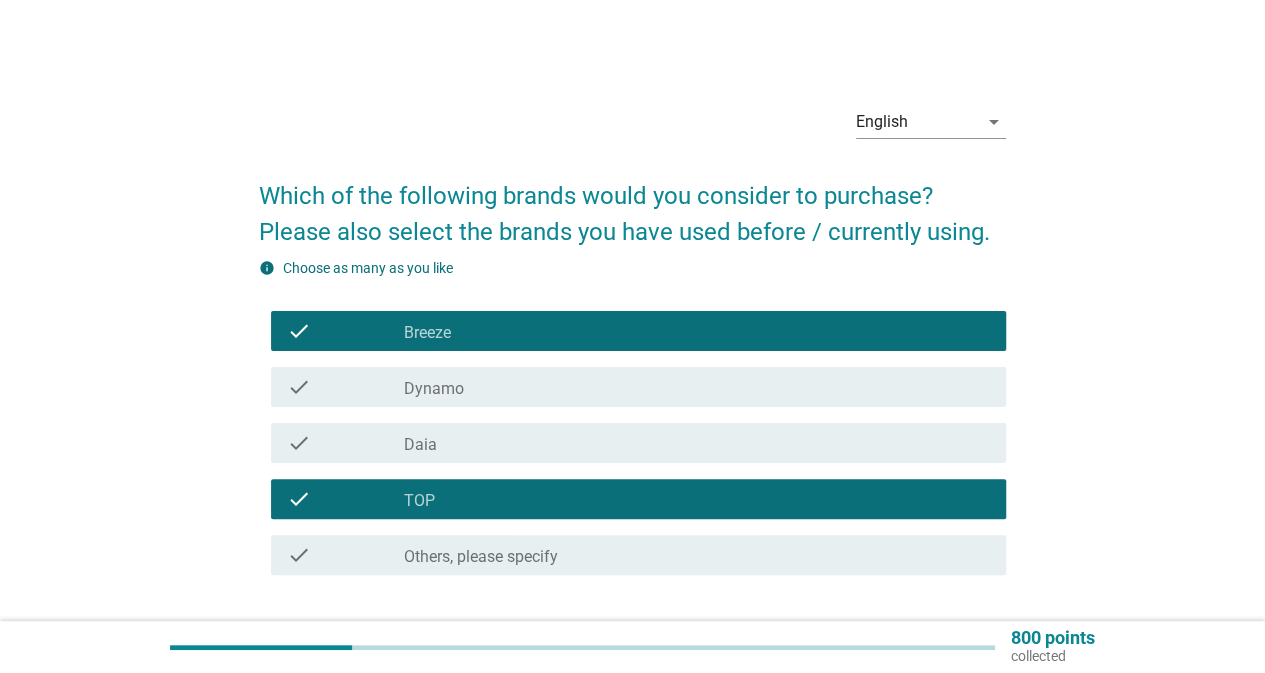click on "check     check_box_outline_blank Dynamo" at bounding box center (638, 387) 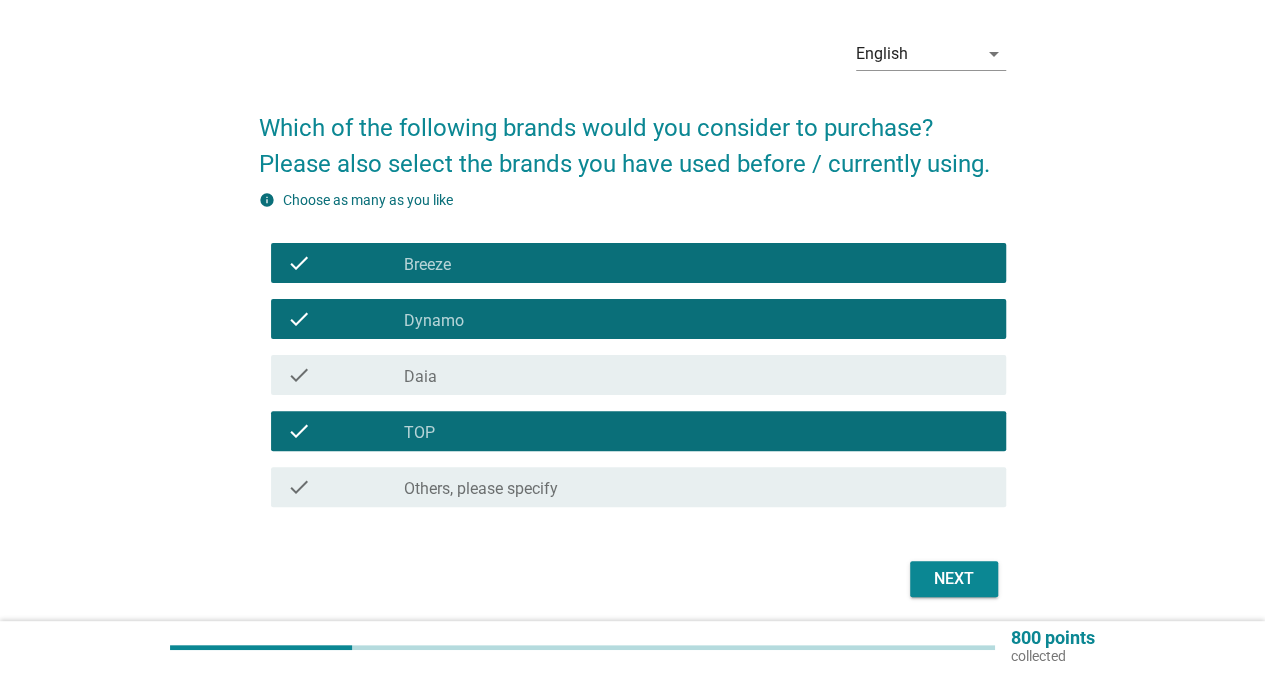 scroll, scrollTop: 100, scrollLeft: 0, axis: vertical 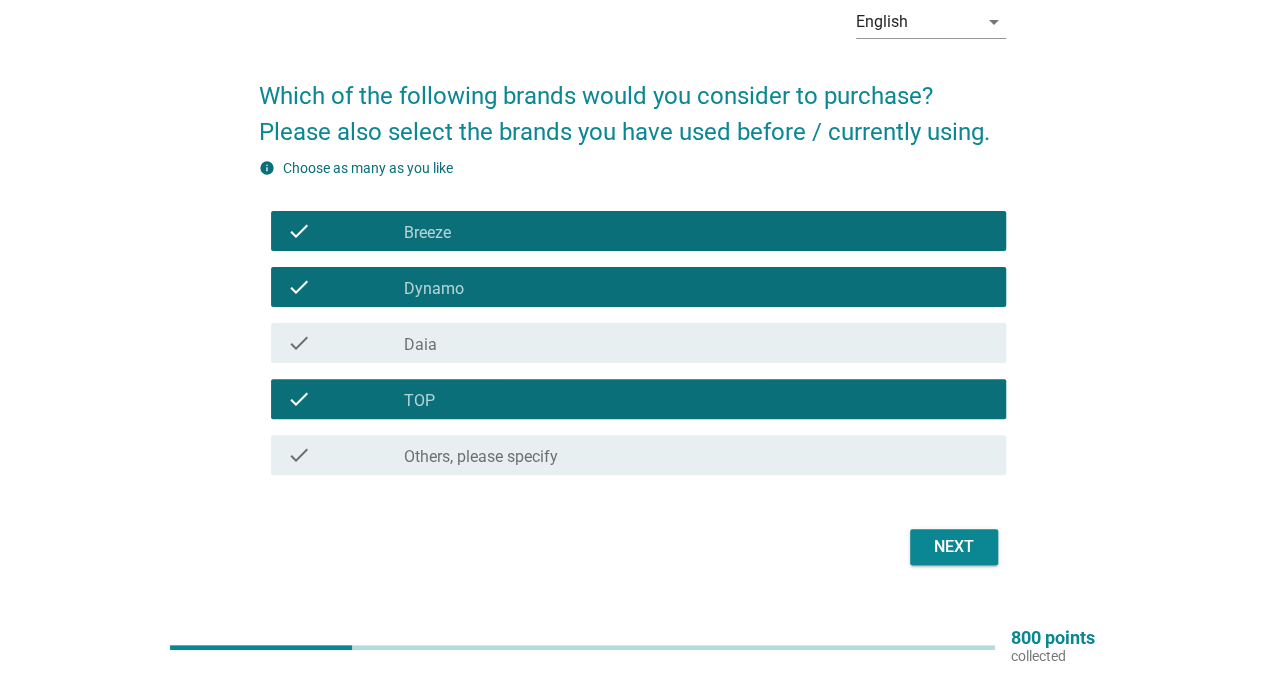 click on "Next" at bounding box center [954, 547] 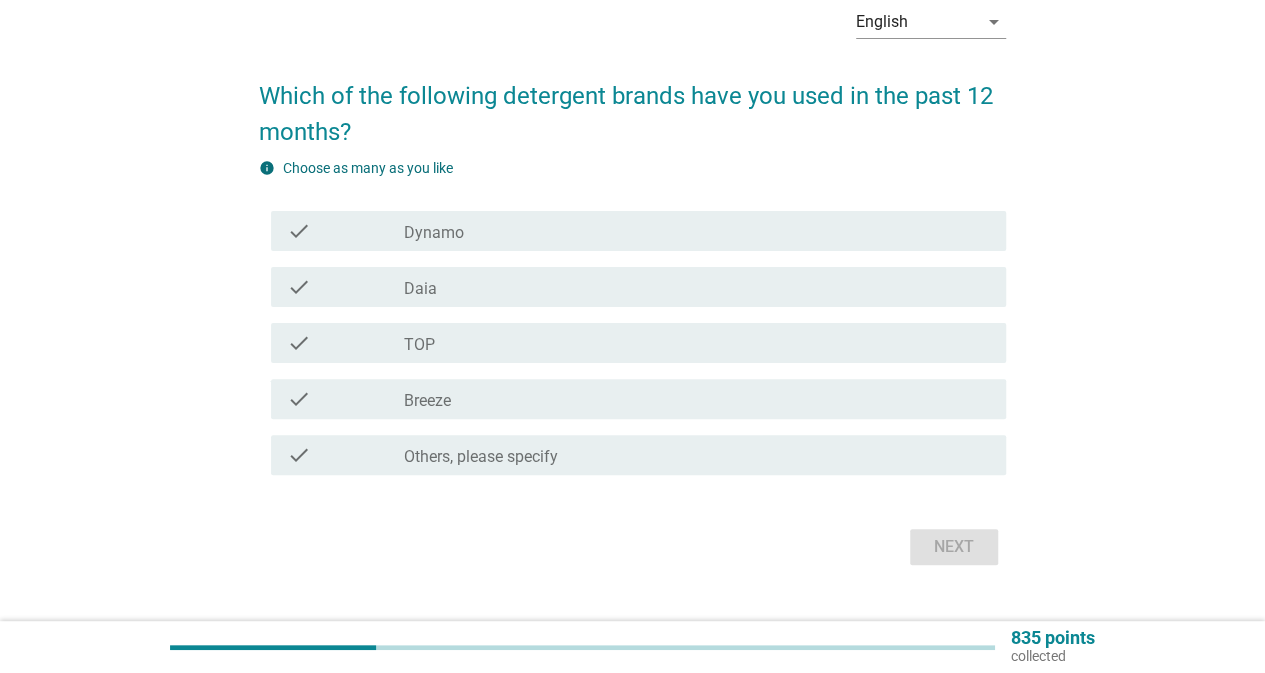 scroll, scrollTop: 0, scrollLeft: 0, axis: both 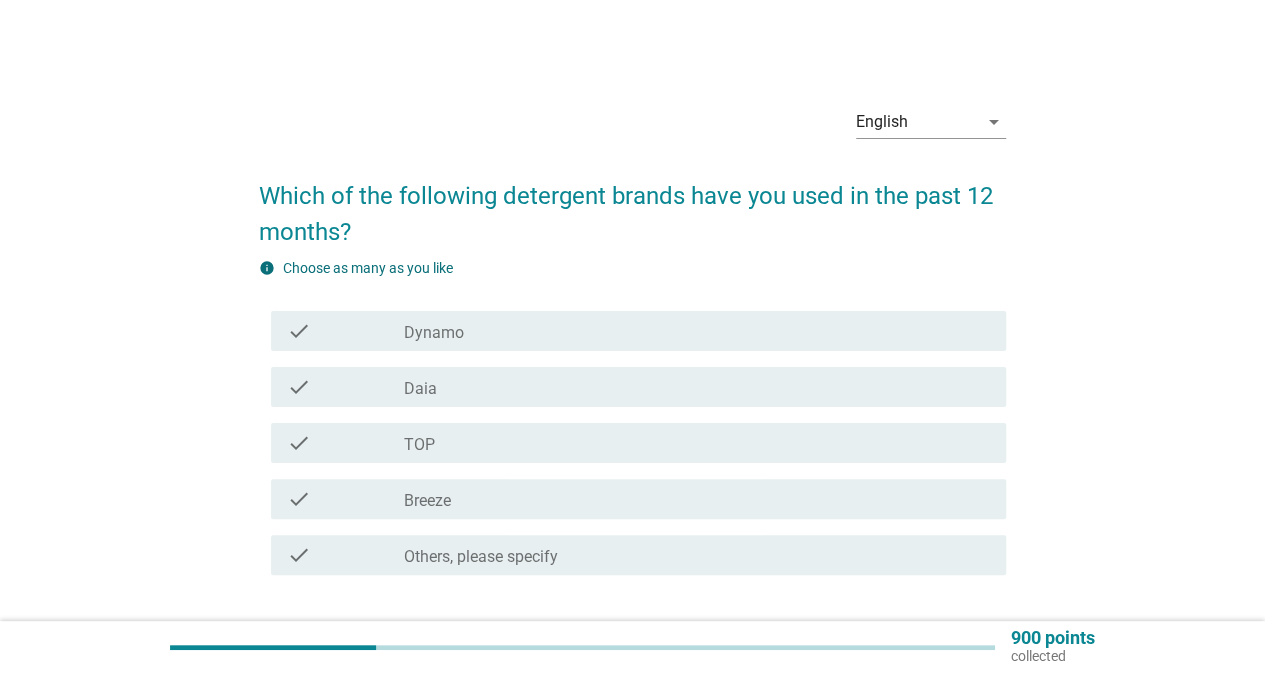 click on "check_box TOP" at bounding box center (697, 443) 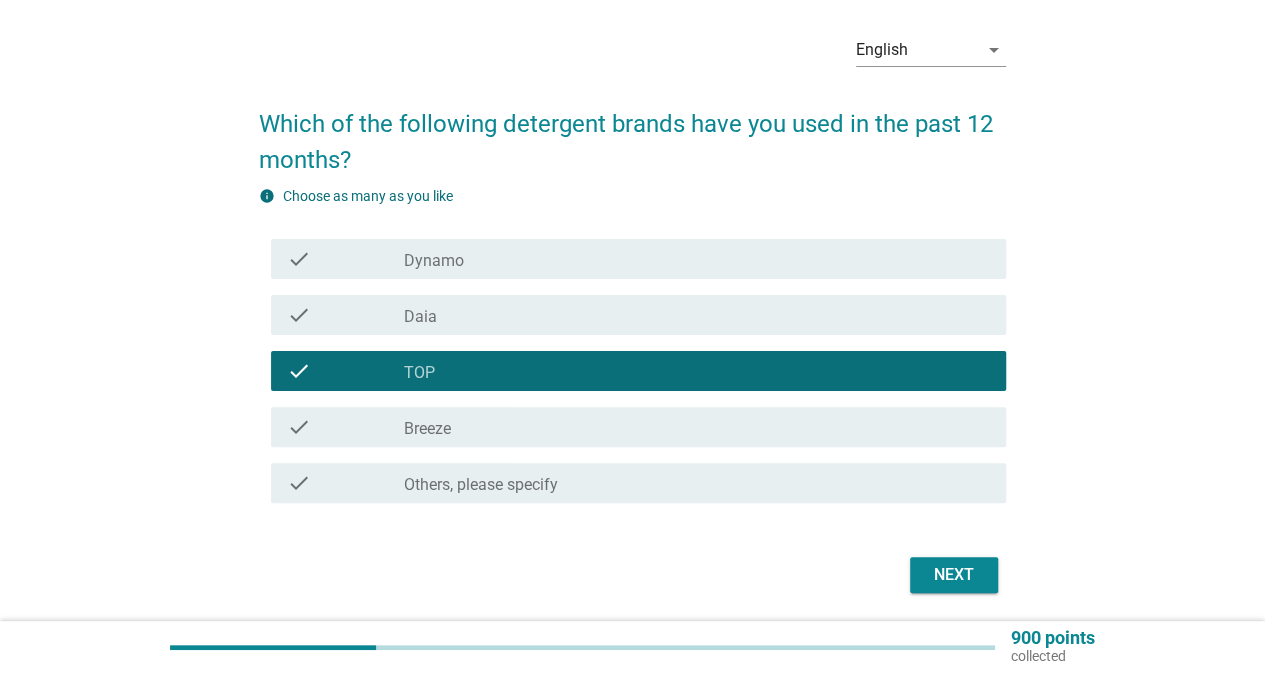 scroll, scrollTop: 140, scrollLeft: 0, axis: vertical 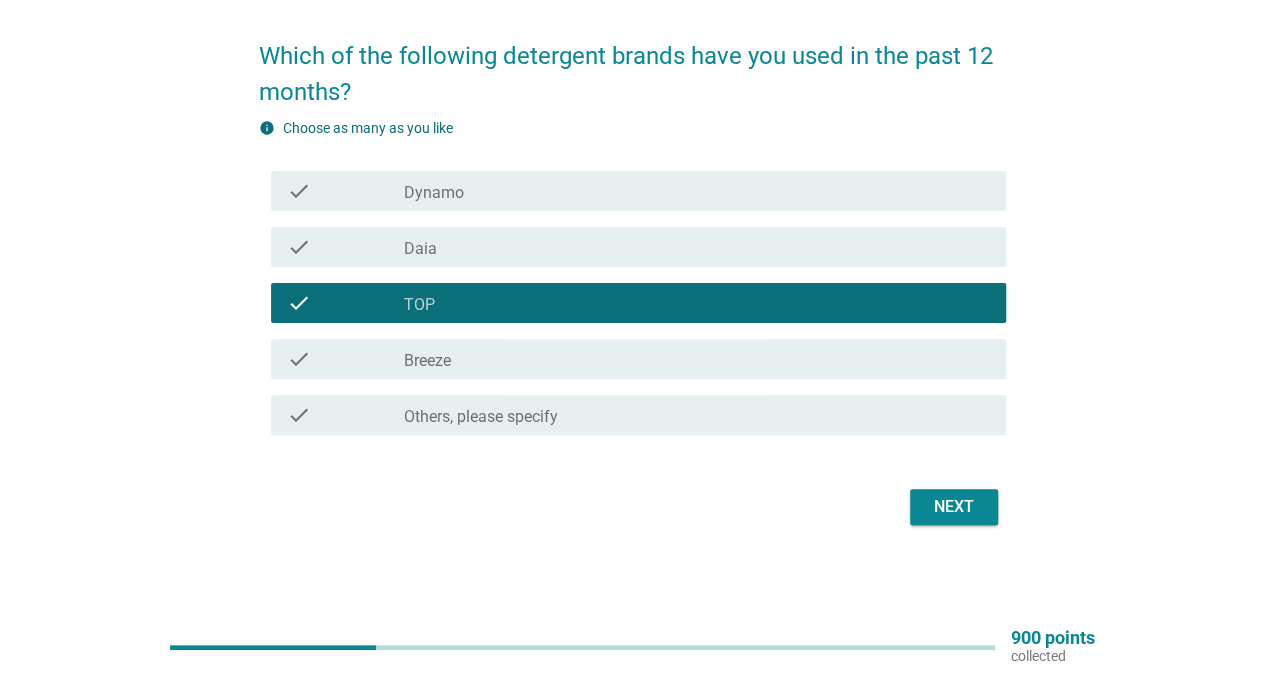 click on "Next" at bounding box center [954, 507] 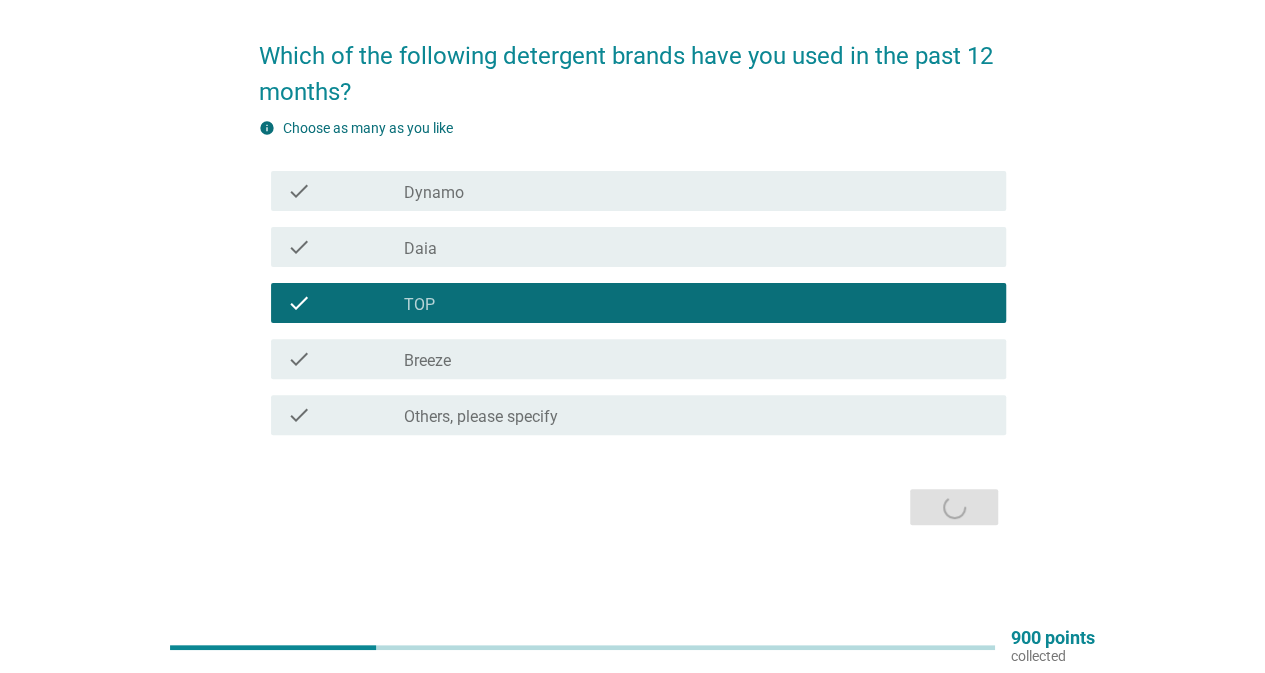 scroll, scrollTop: 0, scrollLeft: 0, axis: both 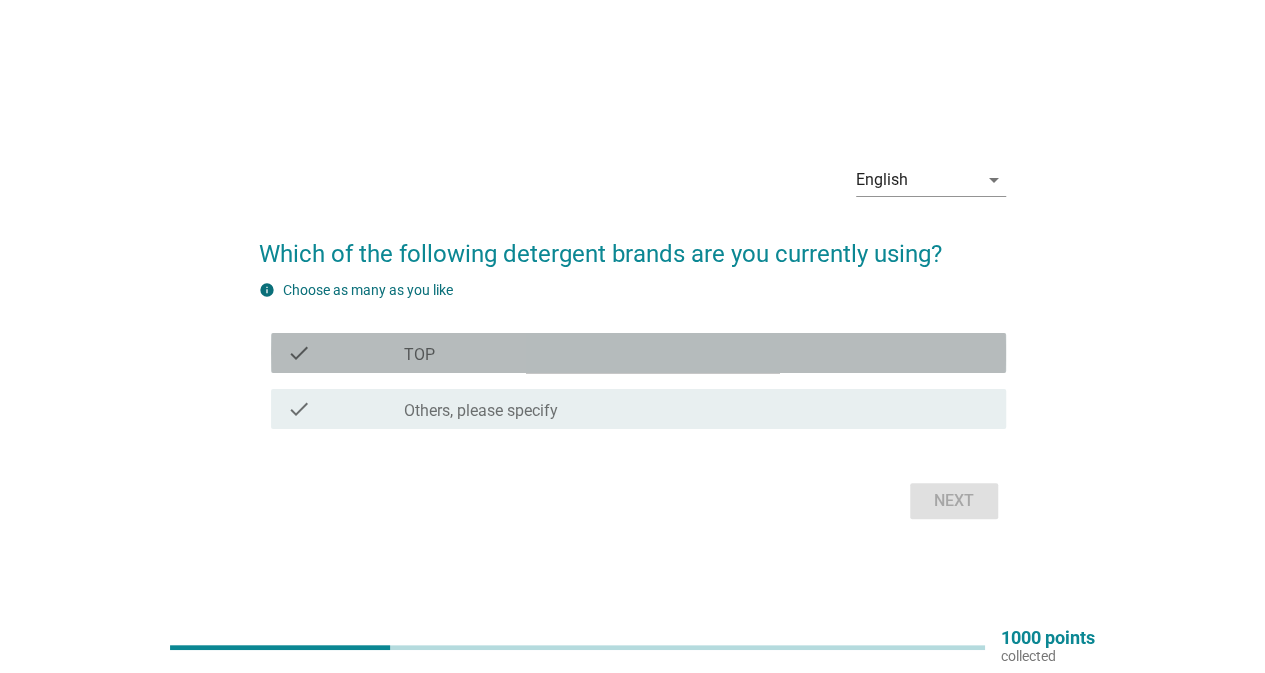 click on "check     check_box TOP" at bounding box center (638, 353) 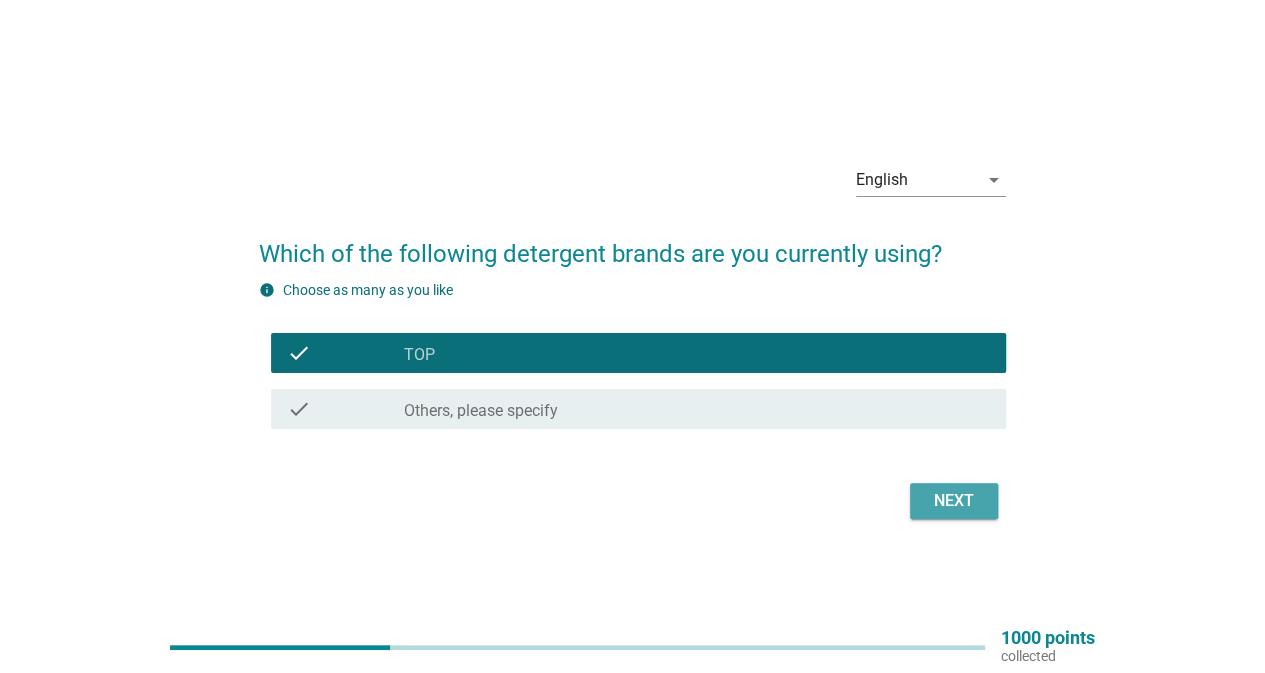 click on "Next" at bounding box center (954, 501) 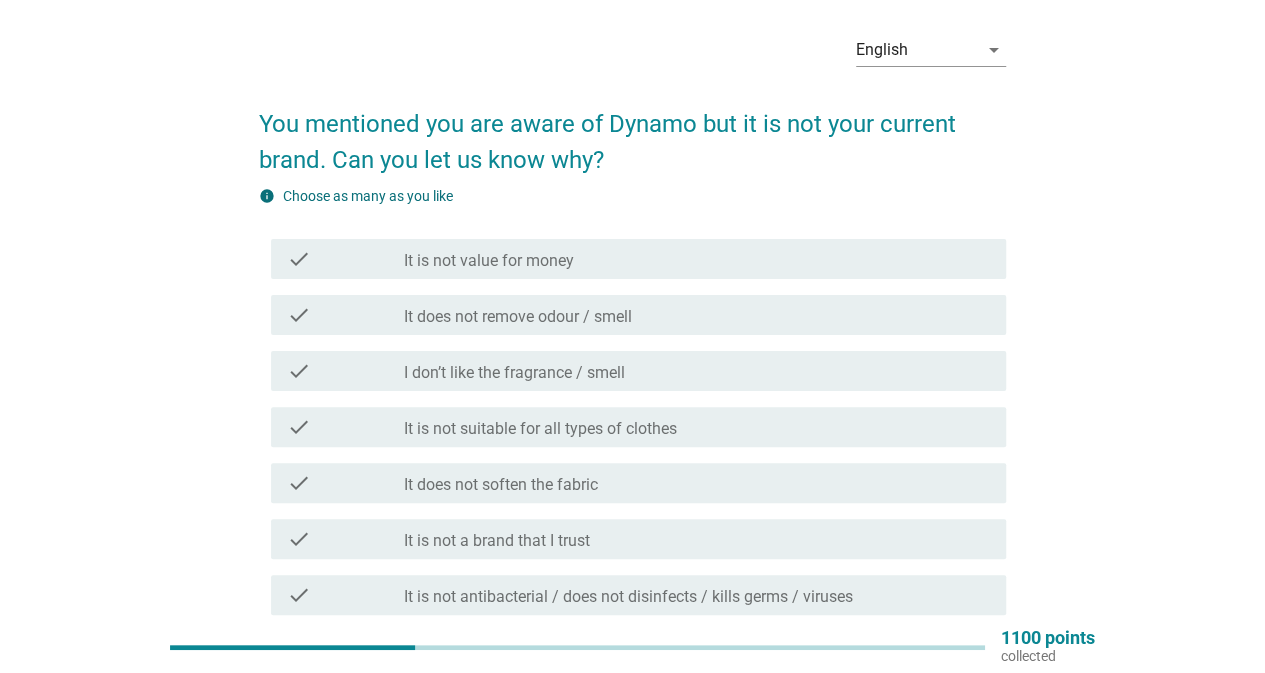 scroll, scrollTop: 100, scrollLeft: 0, axis: vertical 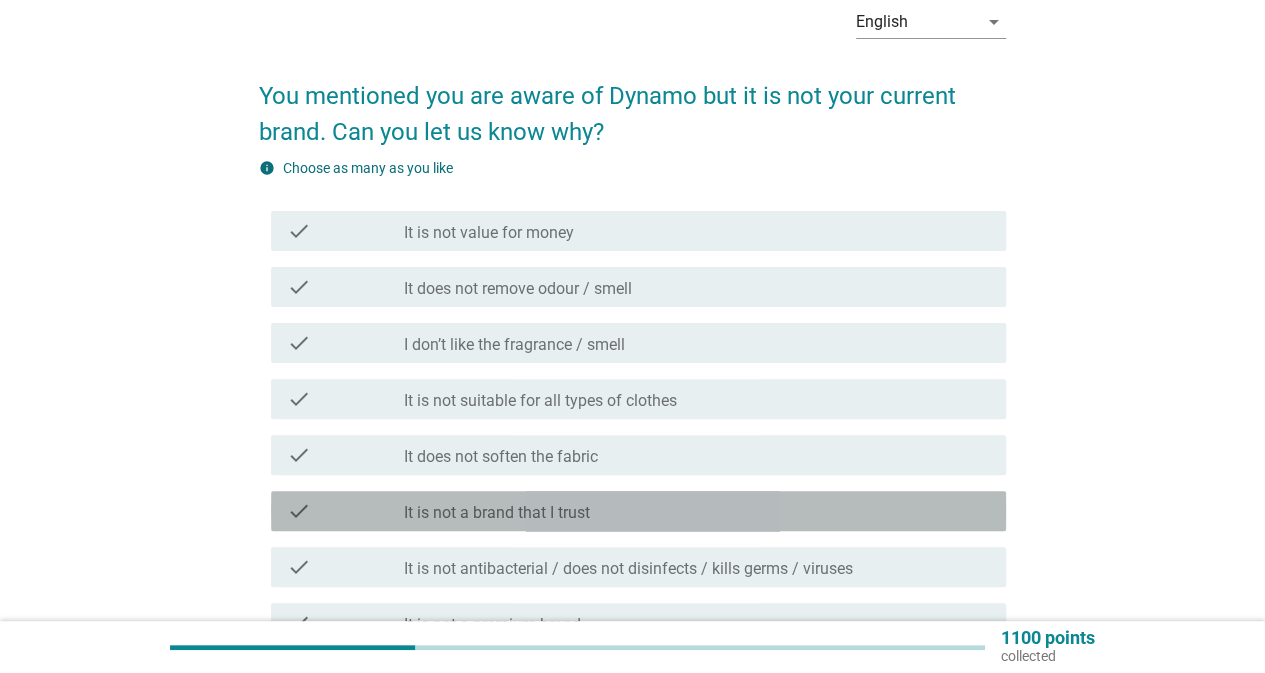 click on "It is not a brand that I trust" at bounding box center (497, 513) 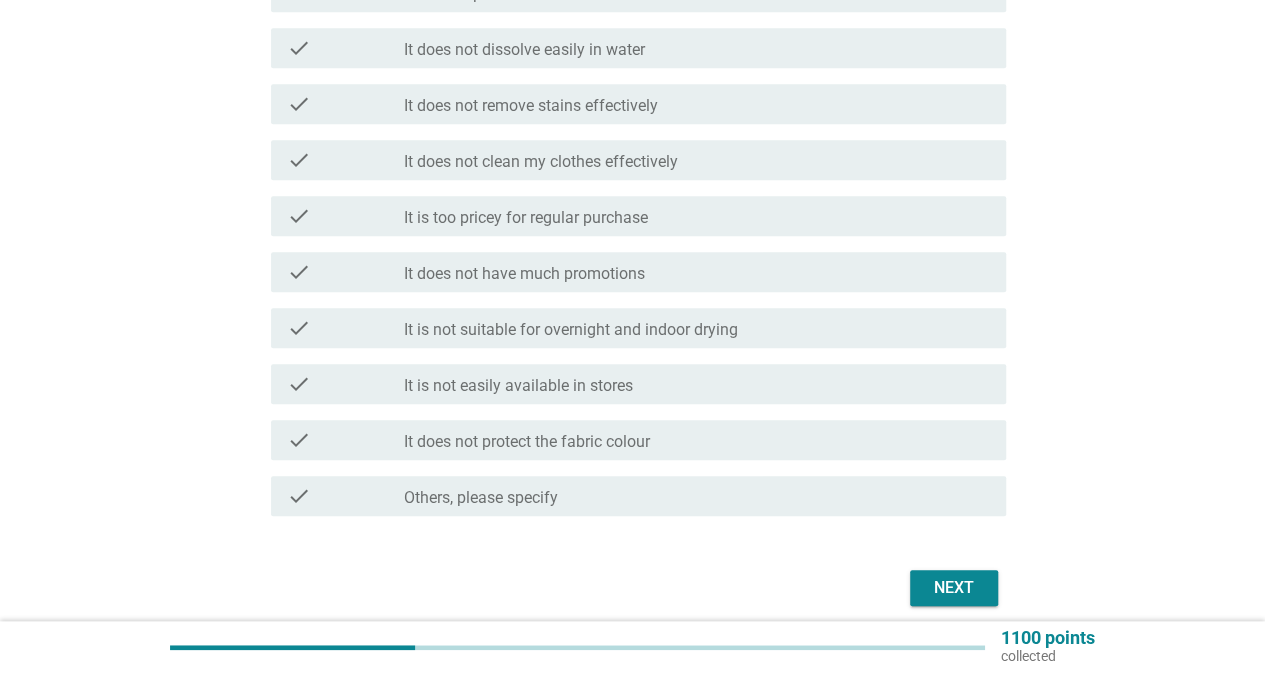 scroll, scrollTop: 812, scrollLeft: 0, axis: vertical 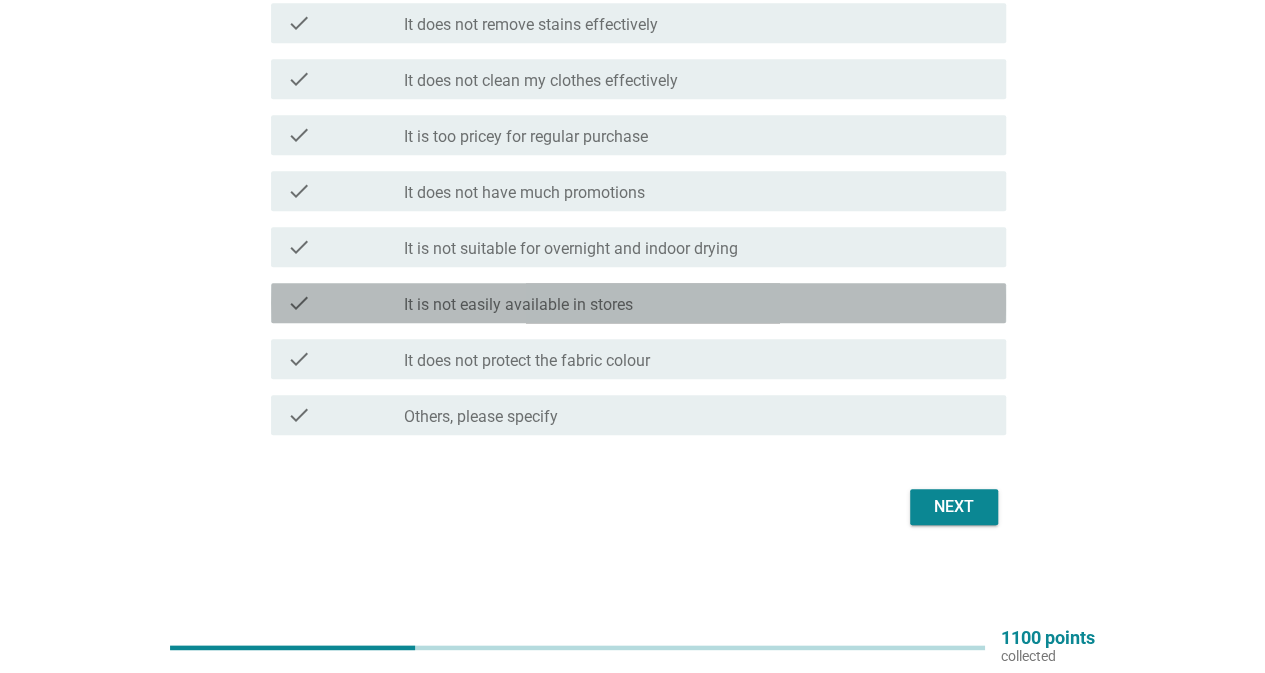 click on "check_box_outline_blank It is not easily available in stores" at bounding box center (697, 303) 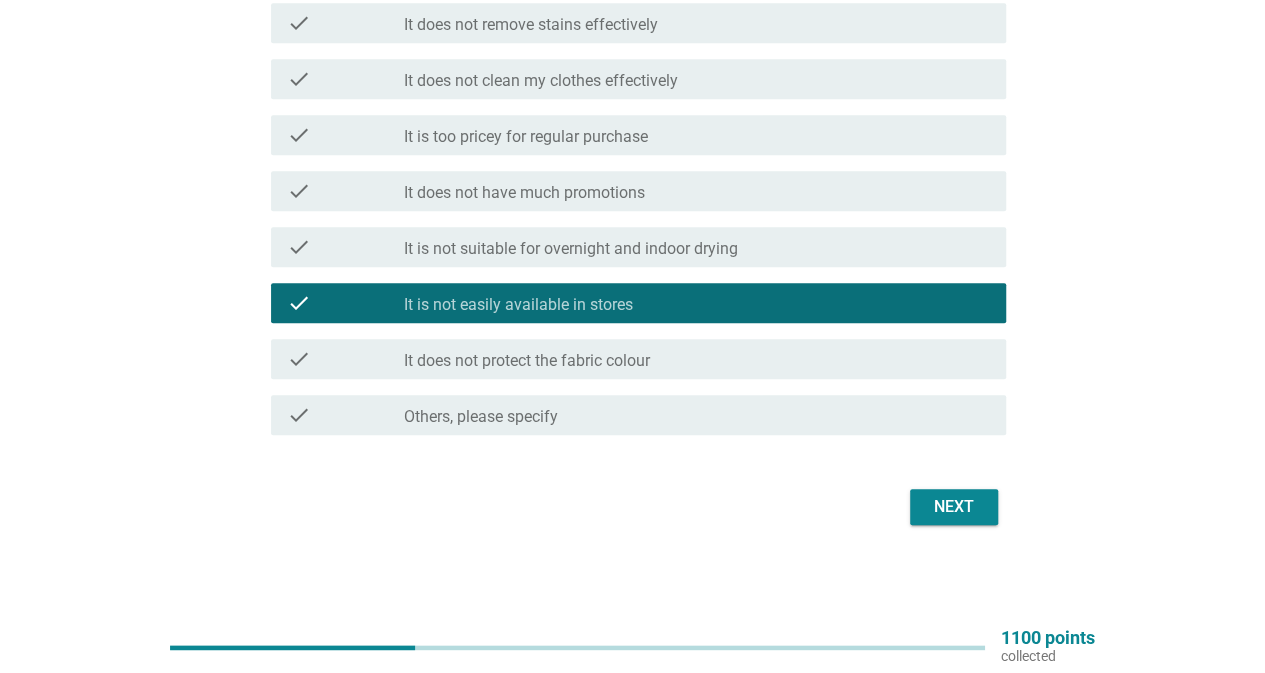 click on "Next" at bounding box center (954, 507) 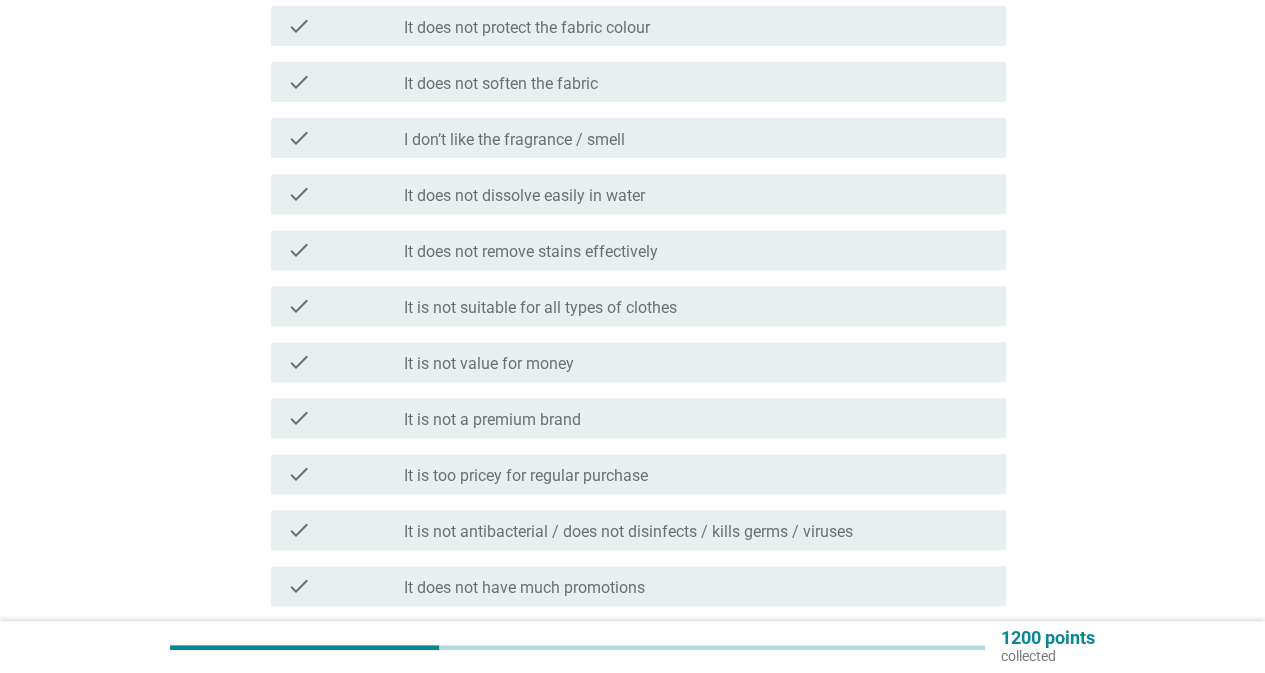 scroll, scrollTop: 500, scrollLeft: 0, axis: vertical 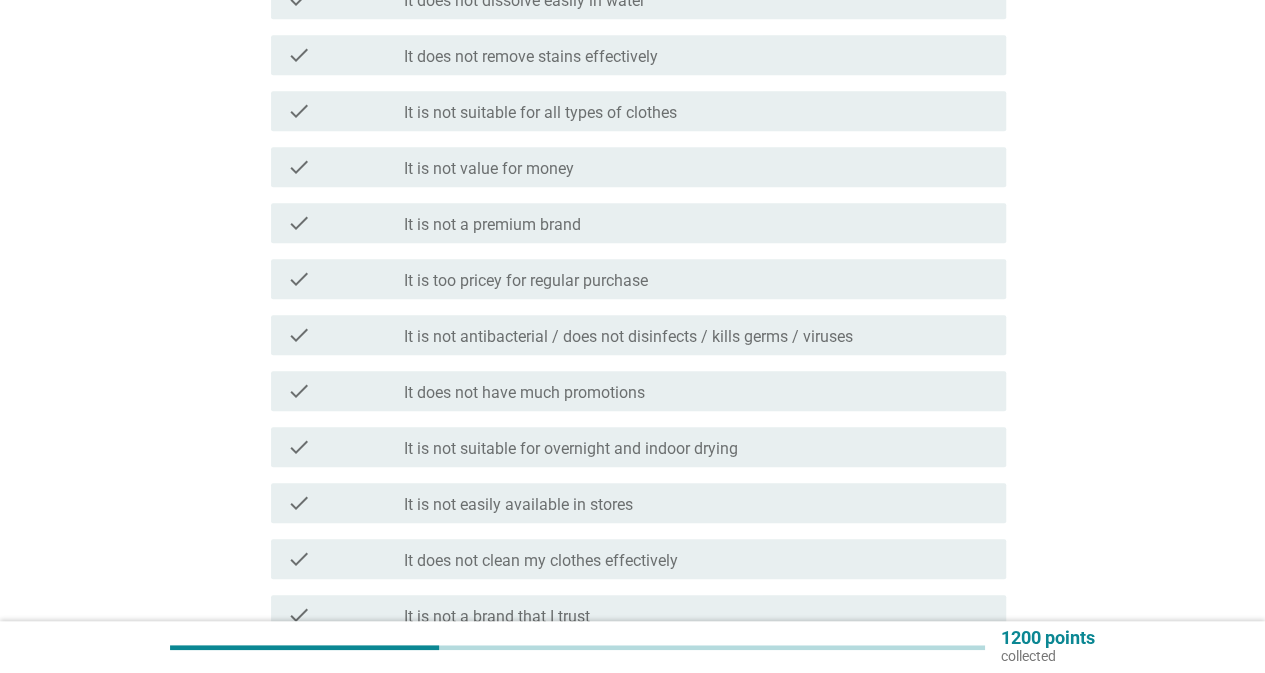 click on "check_box_outline_blank It does not have much promotions" at bounding box center [697, 391] 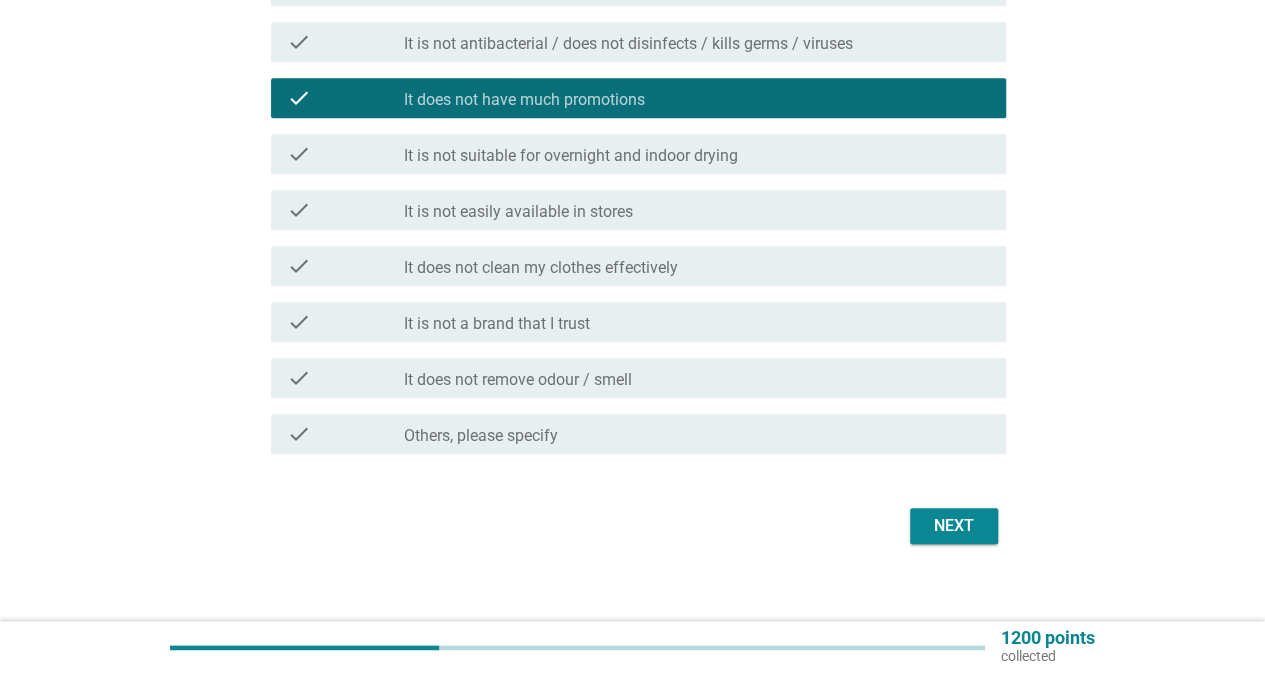 scroll, scrollTop: 800, scrollLeft: 0, axis: vertical 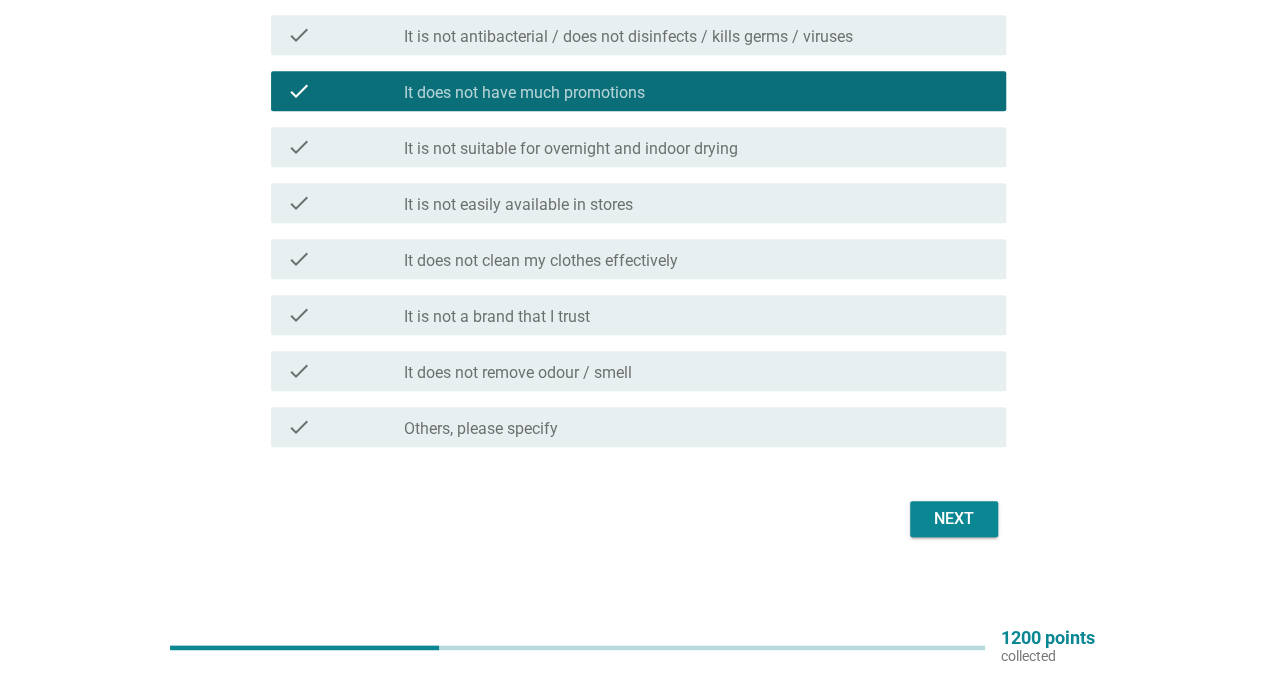 click on "Next" at bounding box center [954, 519] 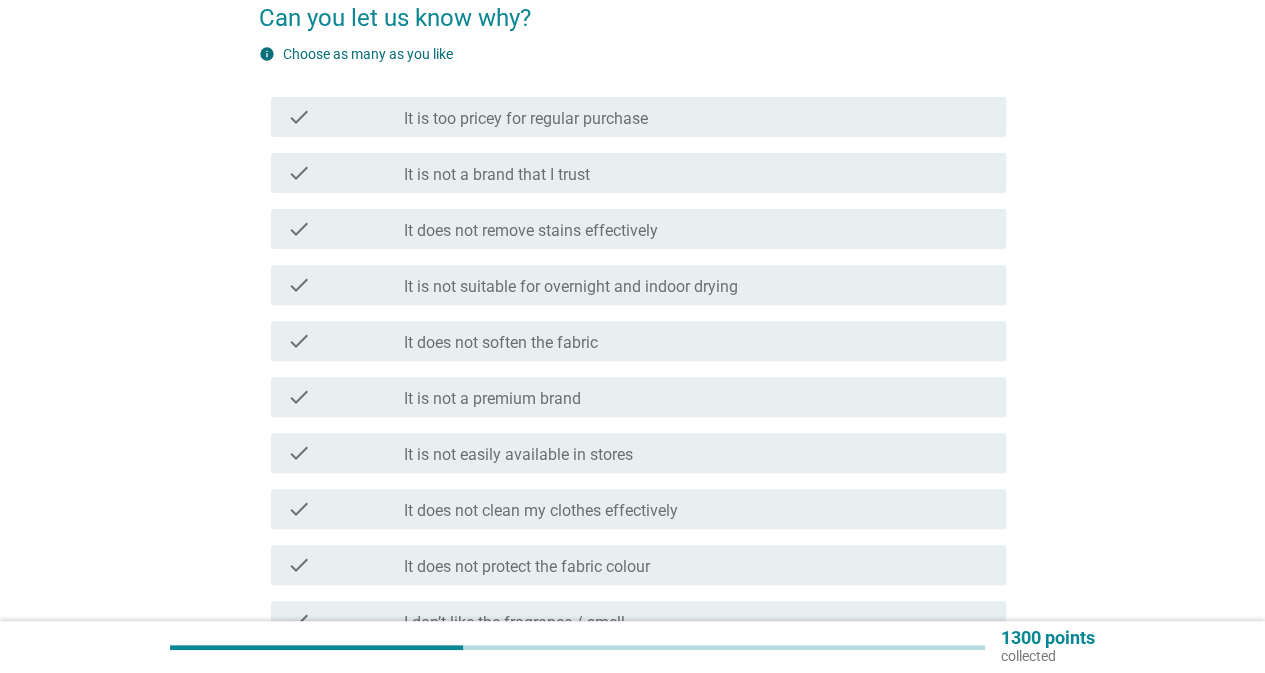 scroll, scrollTop: 300, scrollLeft: 0, axis: vertical 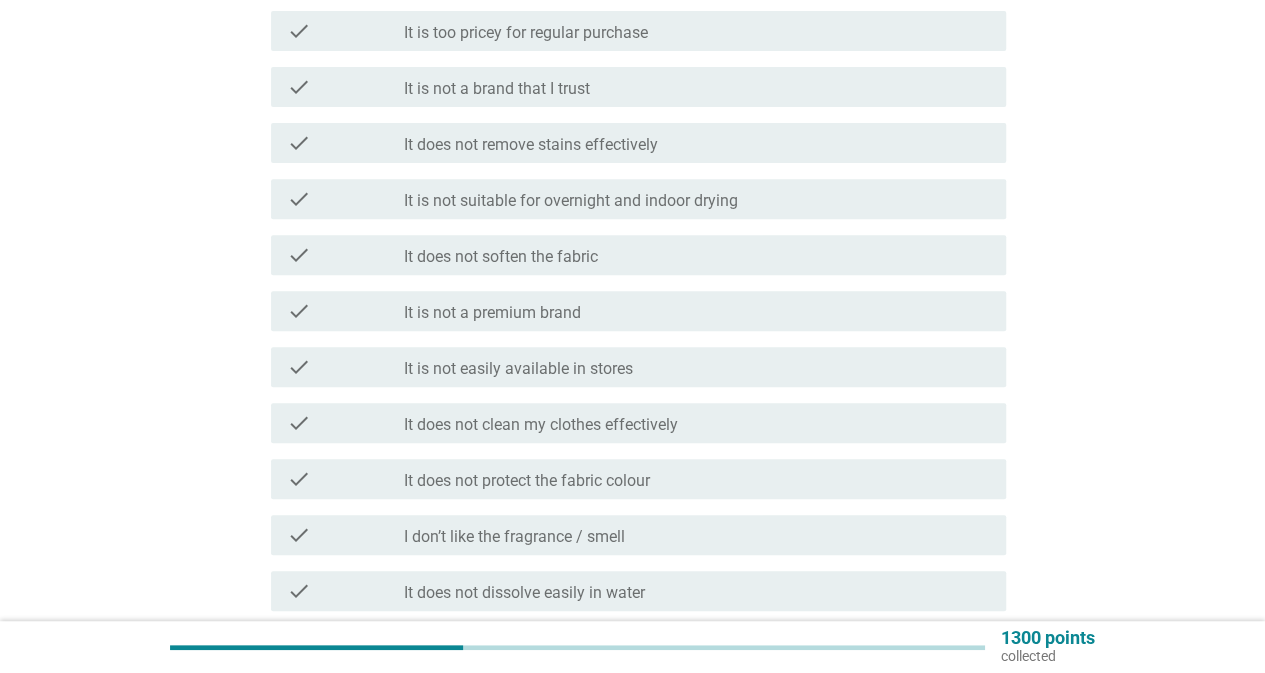 click on "It is not easily available in stores" at bounding box center [518, 369] 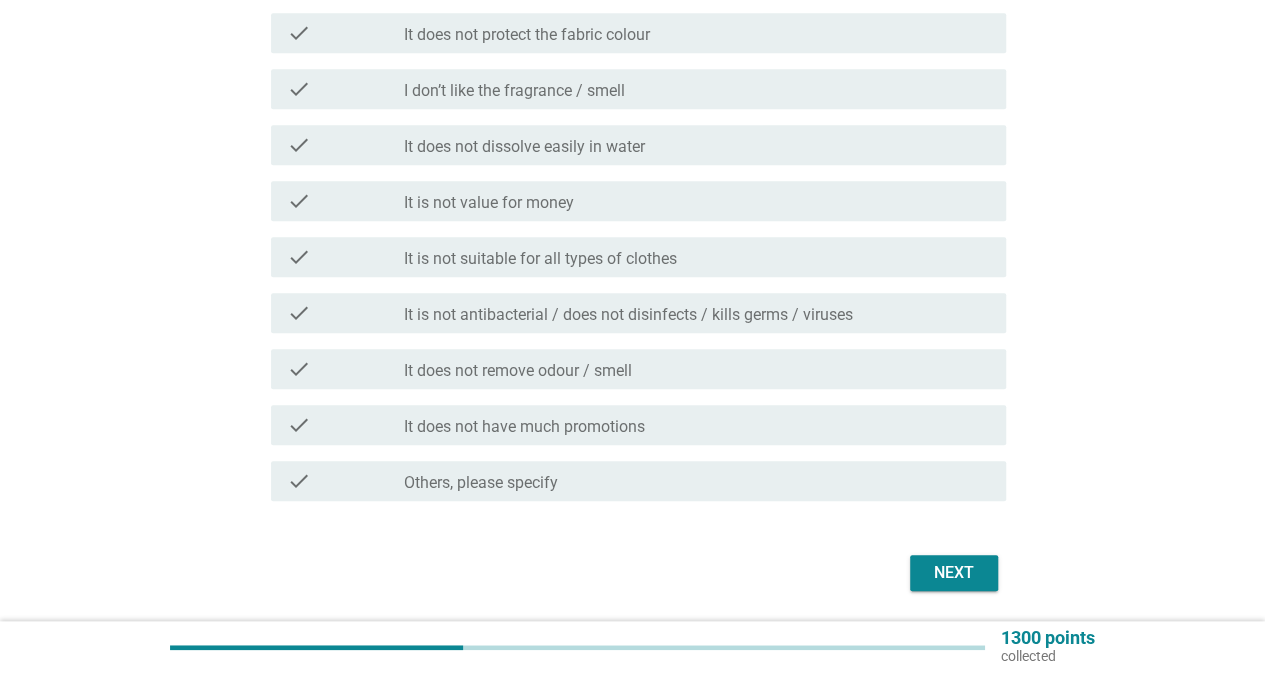 scroll, scrollTop: 812, scrollLeft: 0, axis: vertical 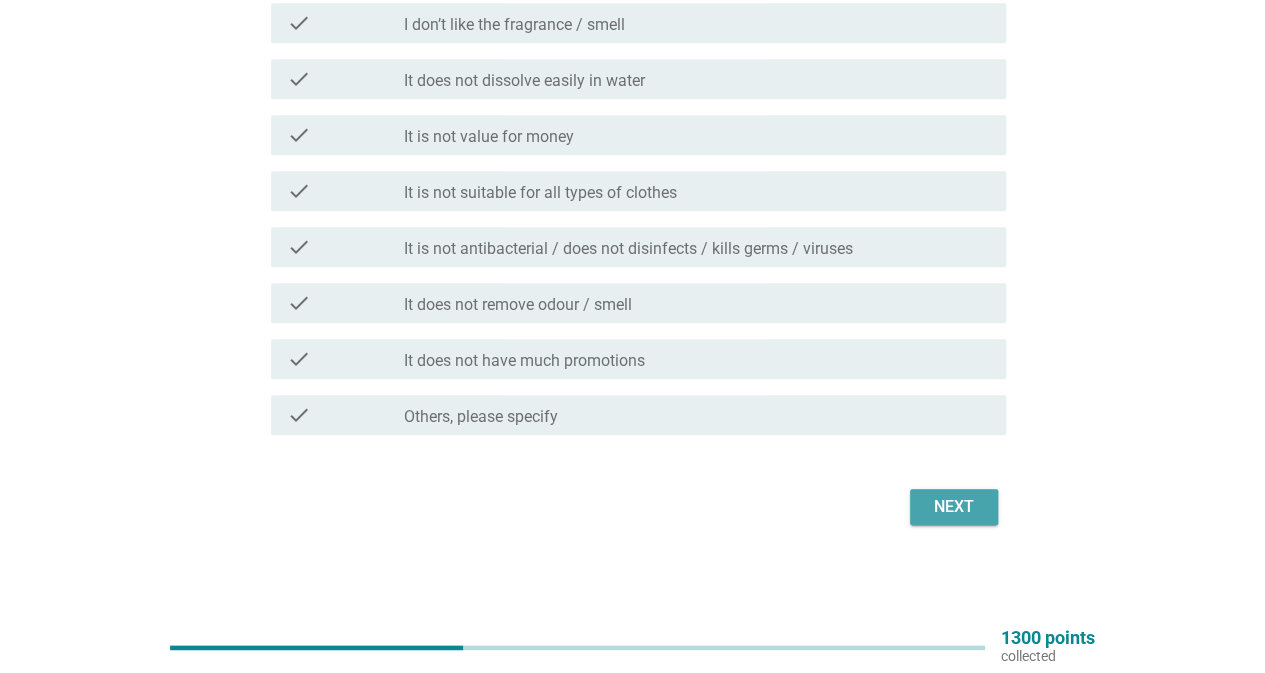 click on "Next" at bounding box center [954, 507] 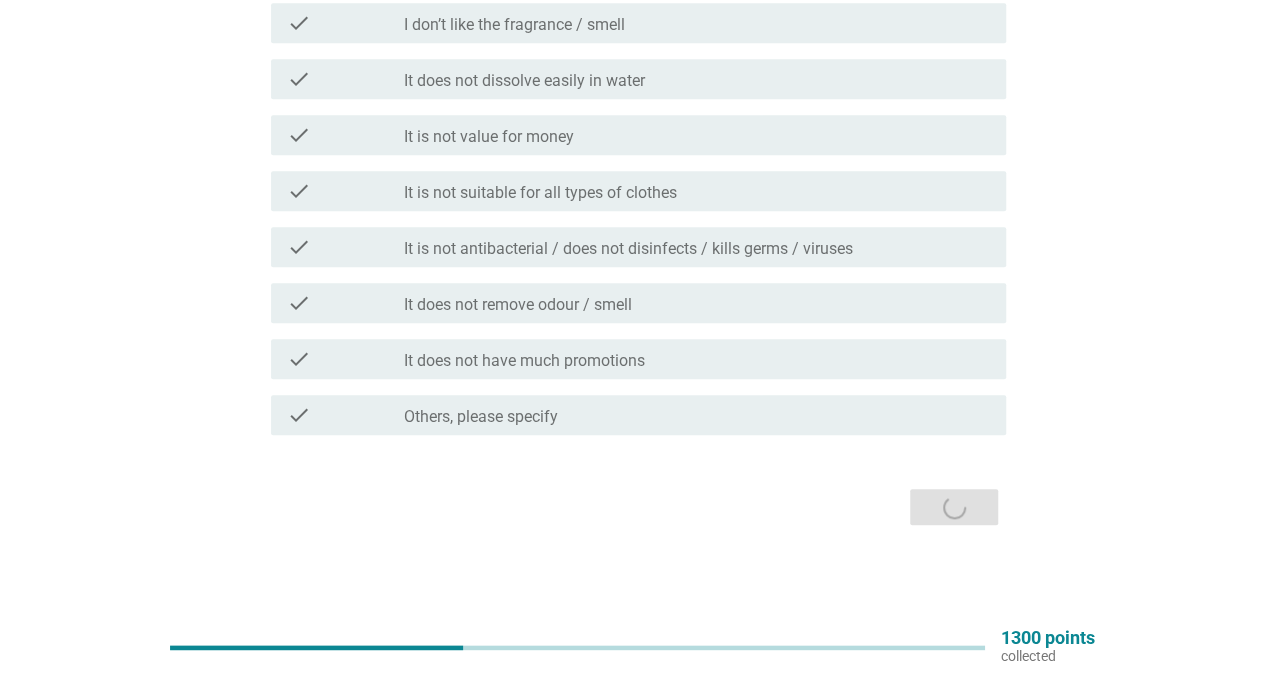 scroll, scrollTop: 0, scrollLeft: 0, axis: both 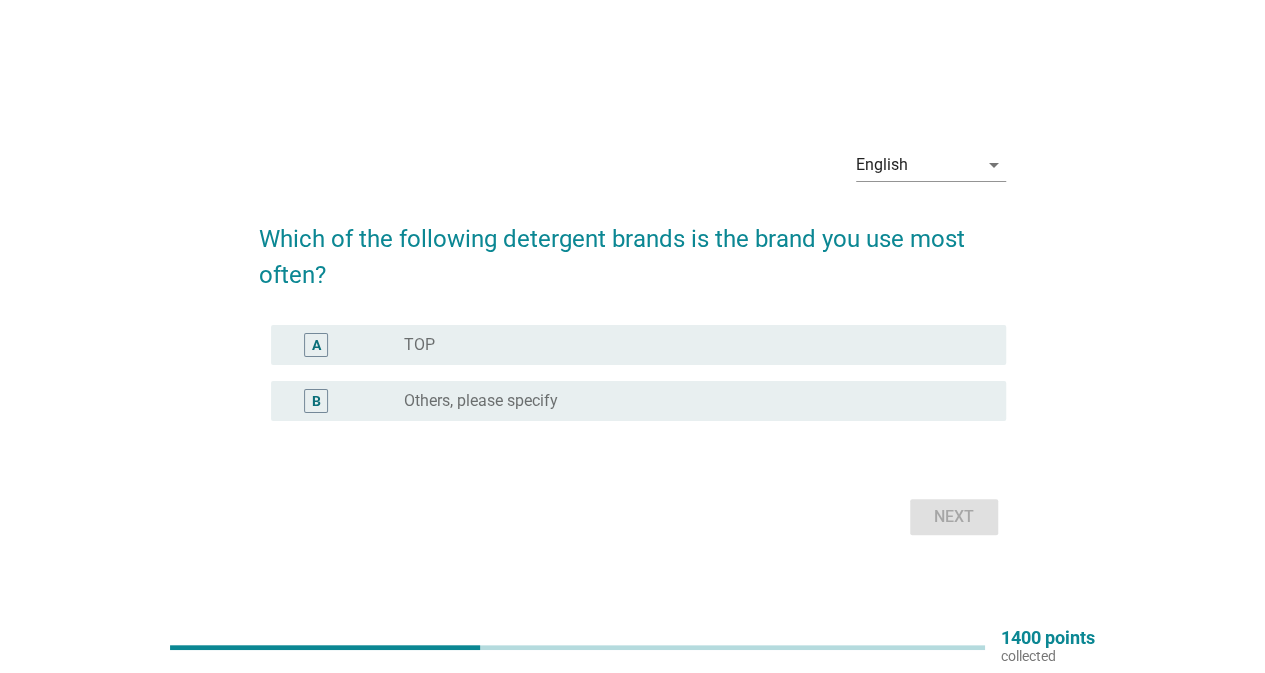 click on "radio_button_unchecked TOP" at bounding box center (689, 345) 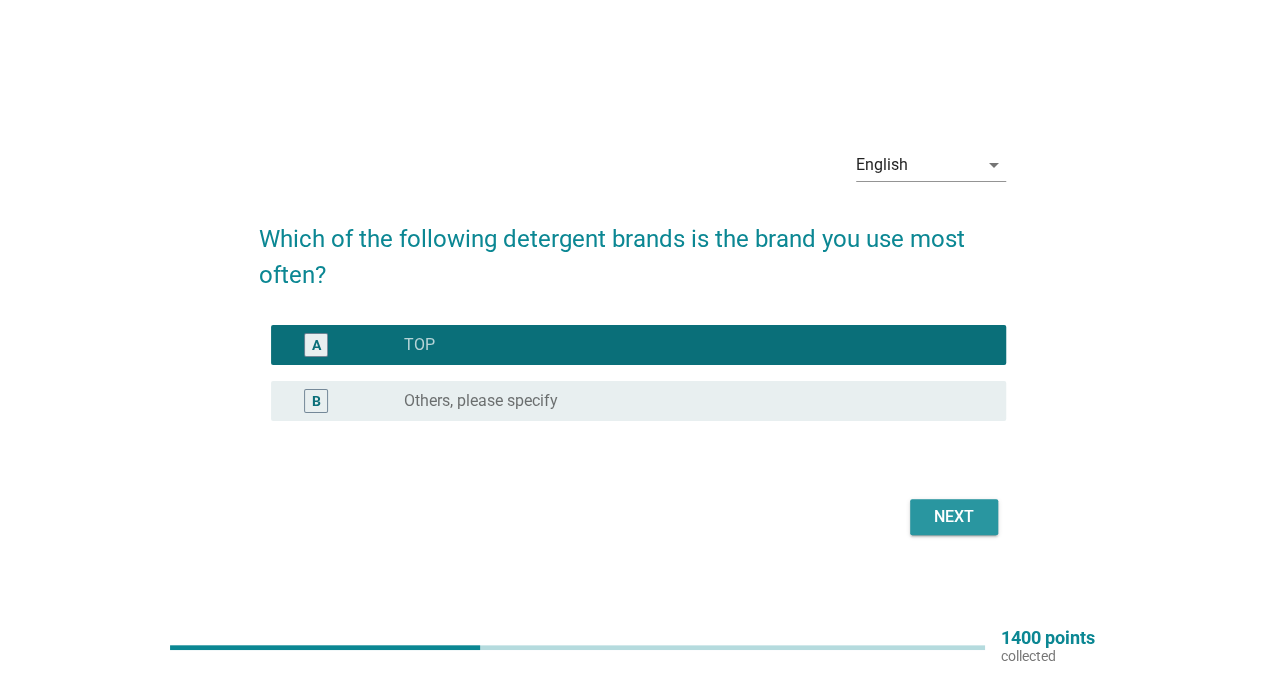 click on "Next" at bounding box center [954, 517] 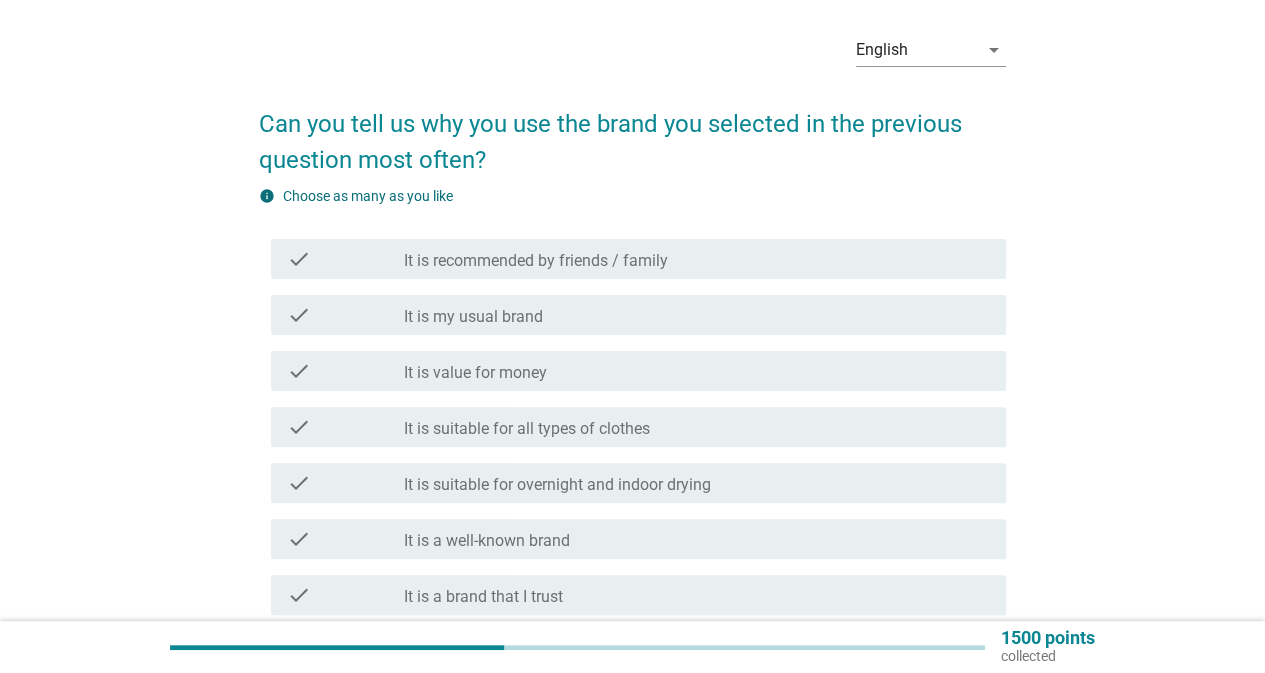 scroll, scrollTop: 100, scrollLeft: 0, axis: vertical 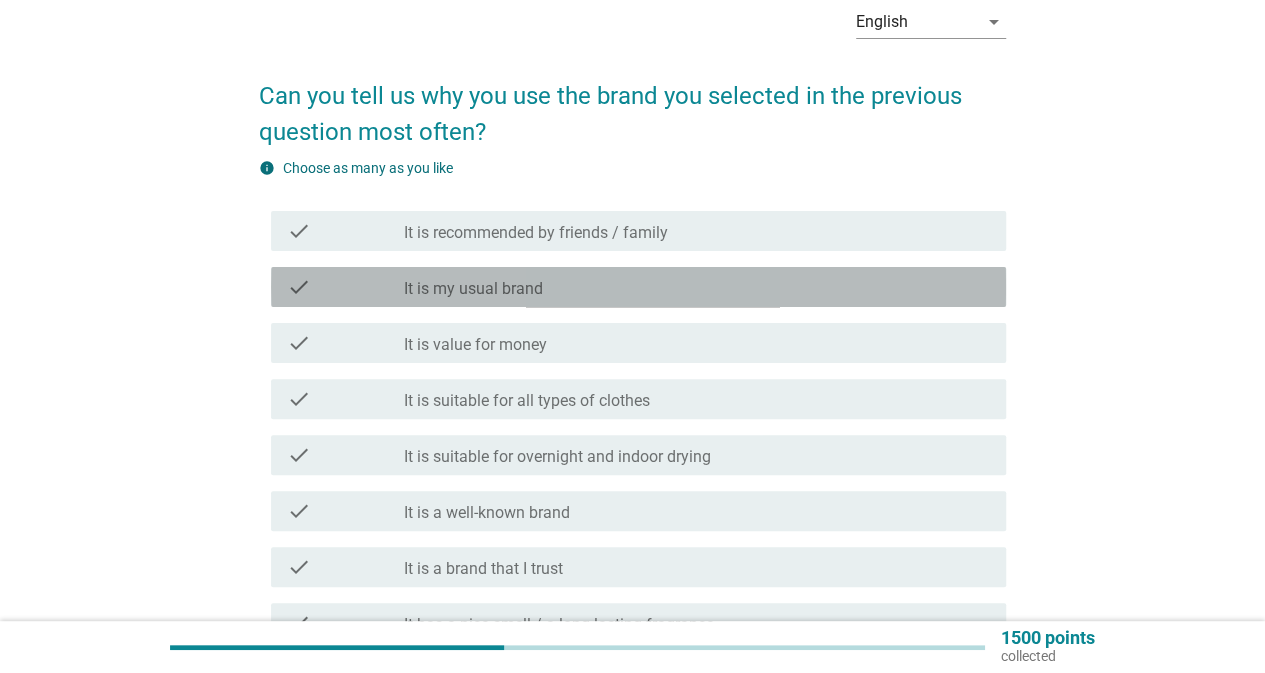 click on "check_box_outline_blank It is my usual brand" at bounding box center [697, 287] 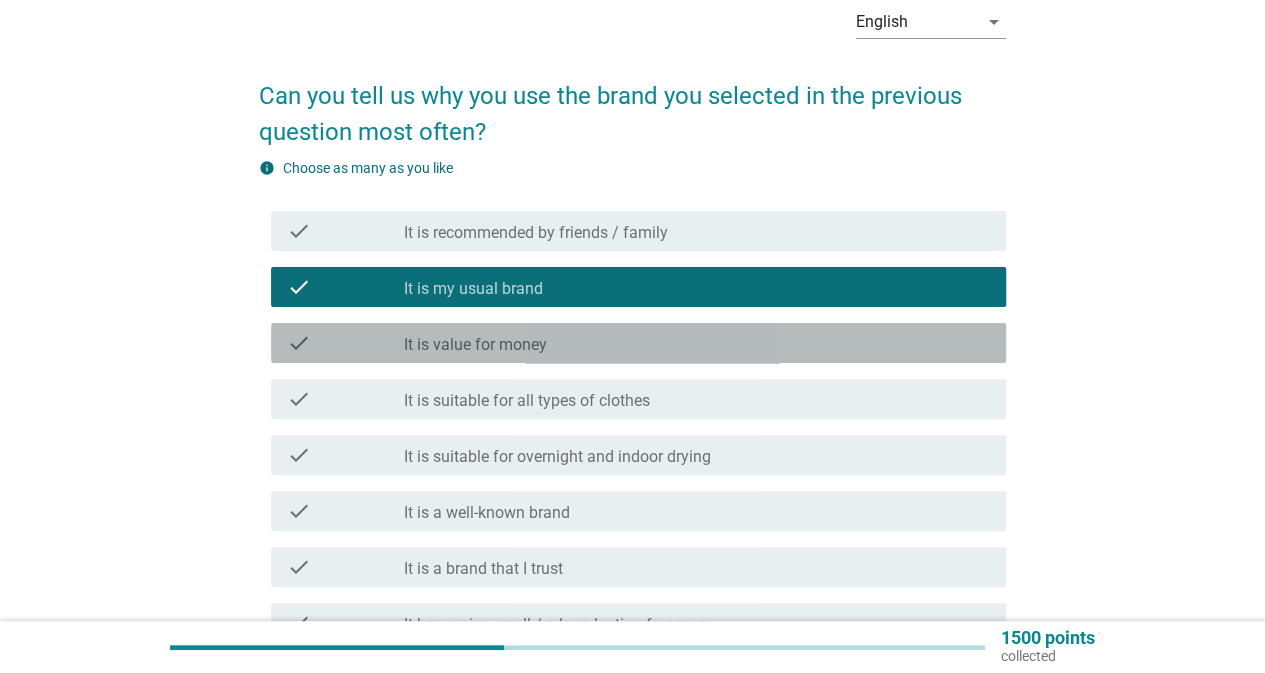 click on "check_box_outline_blank It is value for money" at bounding box center (697, 343) 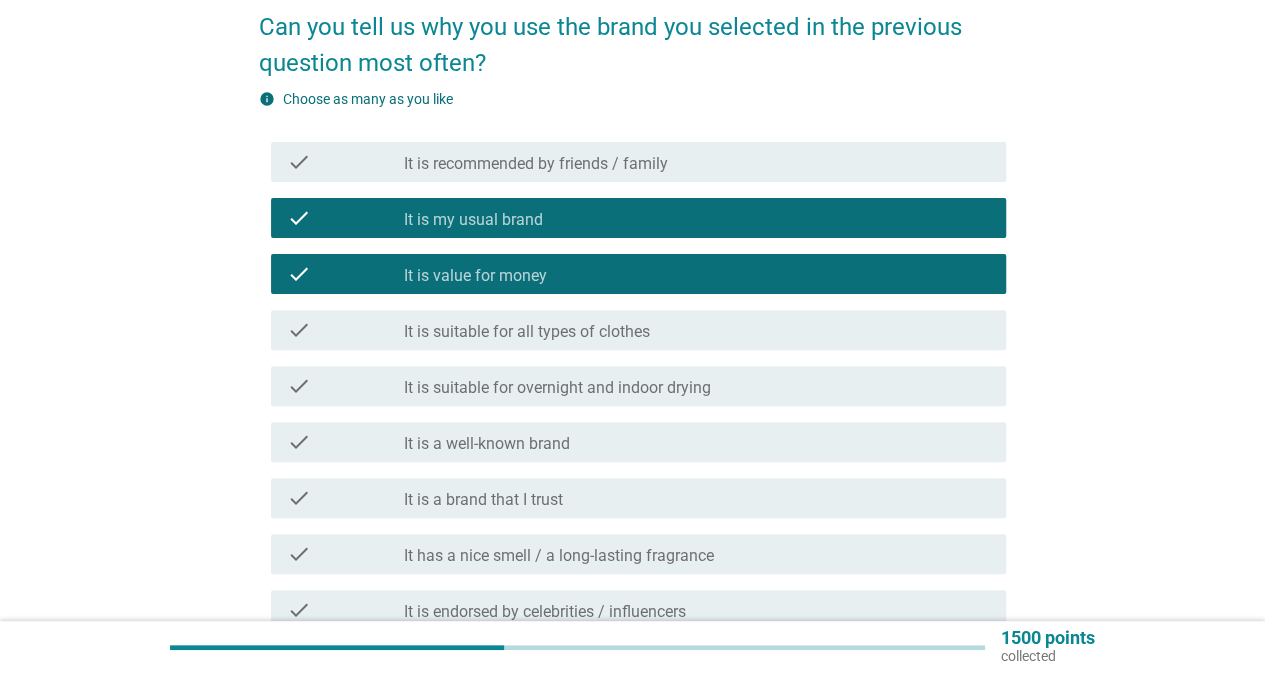 scroll, scrollTop: 200, scrollLeft: 0, axis: vertical 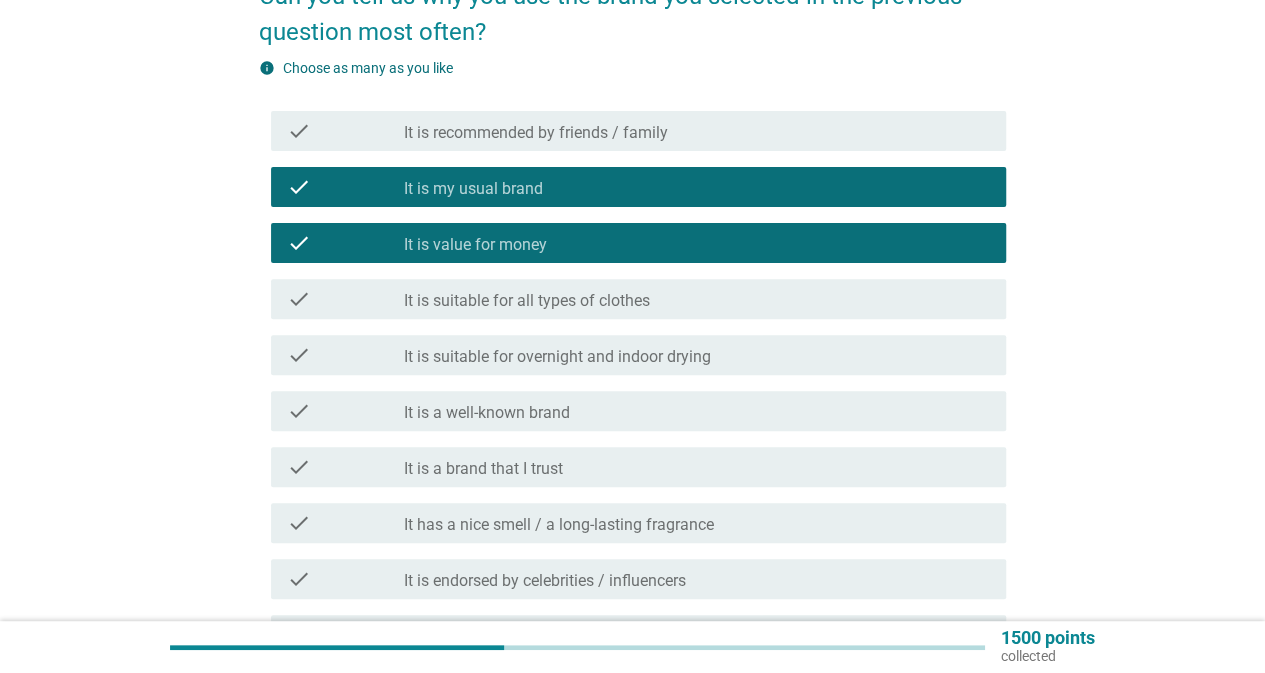 click on "It is suitable for overnight and indoor drying" at bounding box center (557, 357) 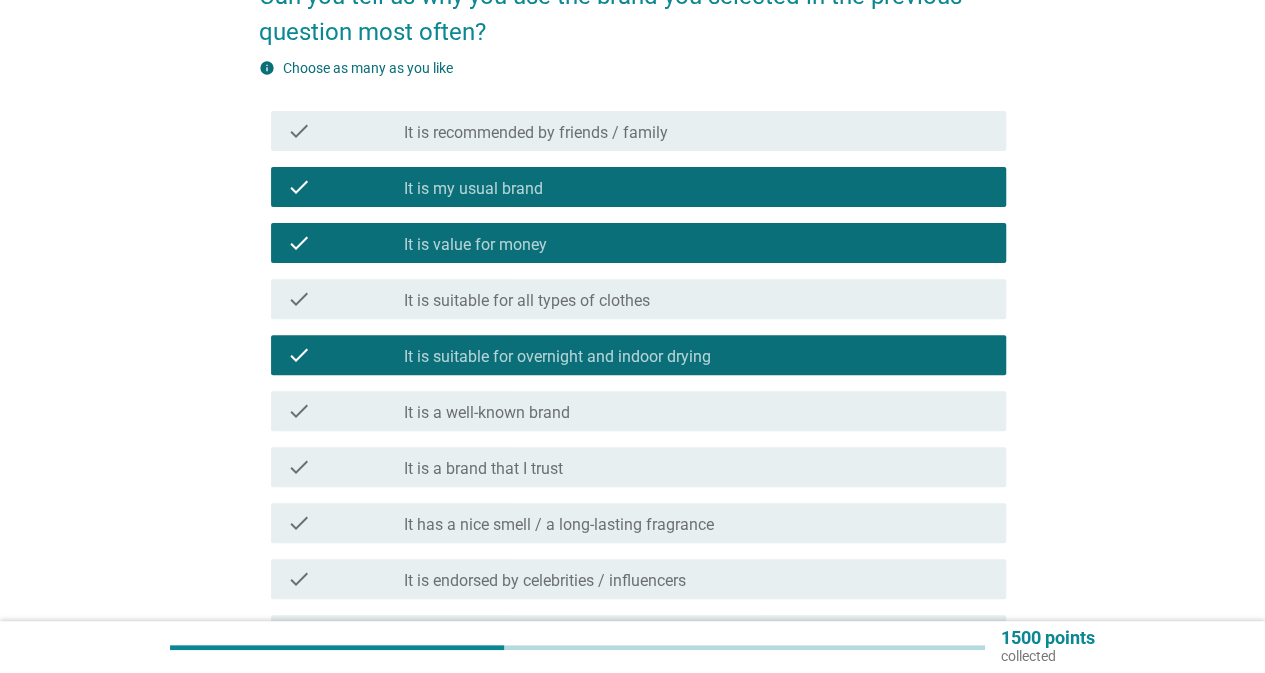scroll, scrollTop: 300, scrollLeft: 0, axis: vertical 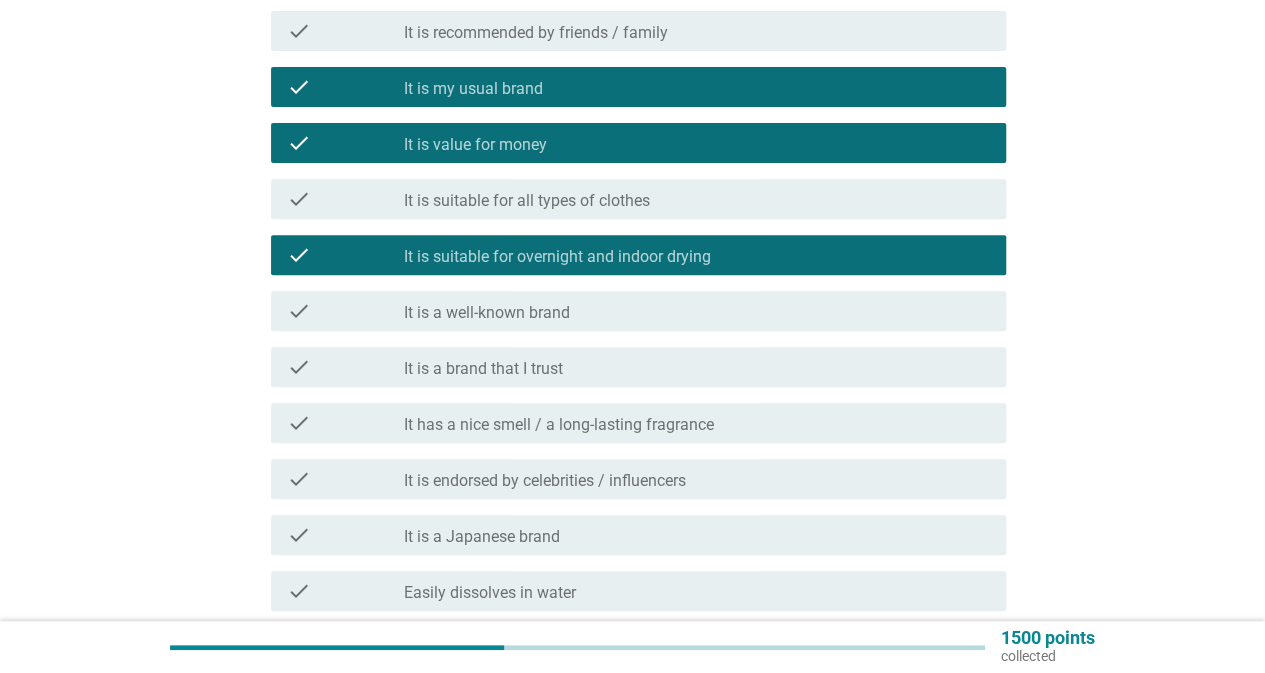 click on "check_box_outline_blank It is a brand that I trust" at bounding box center [697, 367] 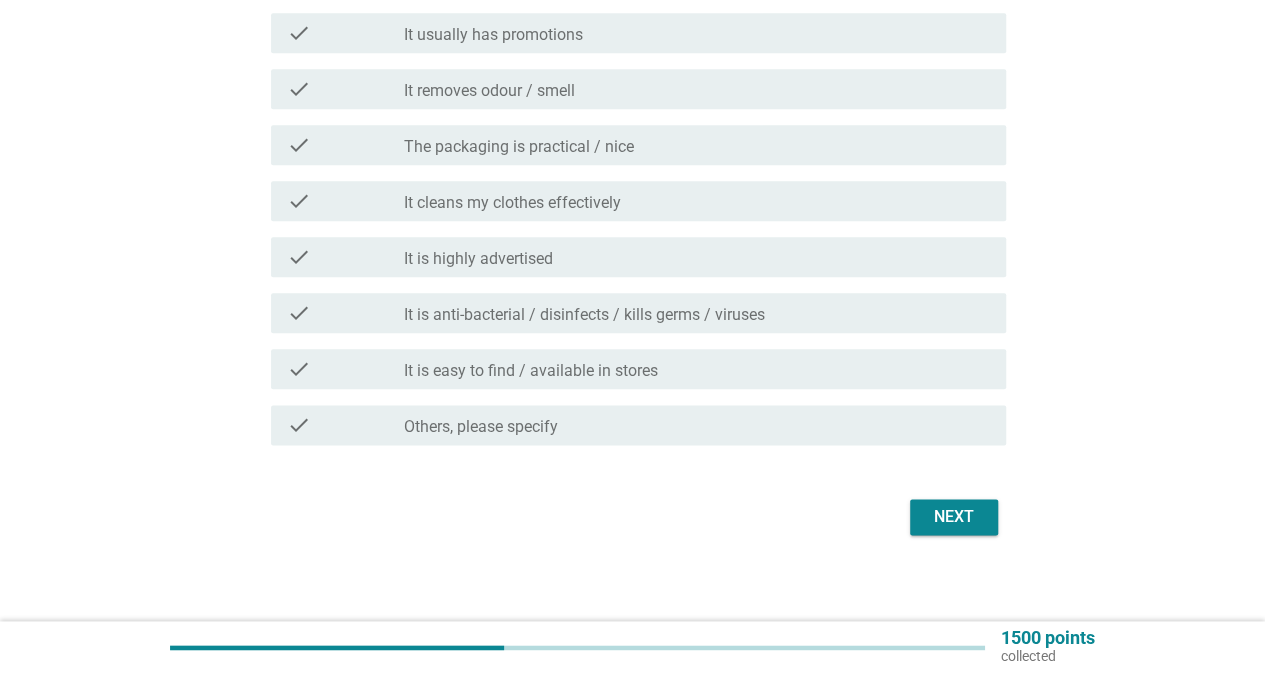 scroll, scrollTop: 1036, scrollLeft: 0, axis: vertical 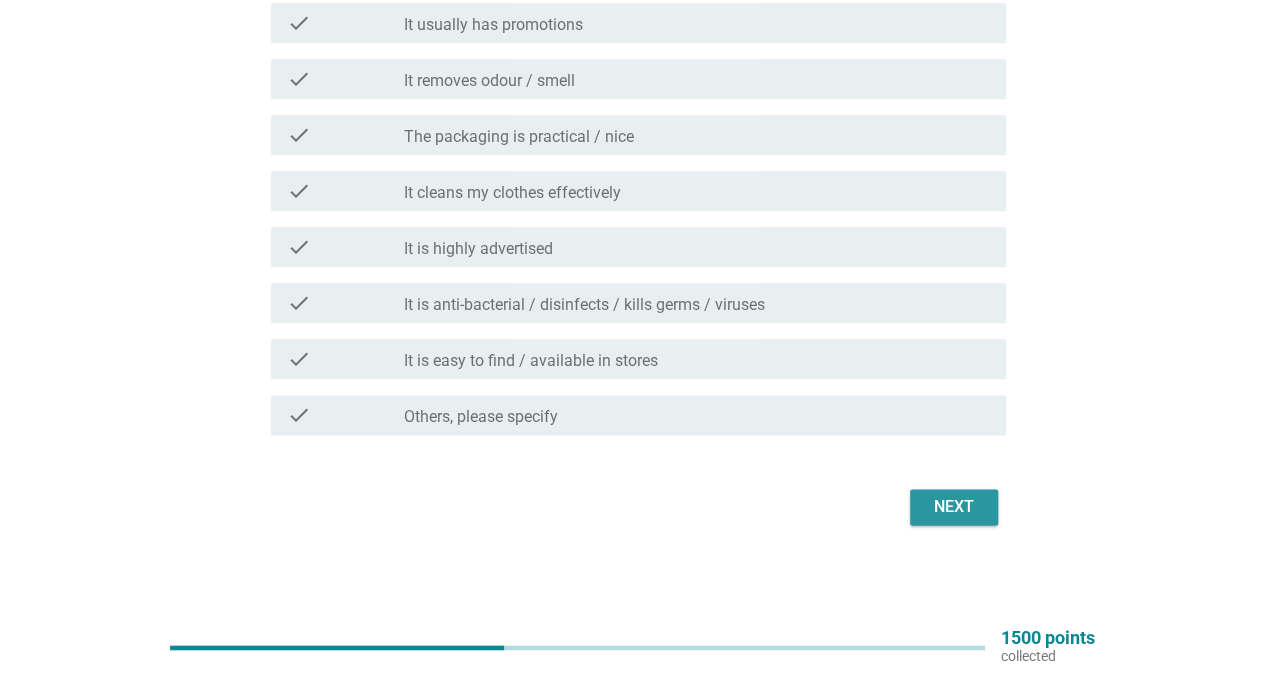 click on "Next" at bounding box center [954, 507] 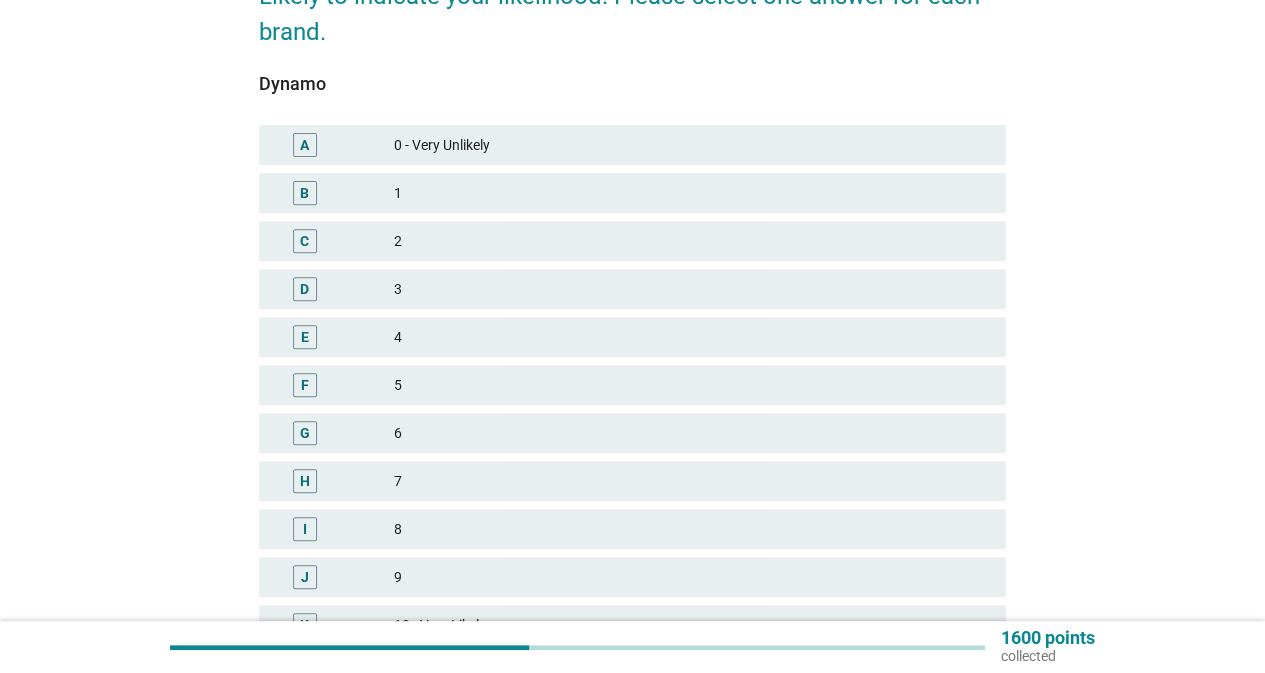 scroll, scrollTop: 300, scrollLeft: 0, axis: vertical 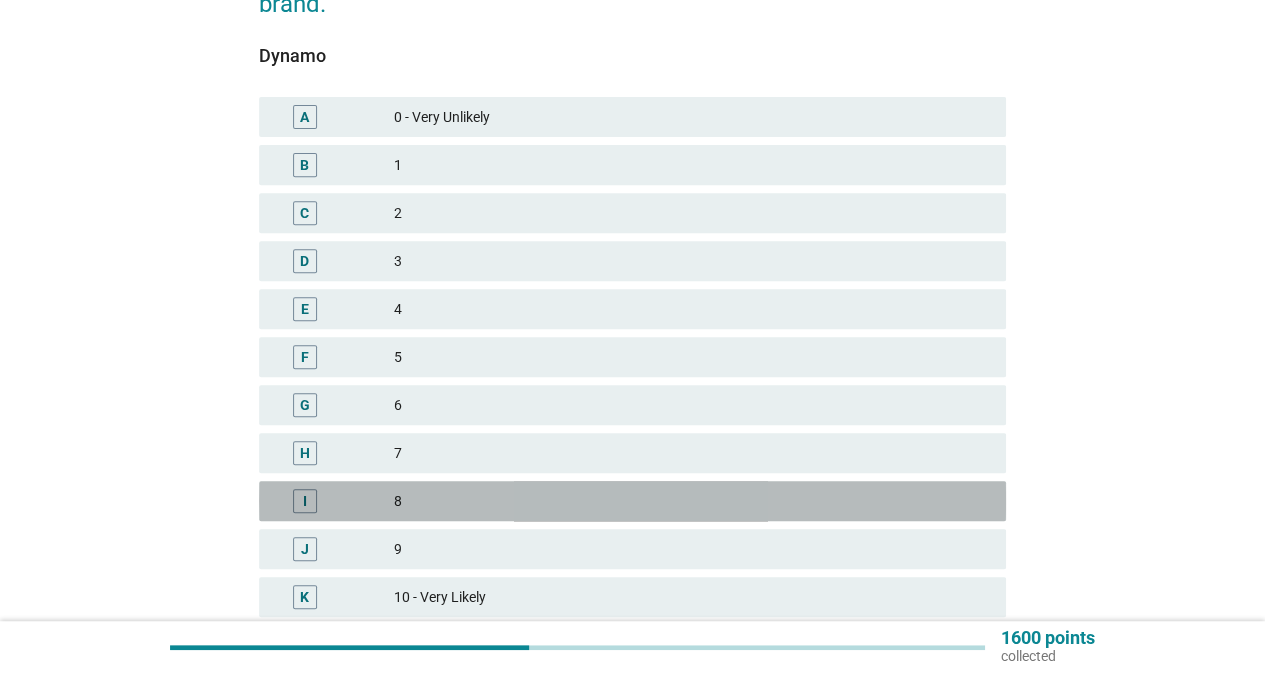 click on "8" at bounding box center [692, 501] 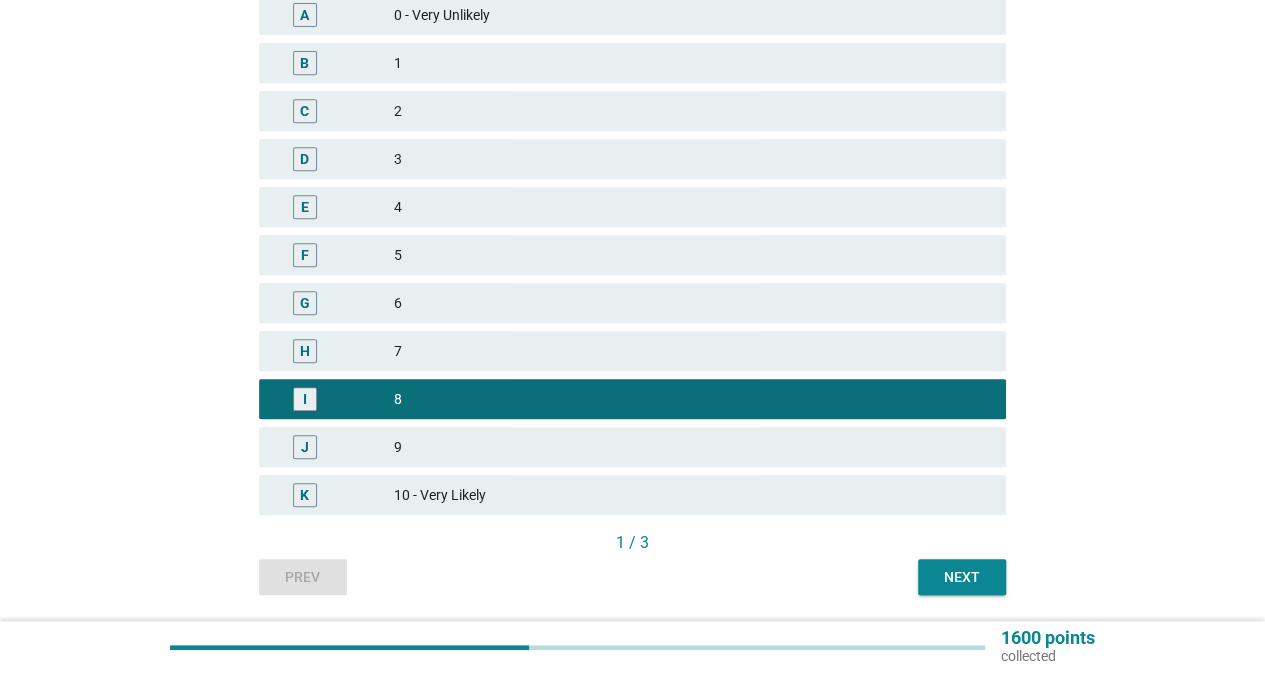 scroll, scrollTop: 466, scrollLeft: 0, axis: vertical 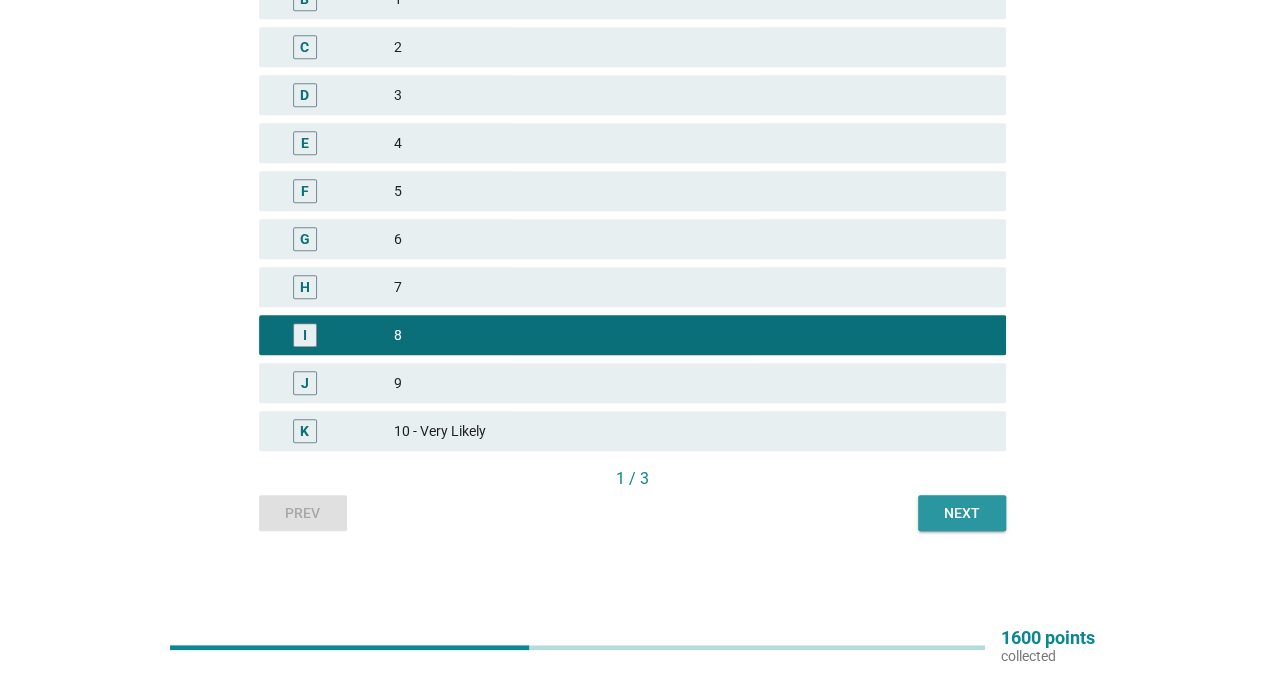 click on "Next" at bounding box center (962, 513) 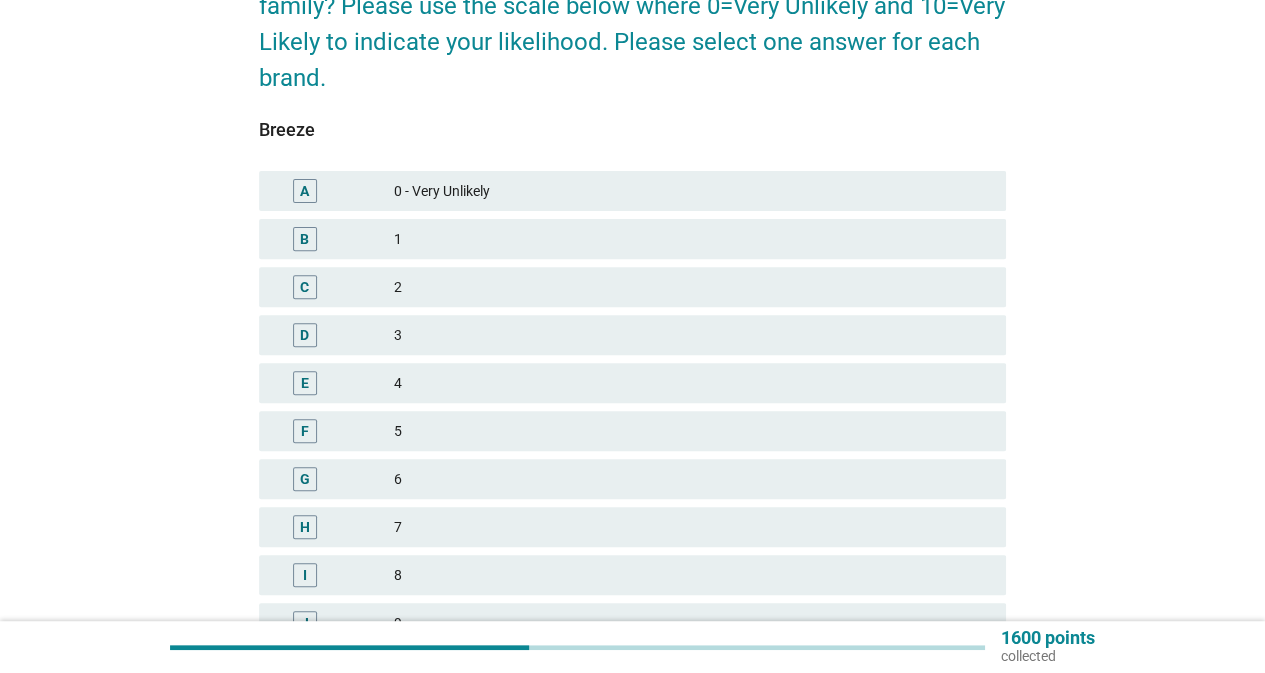 scroll, scrollTop: 400, scrollLeft: 0, axis: vertical 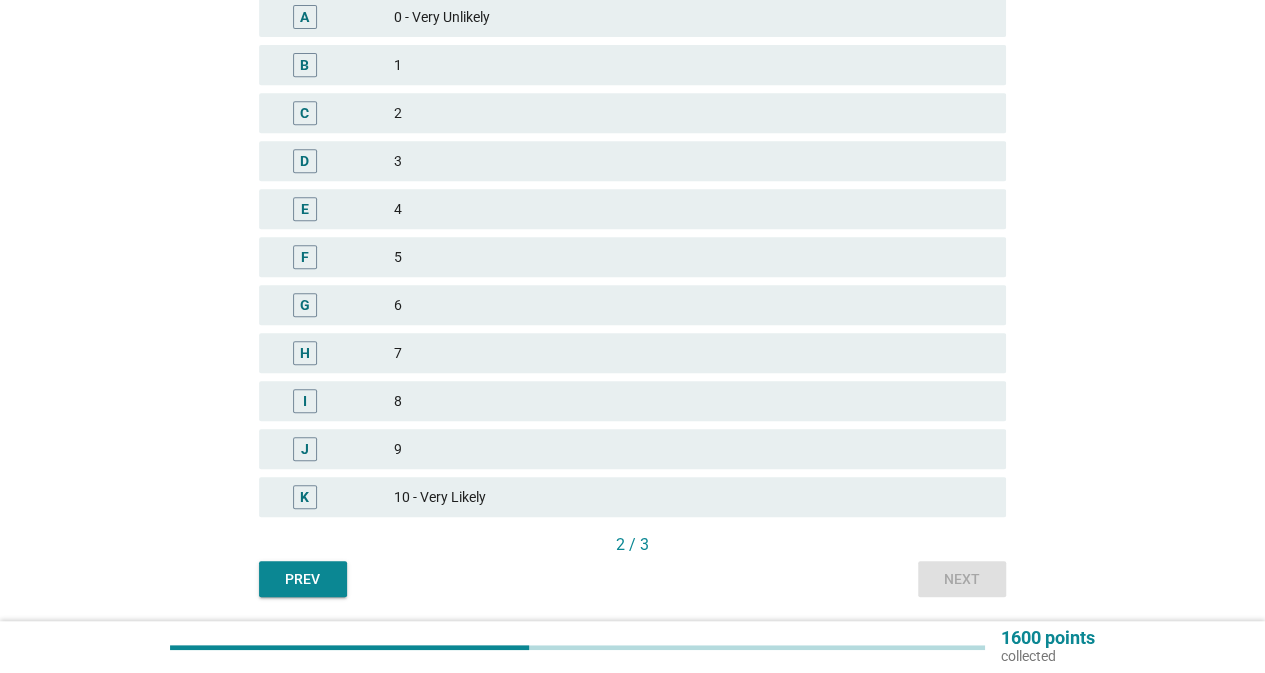 click on "8" at bounding box center (692, 401) 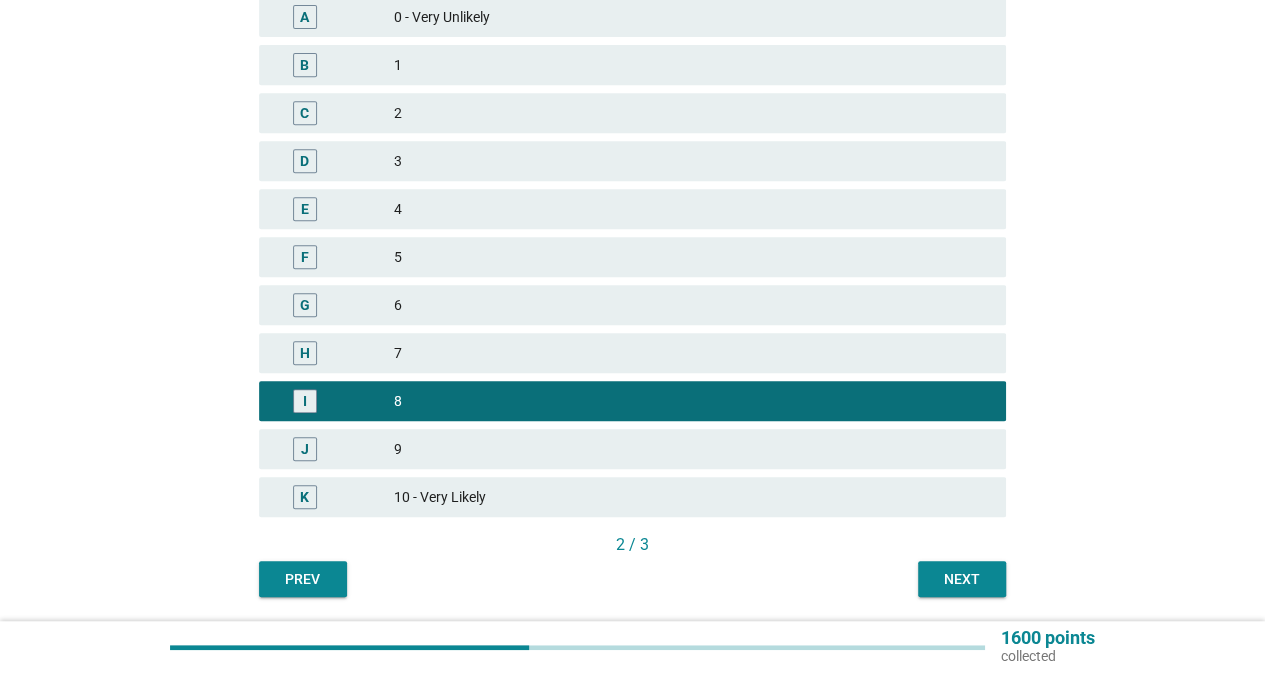click on "Next" at bounding box center (962, 579) 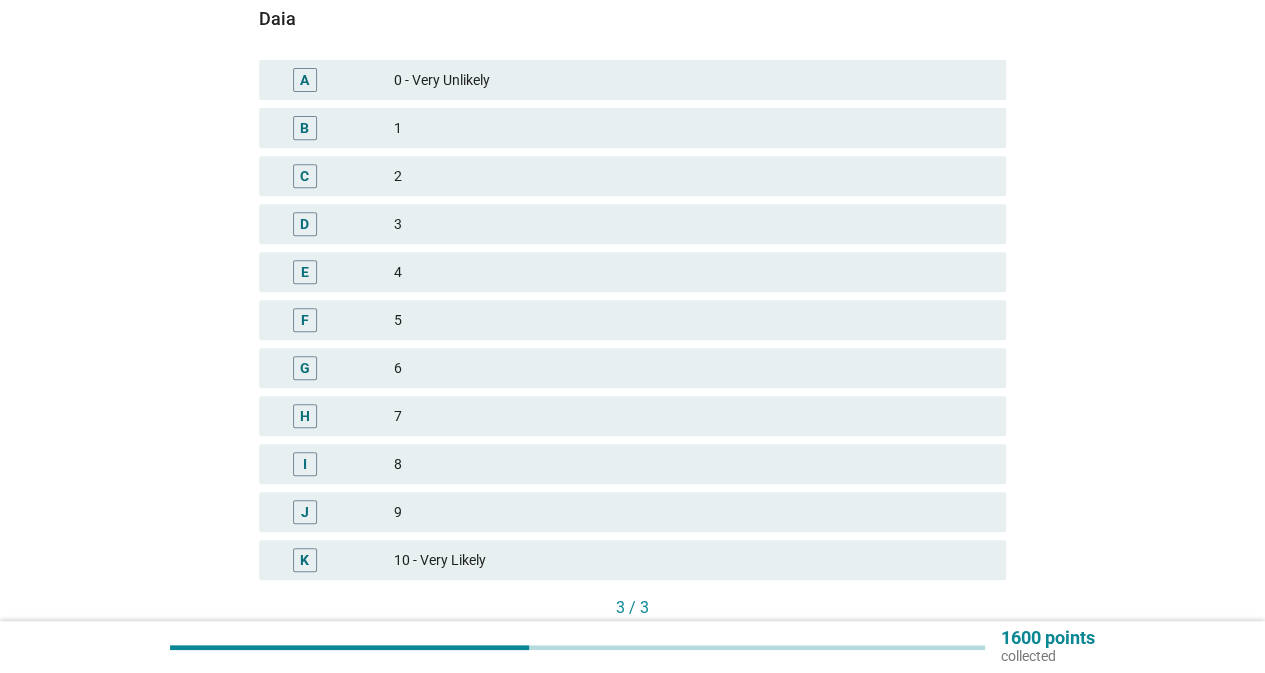 scroll, scrollTop: 466, scrollLeft: 0, axis: vertical 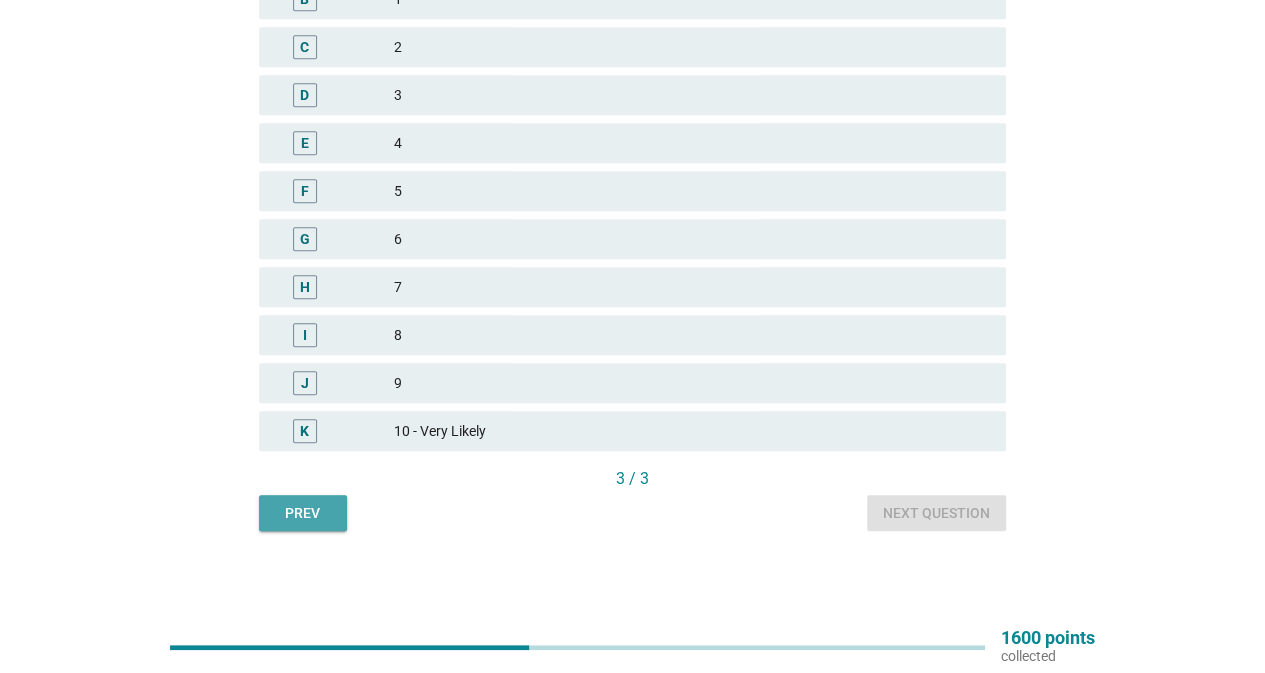 click on "Prev" at bounding box center [303, 513] 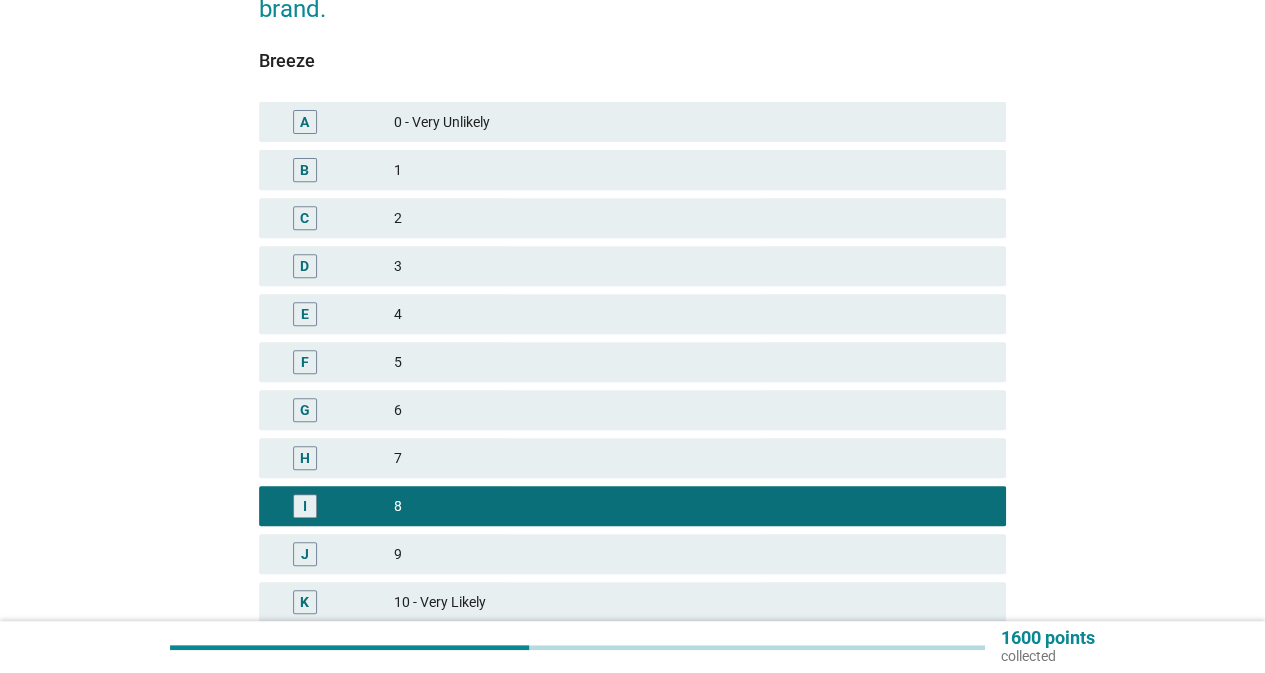 scroll, scrollTop: 466, scrollLeft: 0, axis: vertical 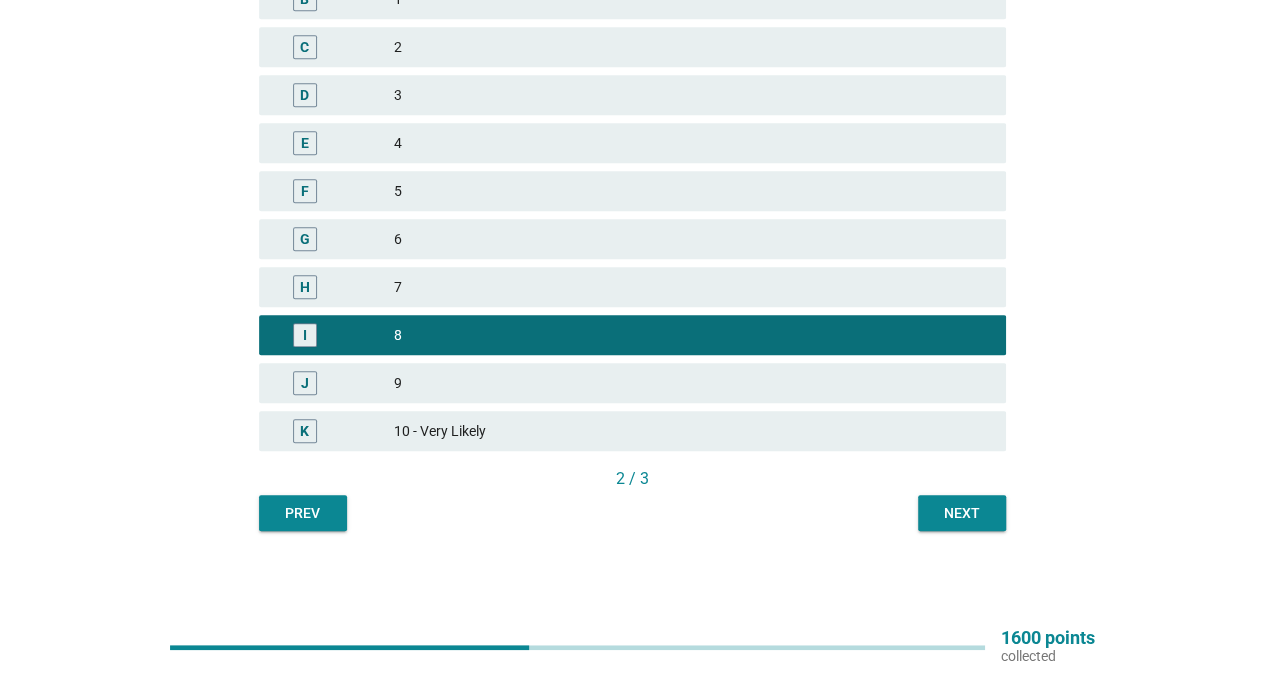 click on "Prev" at bounding box center [303, 513] 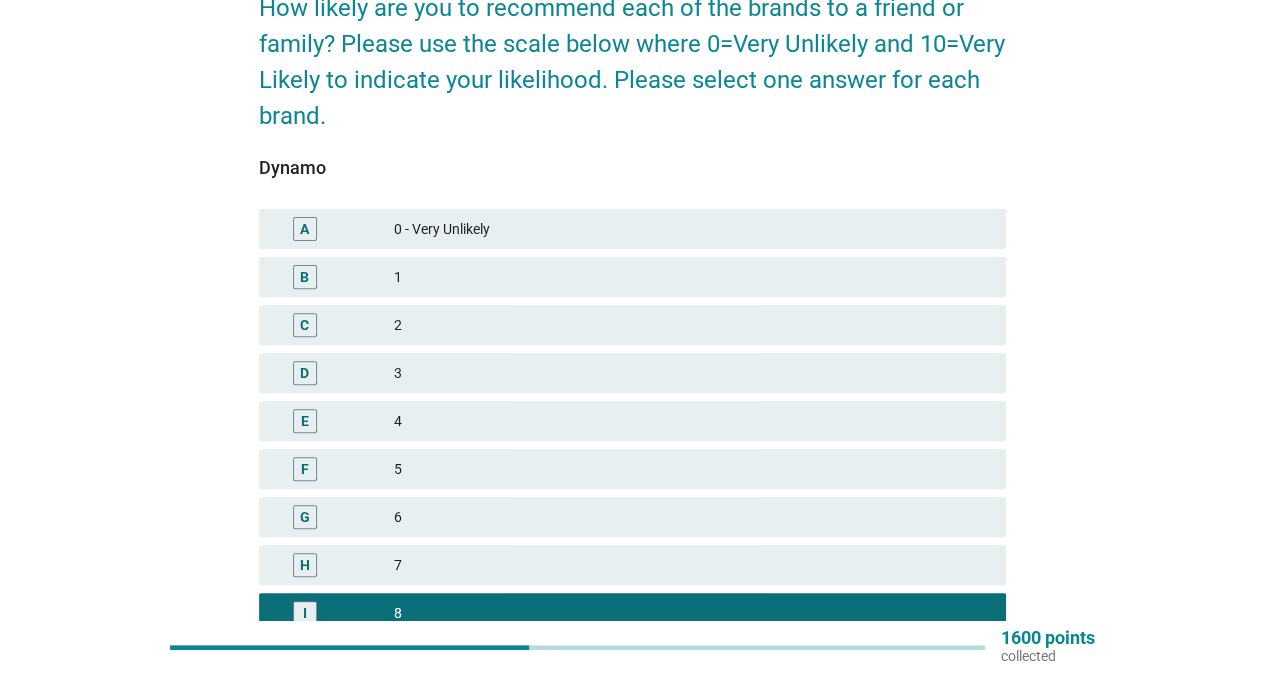 scroll, scrollTop: 166, scrollLeft: 0, axis: vertical 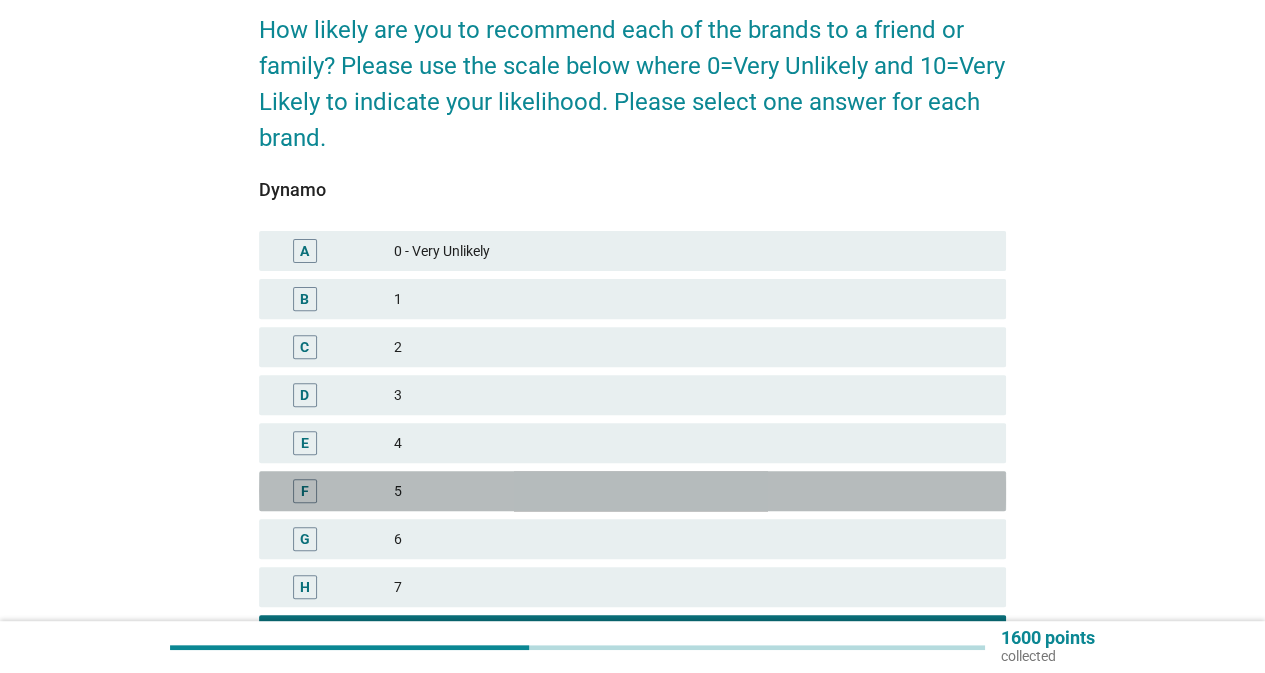 click on "5" at bounding box center [692, 491] 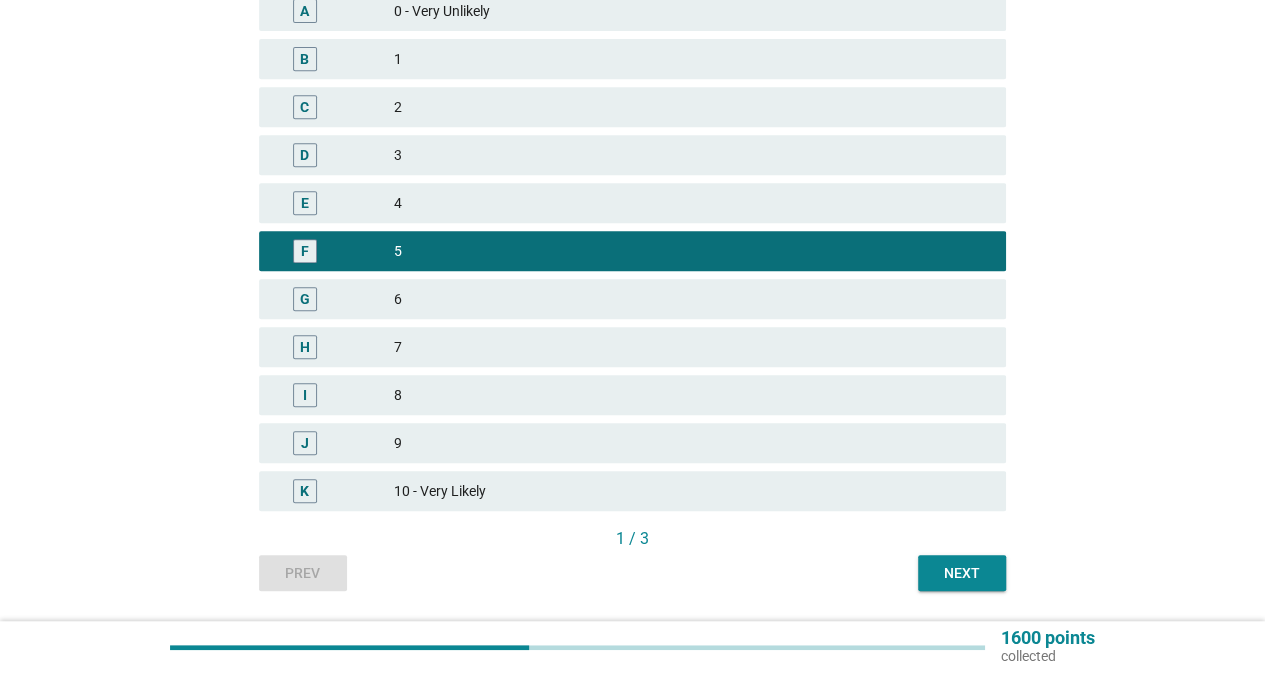 scroll, scrollTop: 466, scrollLeft: 0, axis: vertical 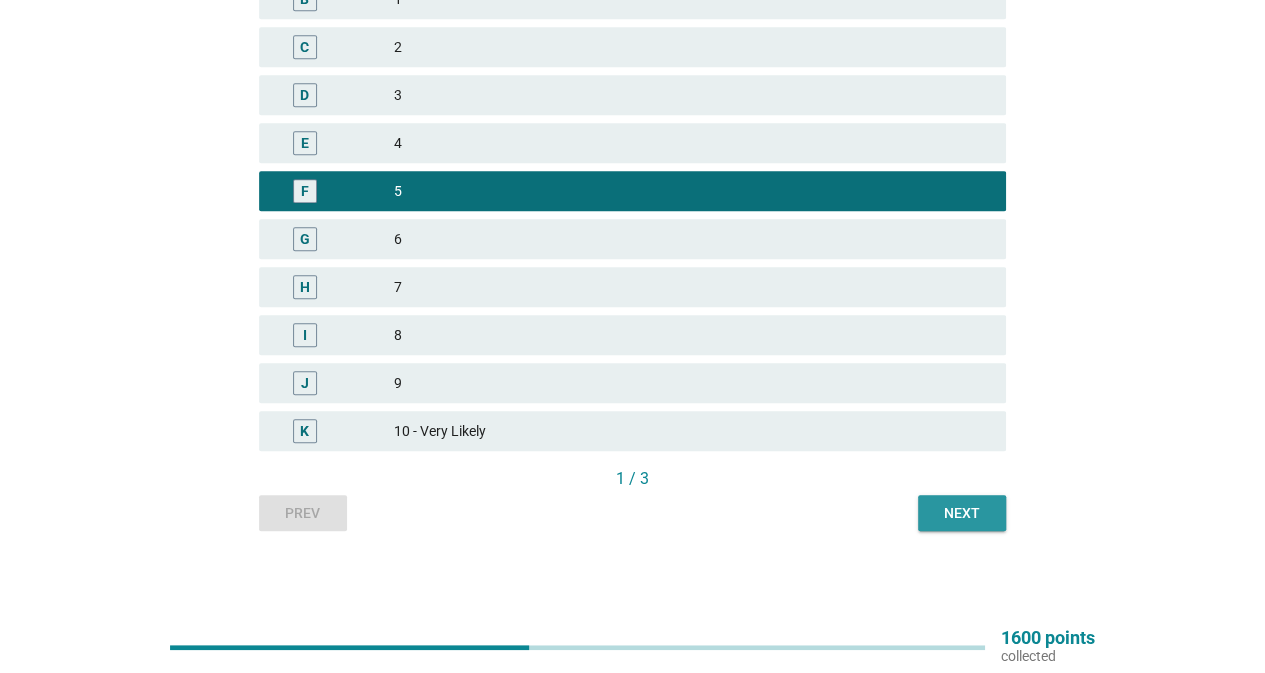 drag, startPoint x: 948, startPoint y: 511, endPoint x: 927, endPoint y: 510, distance: 21.023796 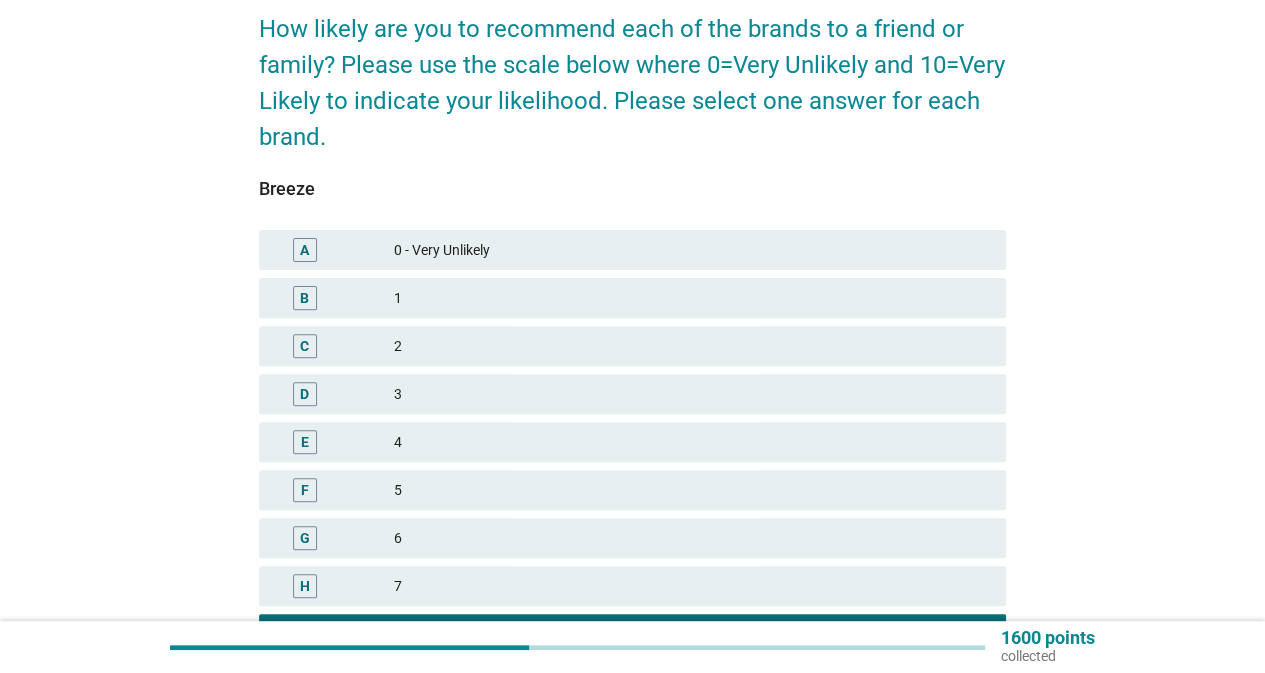 scroll, scrollTop: 300, scrollLeft: 0, axis: vertical 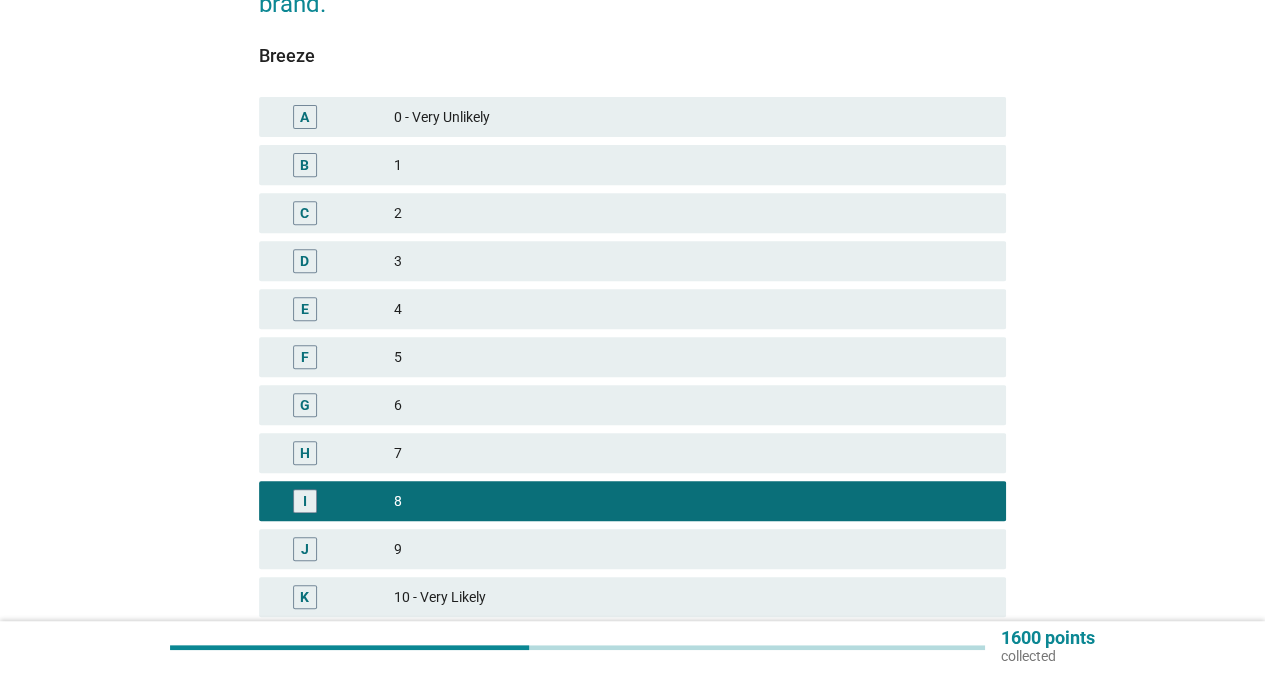click on "5" at bounding box center [692, 357] 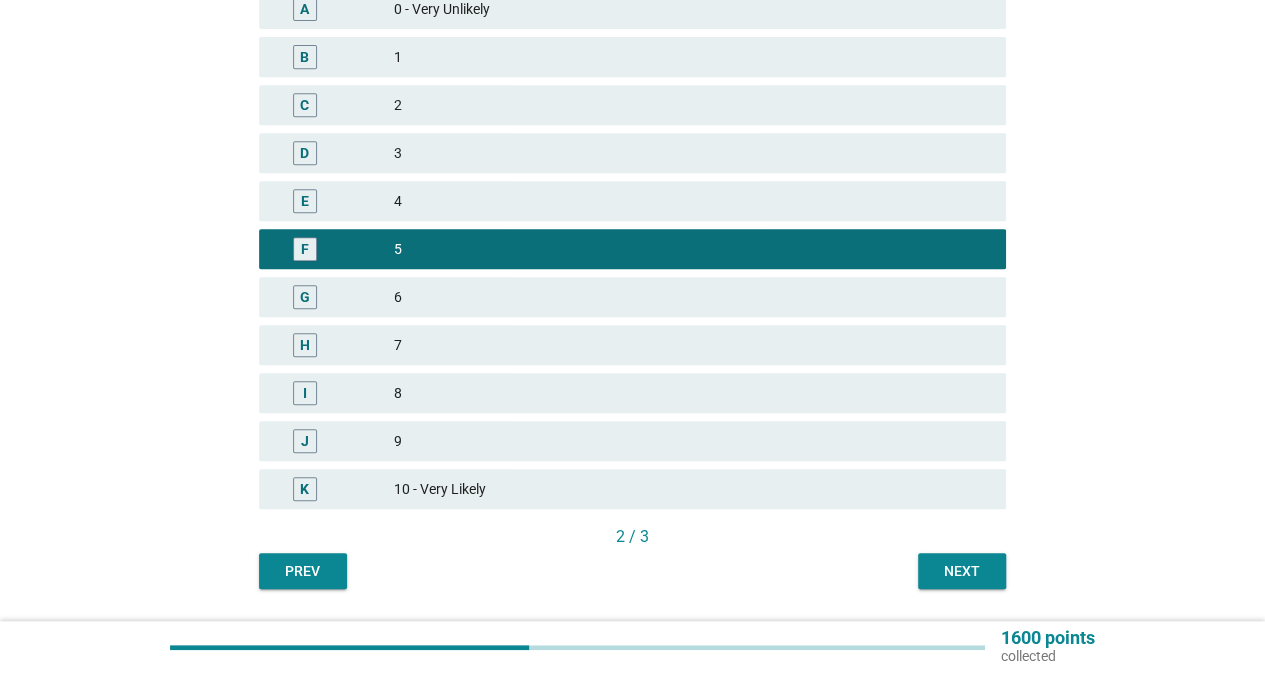 scroll, scrollTop: 466, scrollLeft: 0, axis: vertical 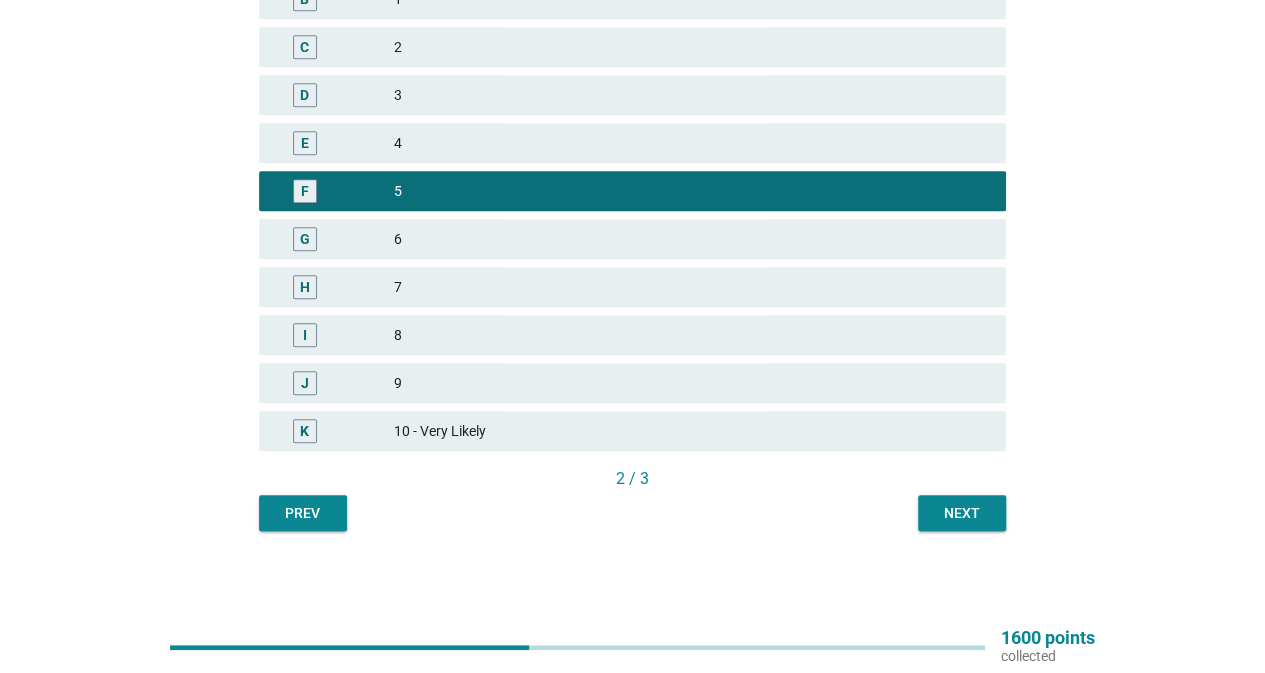 click on "English arrow_drop_down   How likely are you to recommend each of the brands to a friend or family? Please use the scale below where 0=Very Unlikely and 10=Very Likely to indicate your likelihood. Please select one answer for each brand.
Breeze
A   0 - Very Unlikely B   1 C   2 D   3 E   4 F   5 G   6 H   7 I   8 J   9 K   10 - Very Likely
2 / 3
Prev   Next" at bounding box center (632, 77) 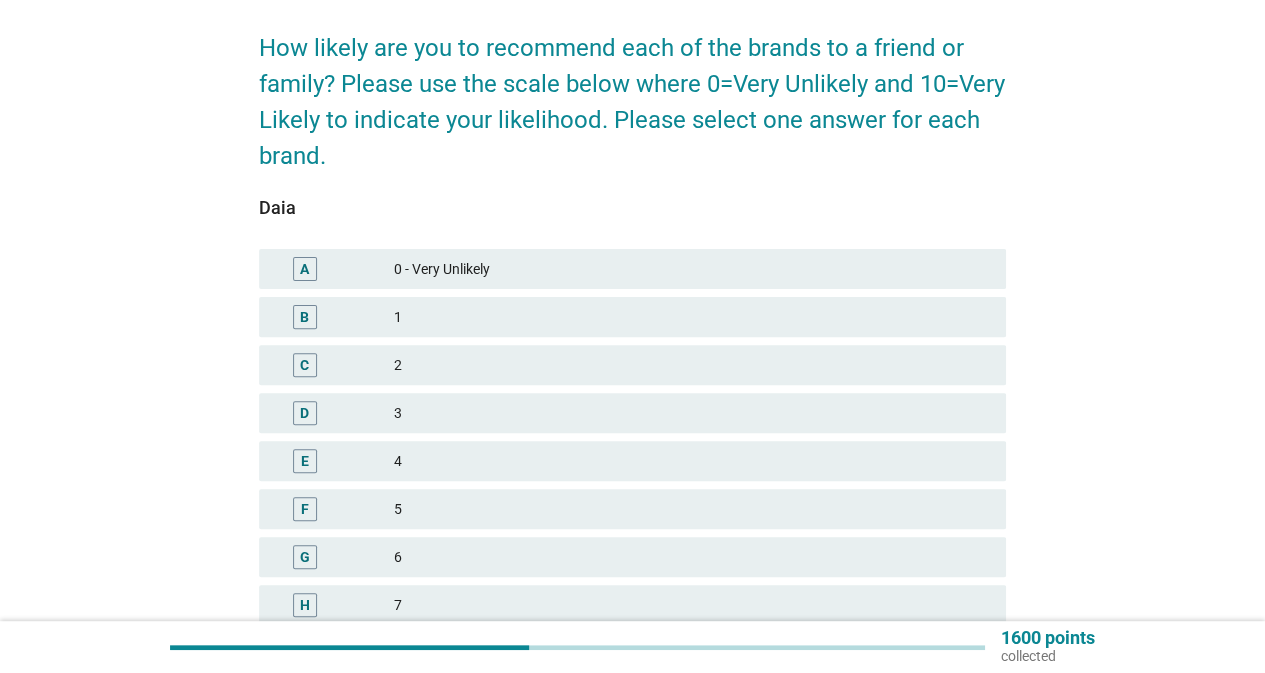 scroll, scrollTop: 200, scrollLeft: 0, axis: vertical 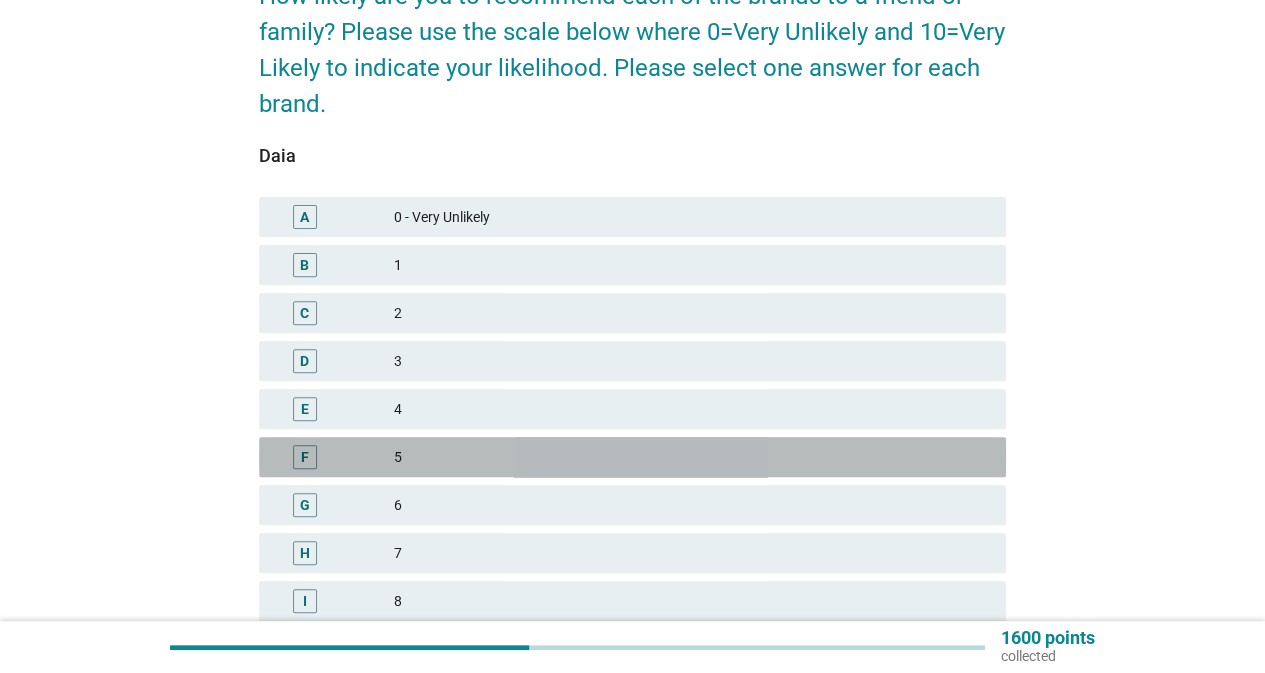 click on "5" at bounding box center (692, 457) 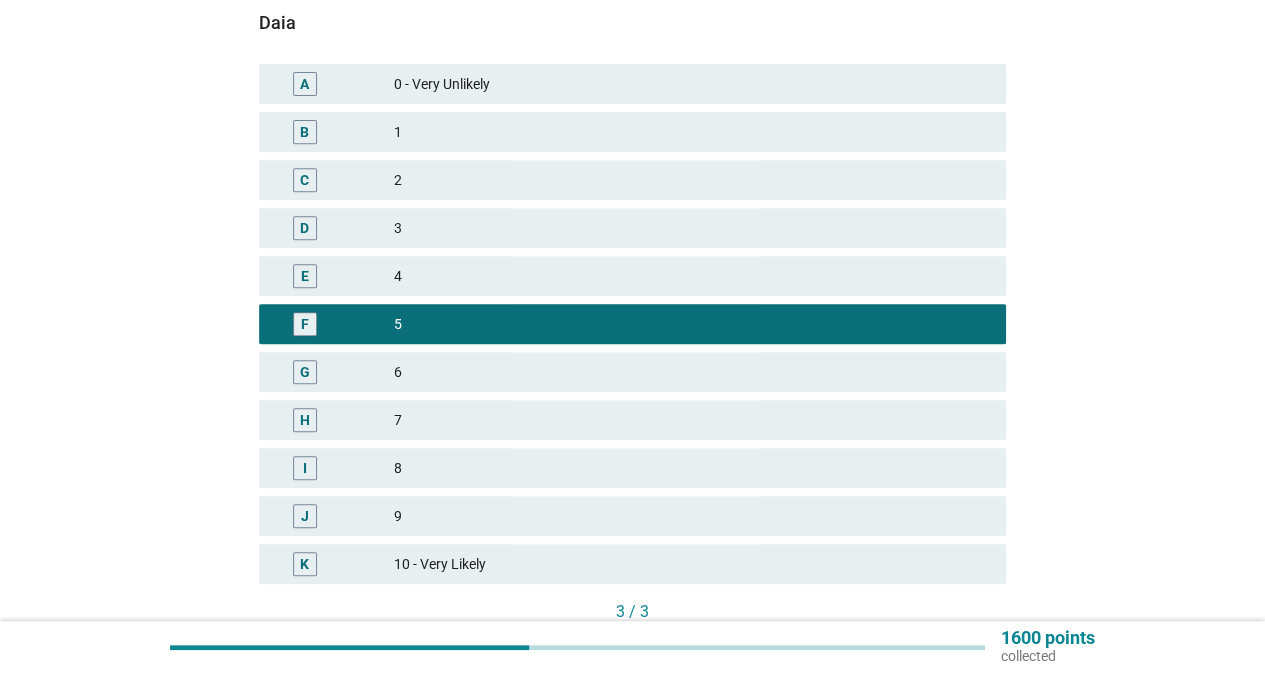 scroll, scrollTop: 466, scrollLeft: 0, axis: vertical 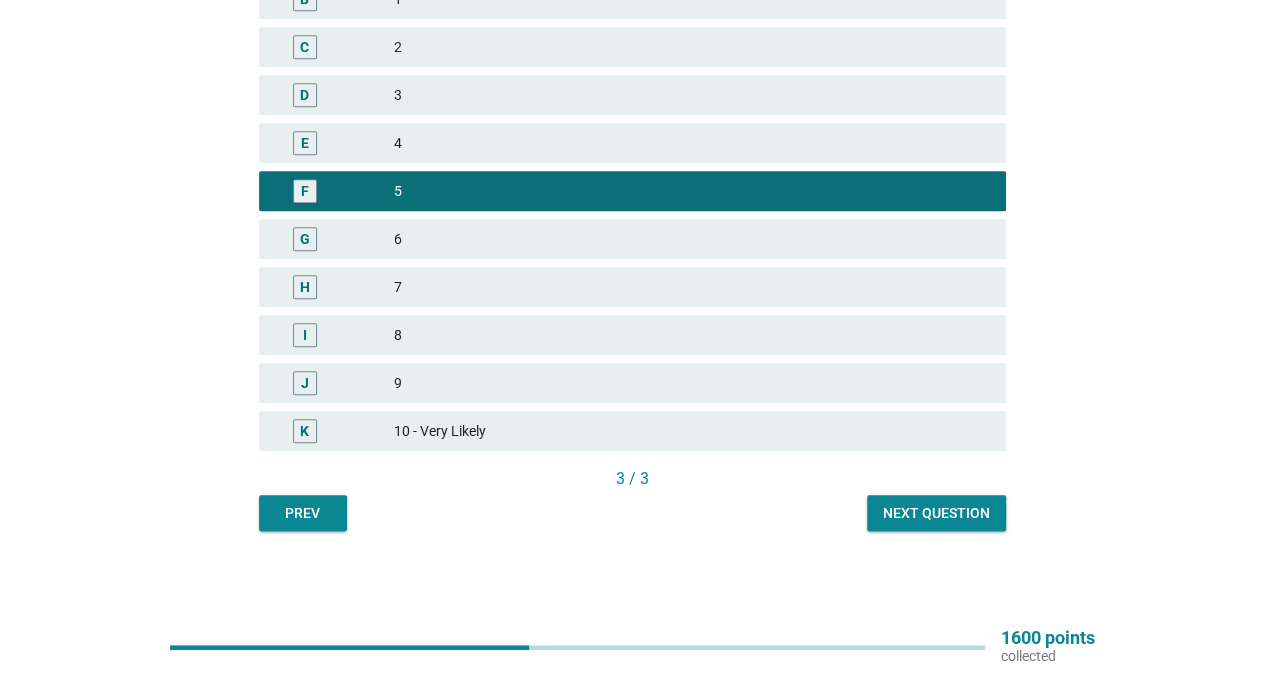 click on "Next question" at bounding box center (936, 513) 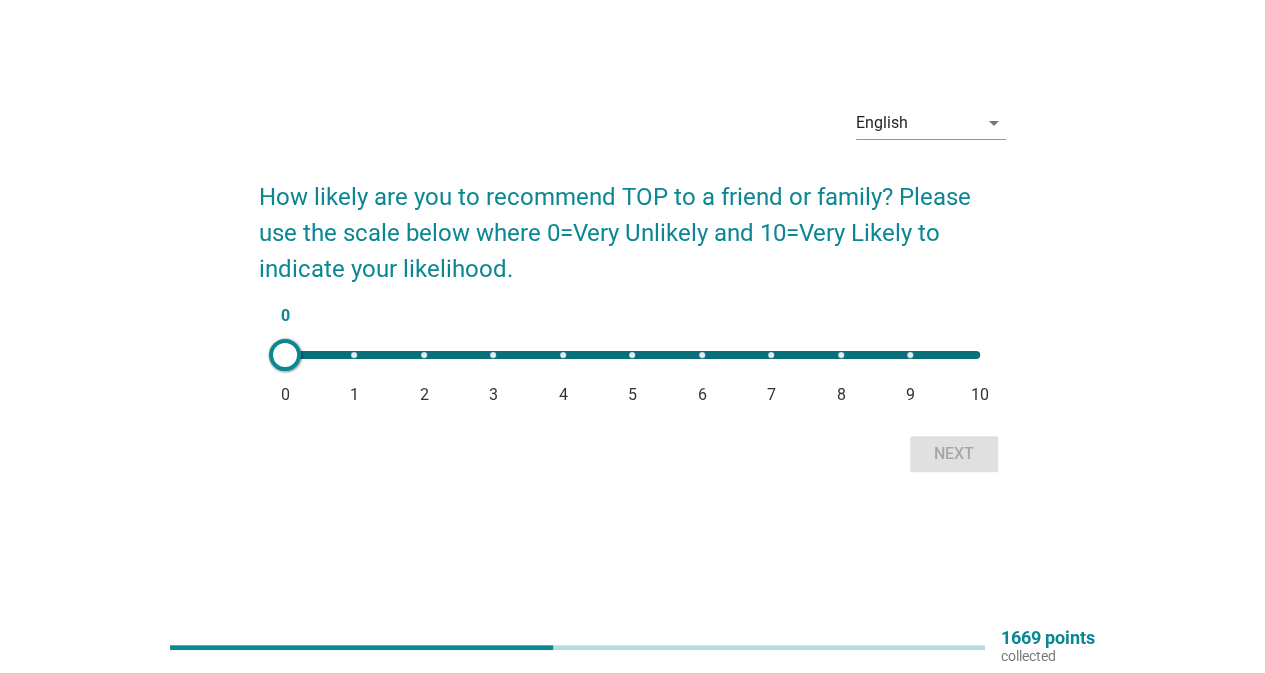 scroll 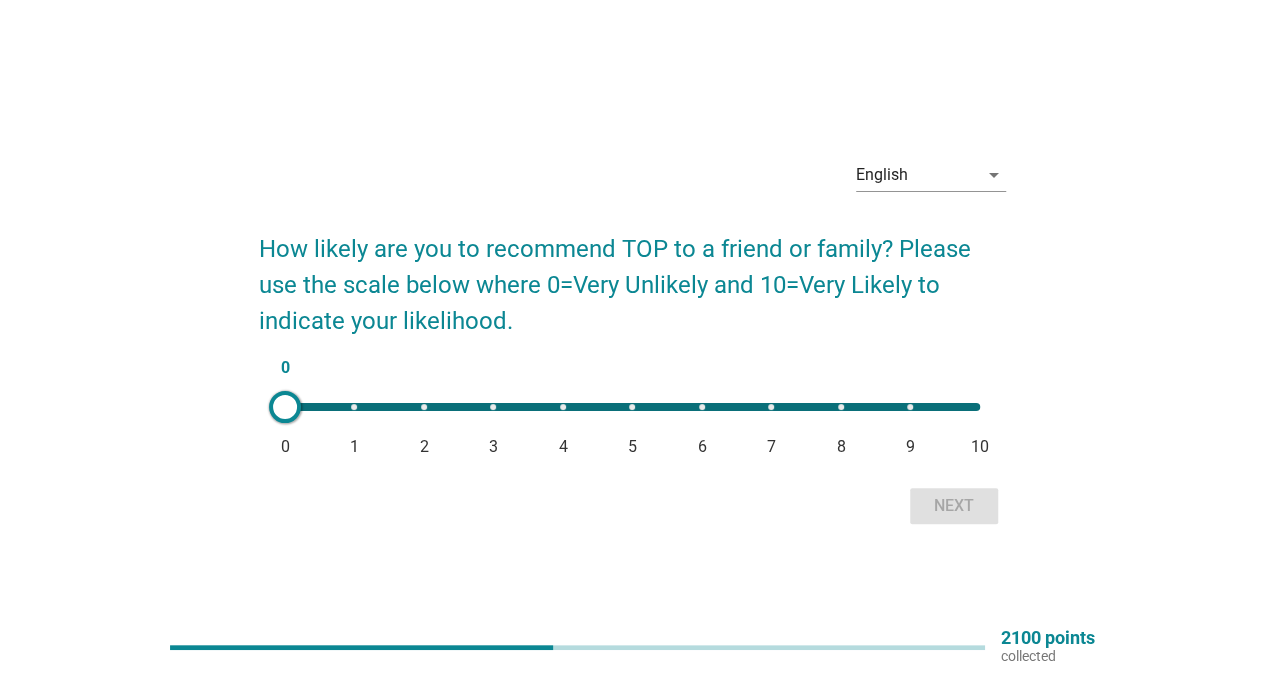 click on "0
0
1
2
3
4
5
6
7
8
9
10" at bounding box center (632, 407) 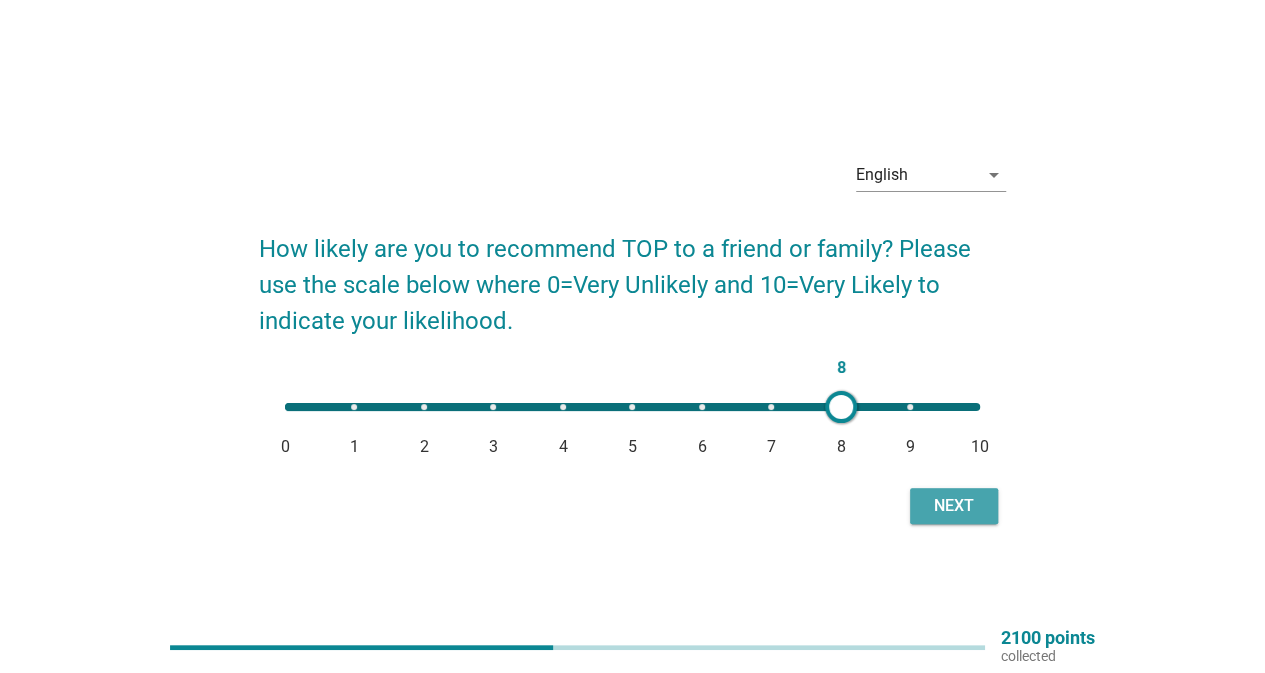 click on "Next" at bounding box center (954, 506) 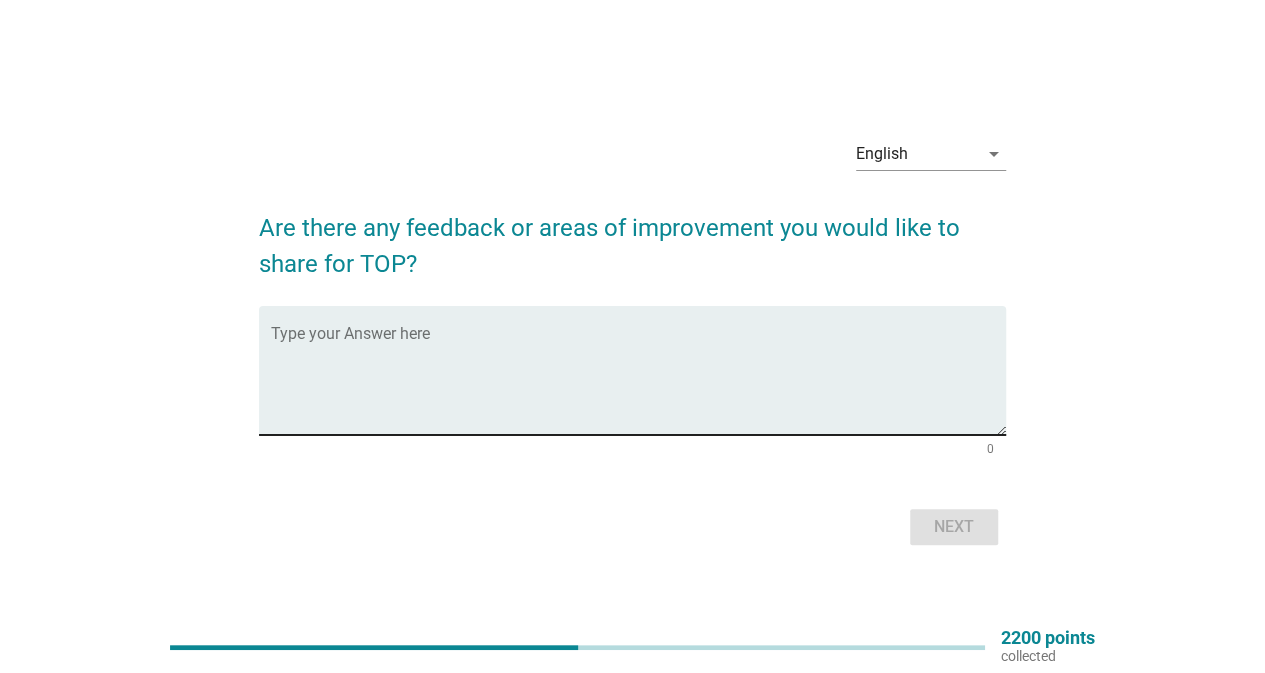 click at bounding box center (638, 382) 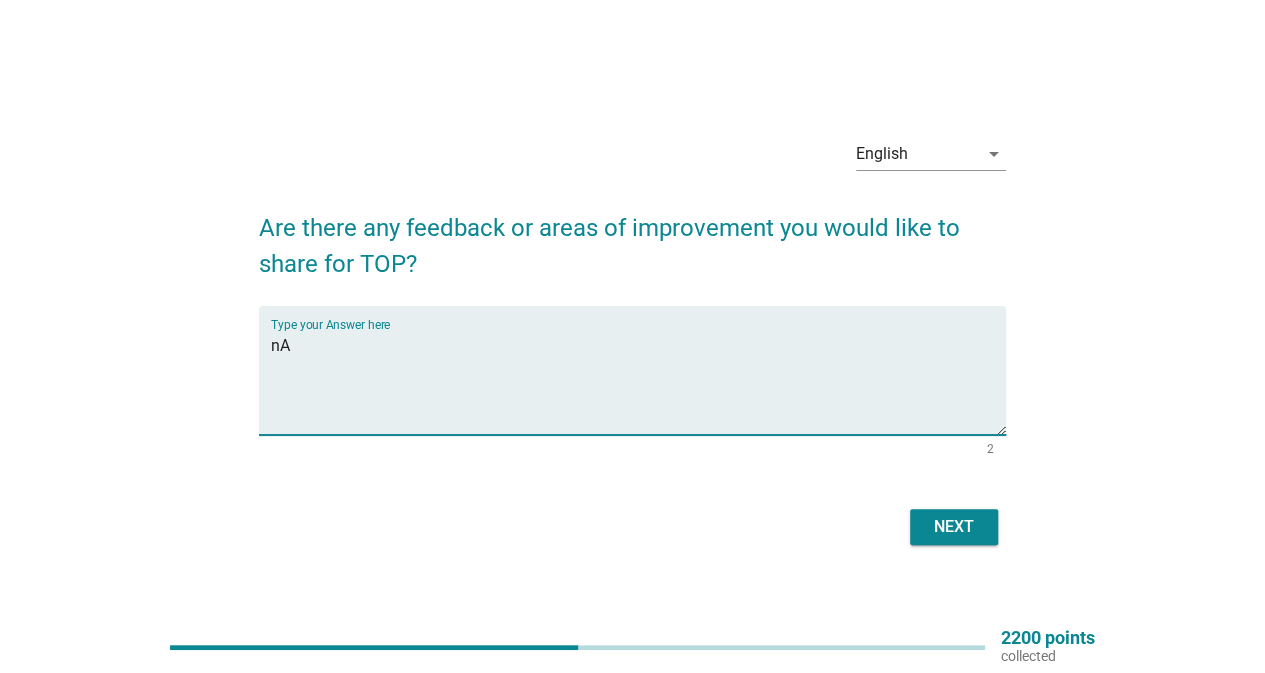 type on "nA" 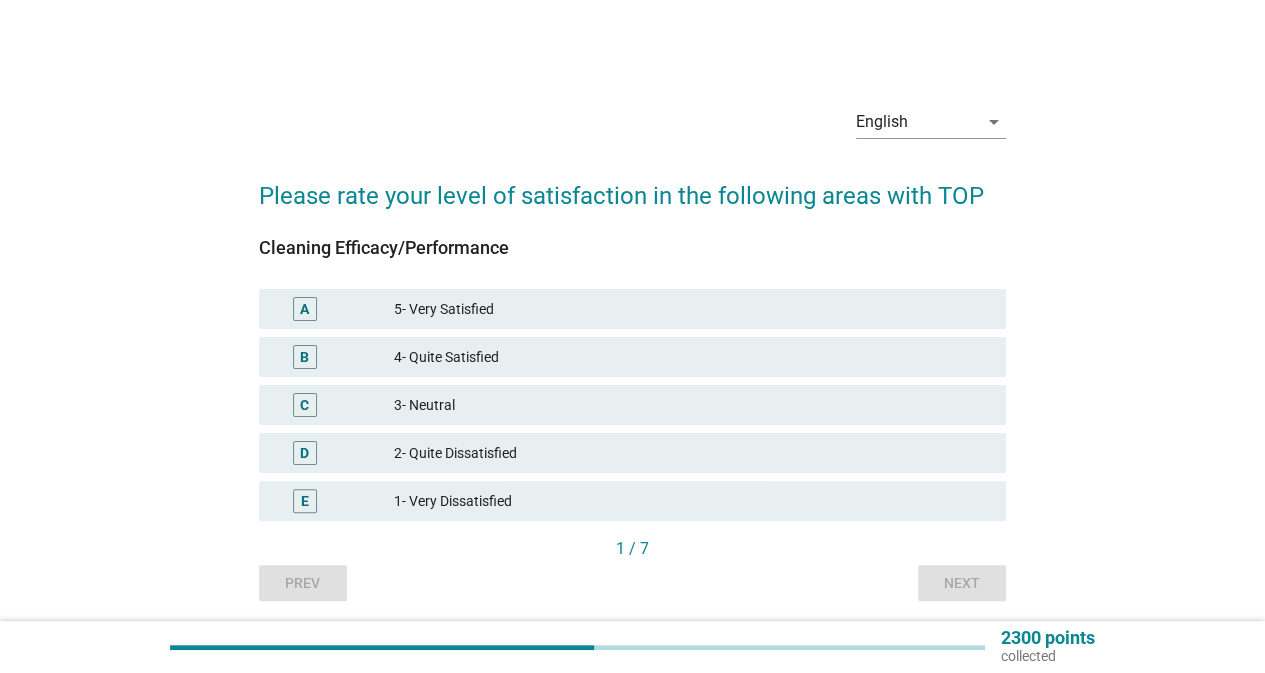 click on "4- Quite Satisfied" at bounding box center [692, 357] 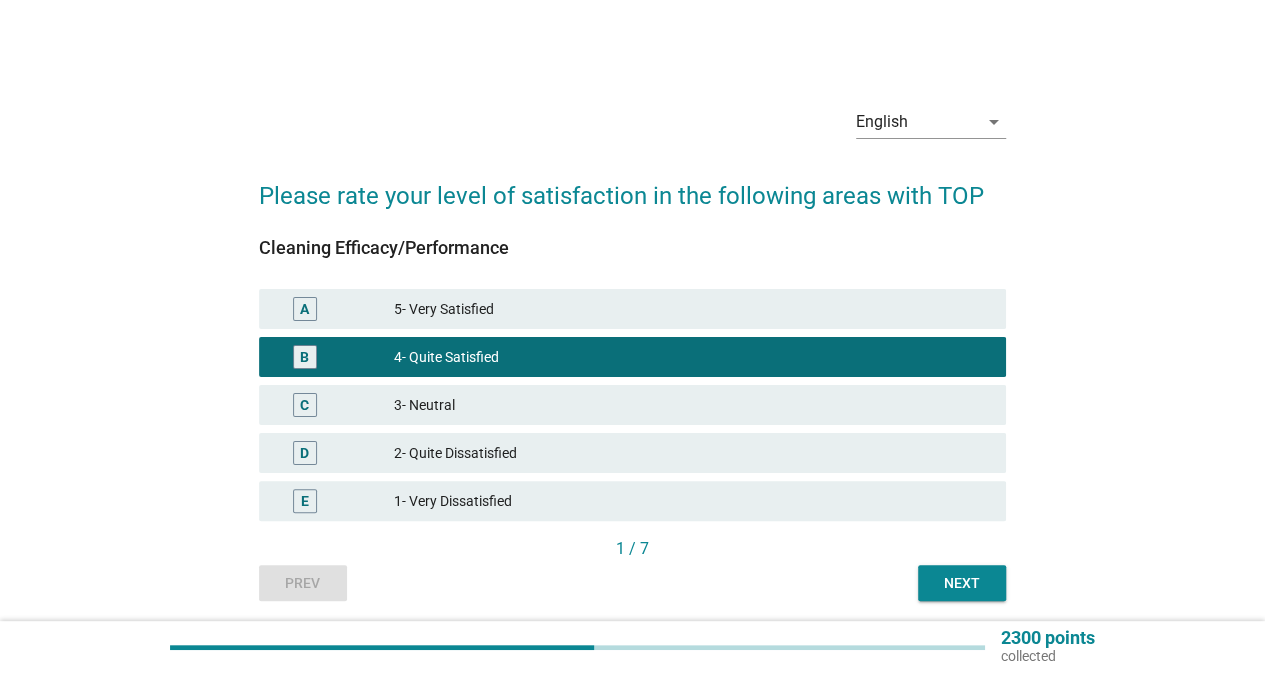 click on "Next" at bounding box center (962, 583) 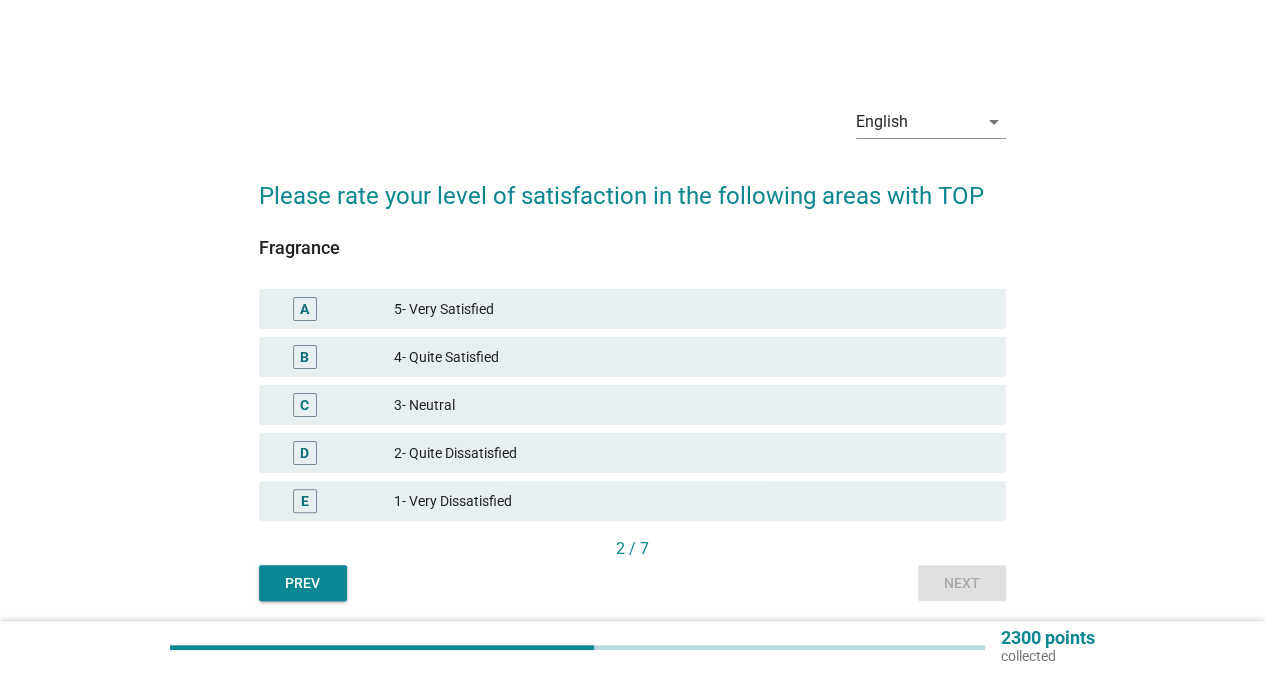 click on "4- Quite Satisfied" at bounding box center [692, 357] 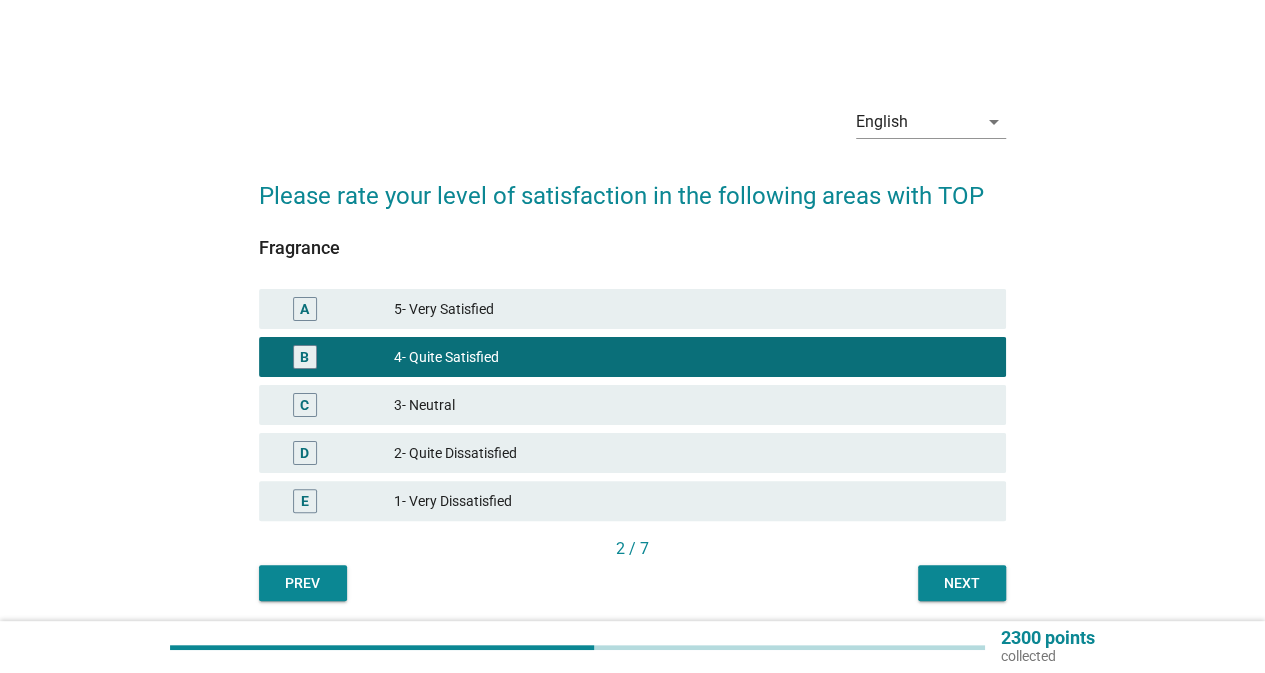 click on "Next" at bounding box center [962, 583] 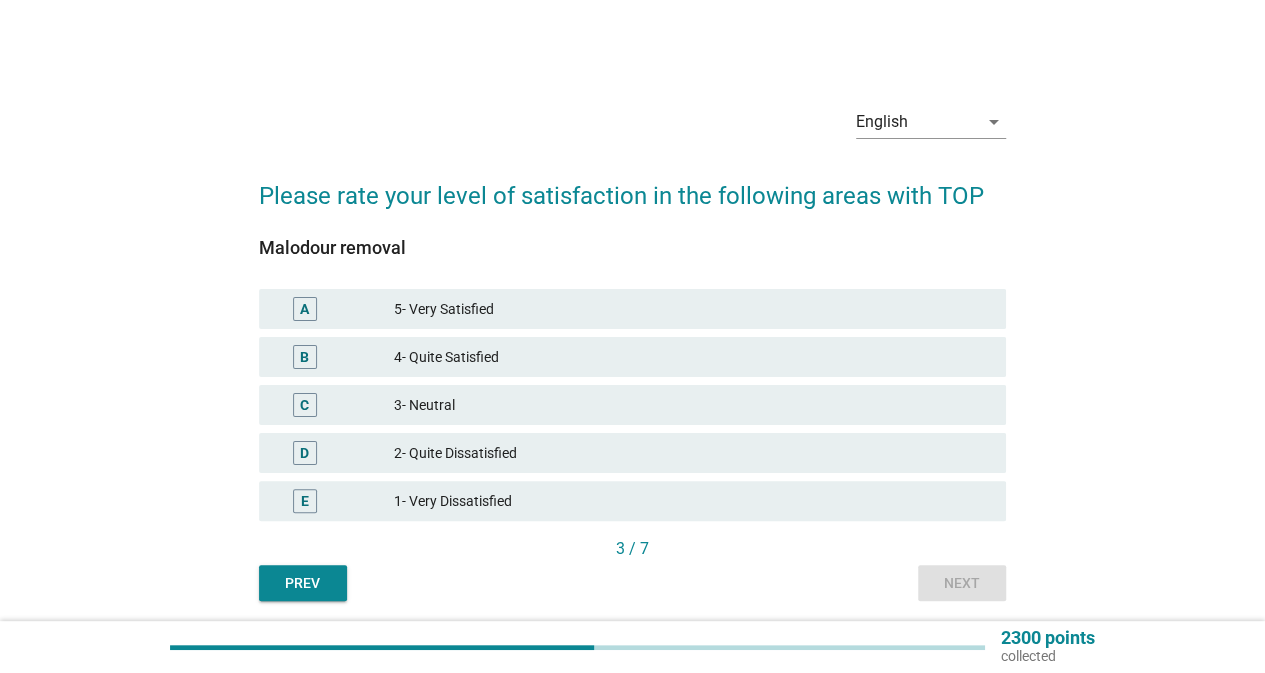 click on "B   4- Quite Satisfied" at bounding box center [632, 357] 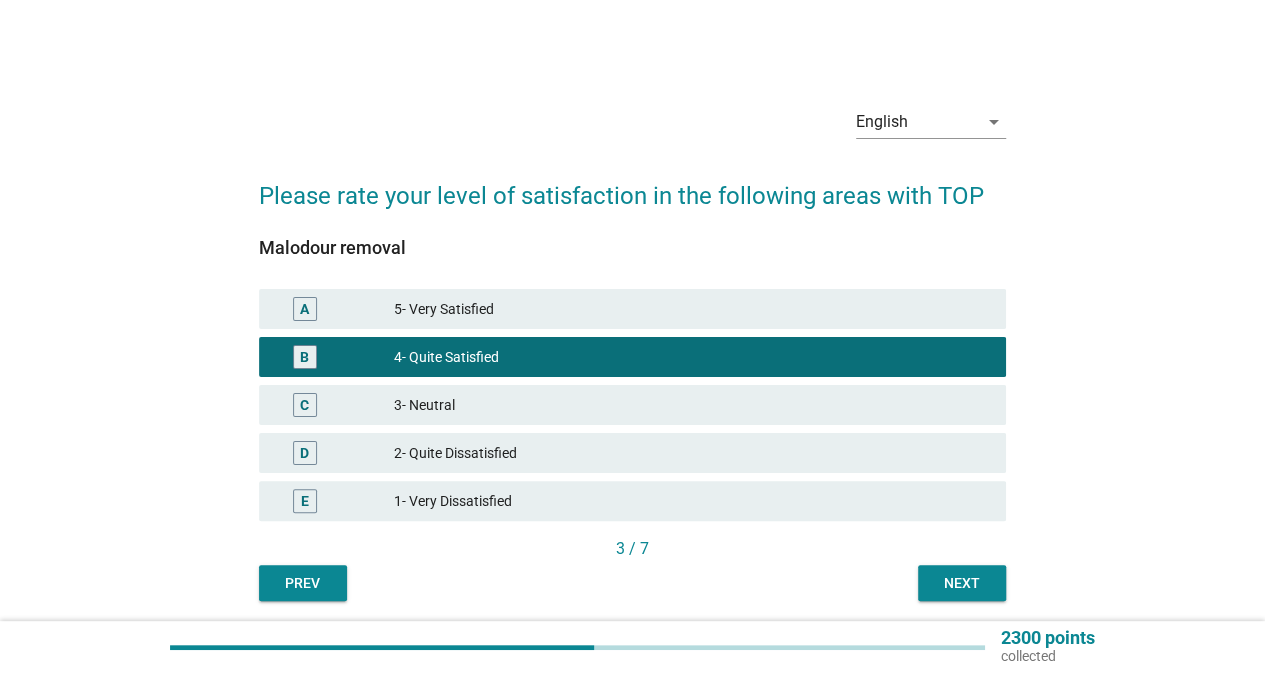 click on "Next" at bounding box center (962, 583) 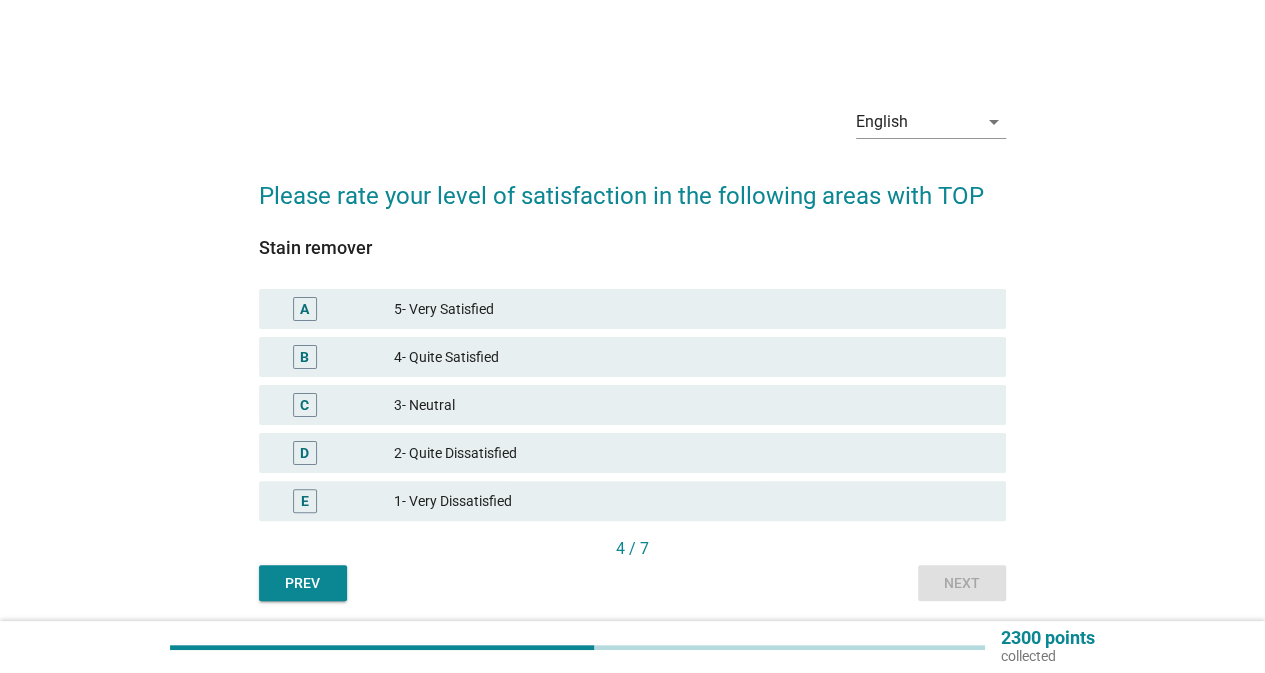 click on "4- Quite Satisfied" at bounding box center [692, 357] 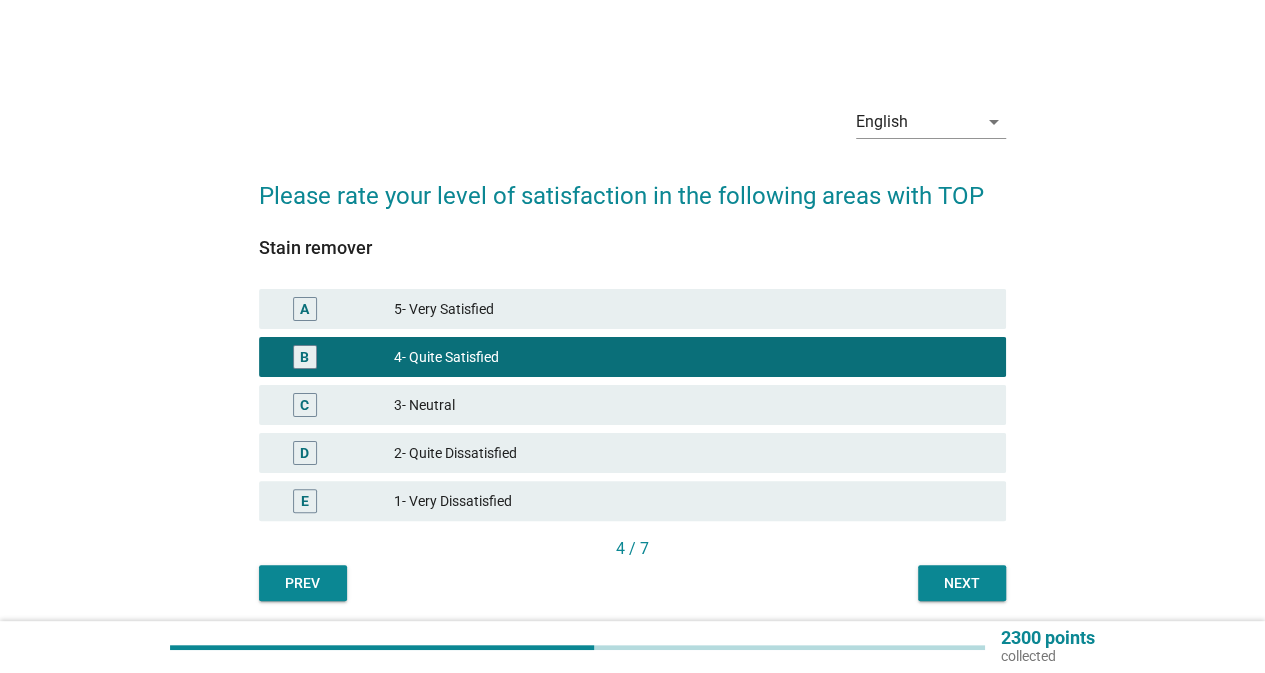 click on "Next" at bounding box center [962, 583] 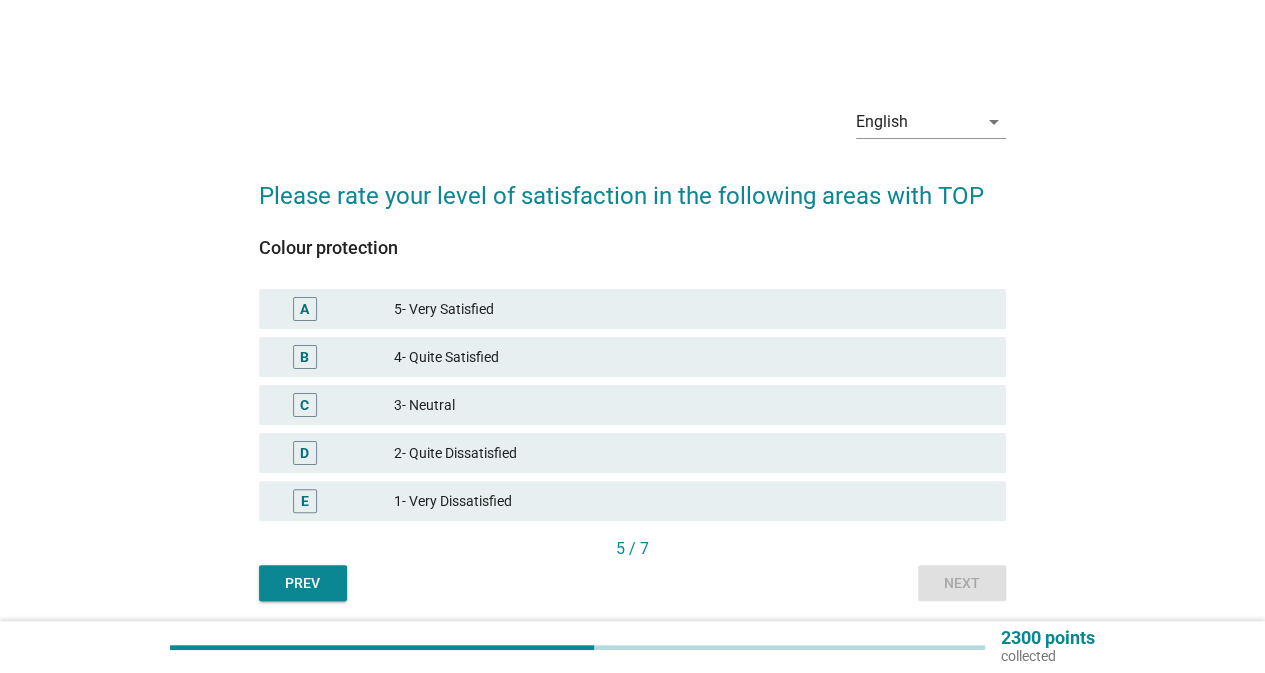 click on "4- Quite Satisfied" at bounding box center (692, 357) 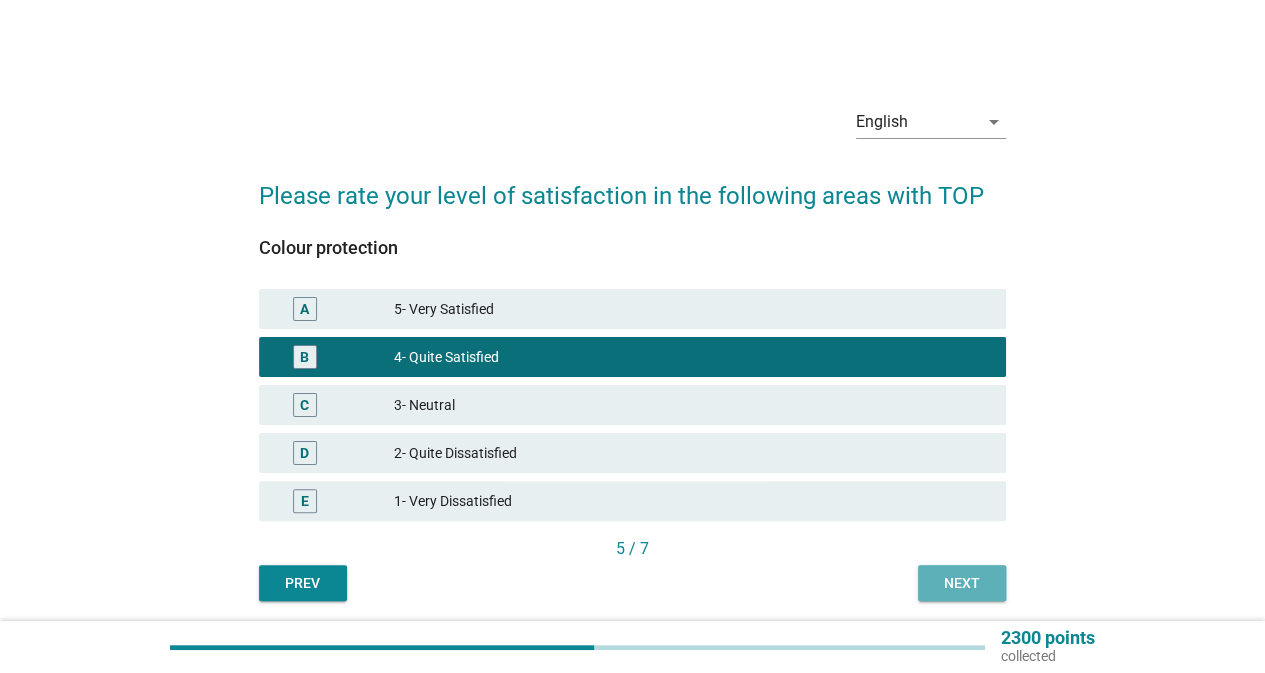 click on "Next" at bounding box center [962, 583] 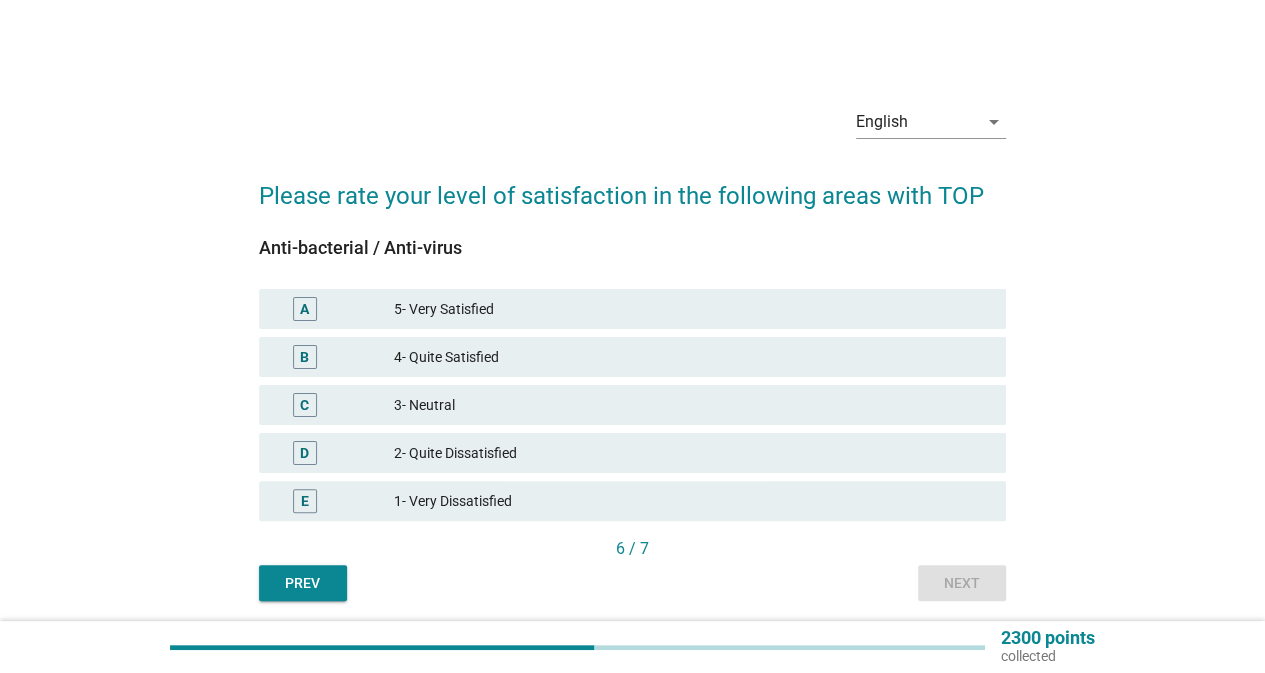 drag, startPoint x: 555, startPoint y: 358, endPoint x: 592, endPoint y: 378, distance: 42.059483 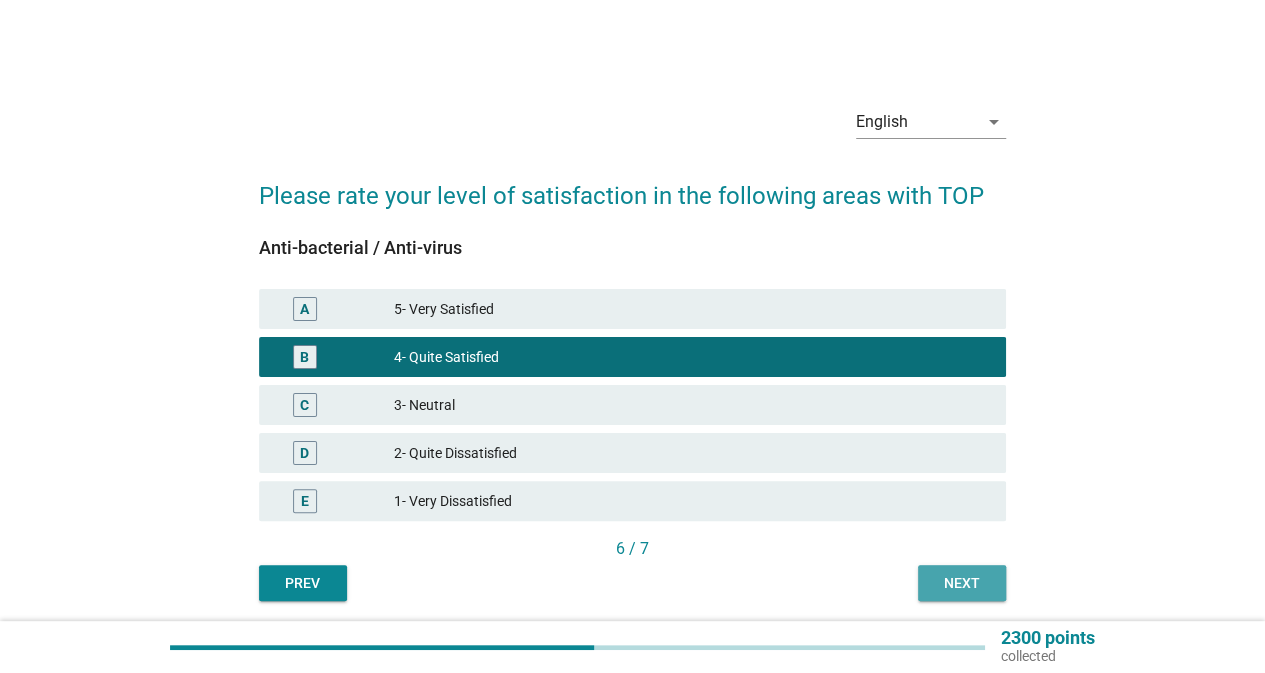 click on "Next" at bounding box center [962, 583] 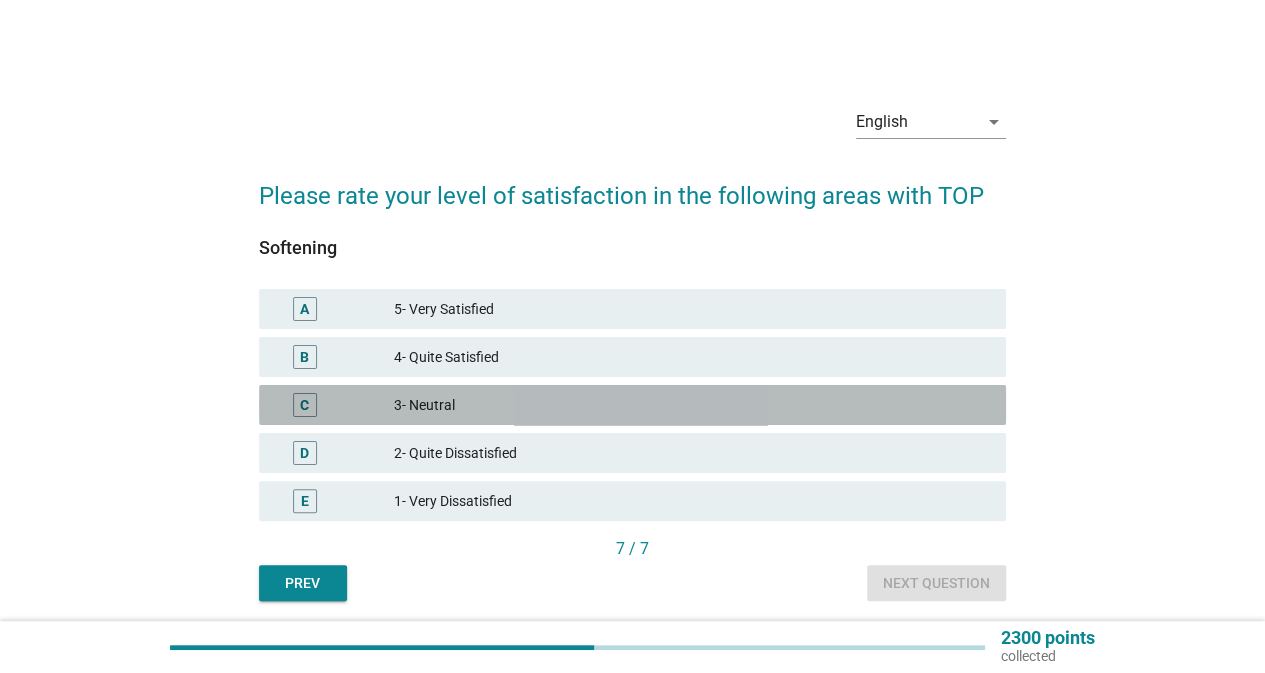 click on "C   3- Neutral" at bounding box center [632, 405] 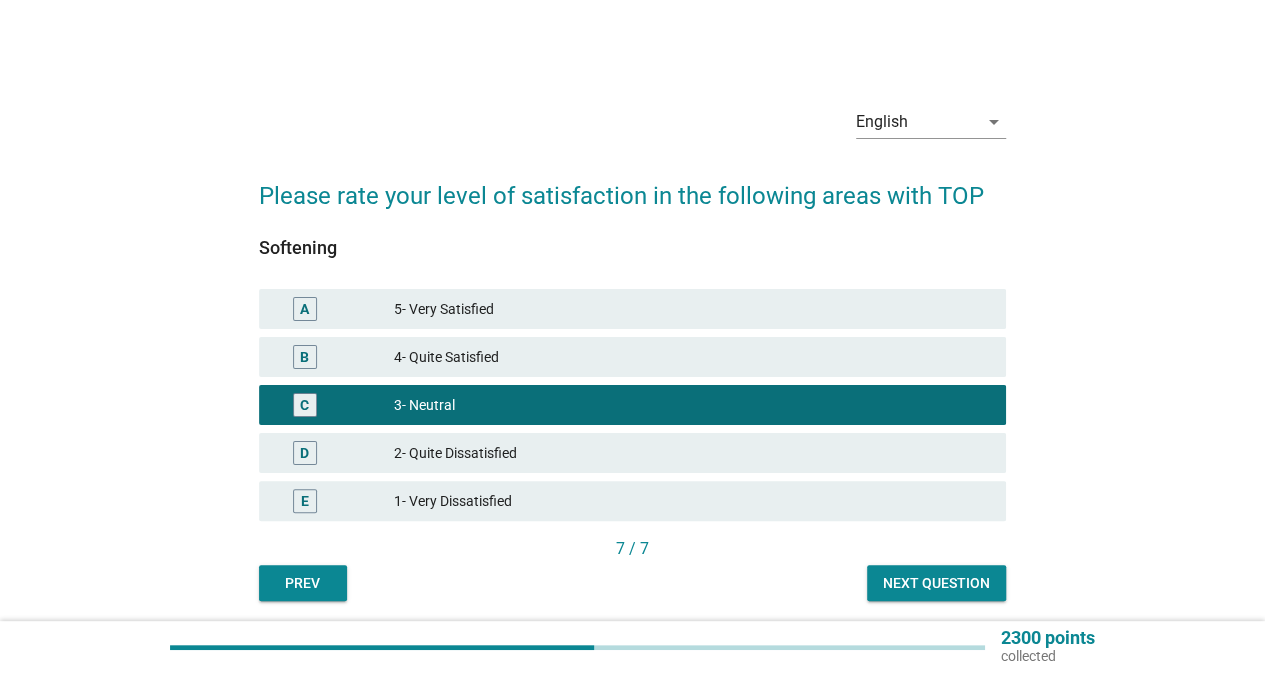 click on "Next question" at bounding box center [936, 583] 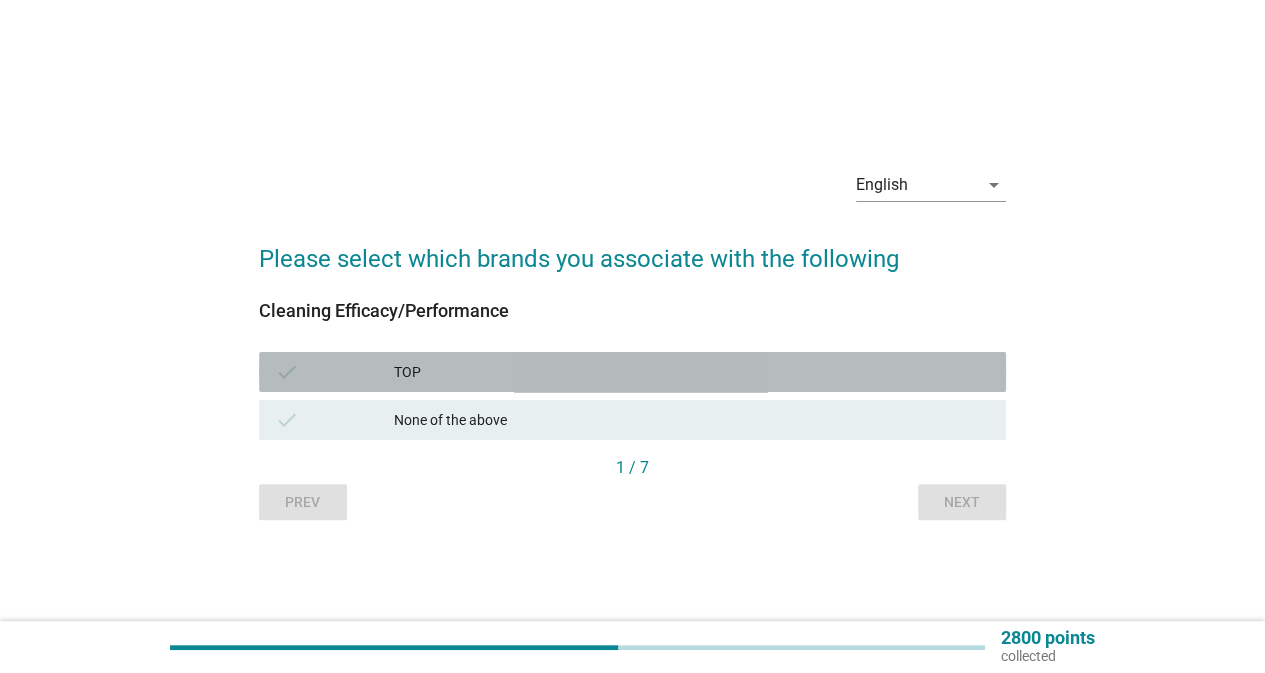 click on "check   TOP" at bounding box center [632, 372] 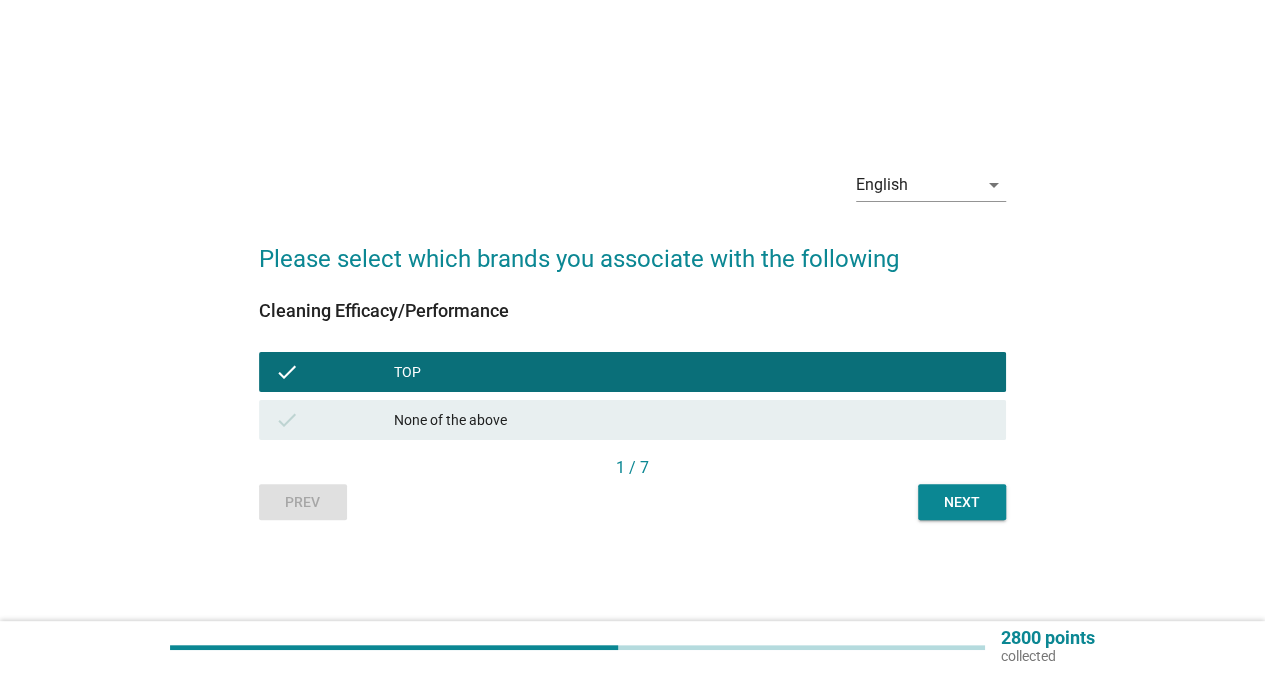 click on "Next" at bounding box center [962, 502] 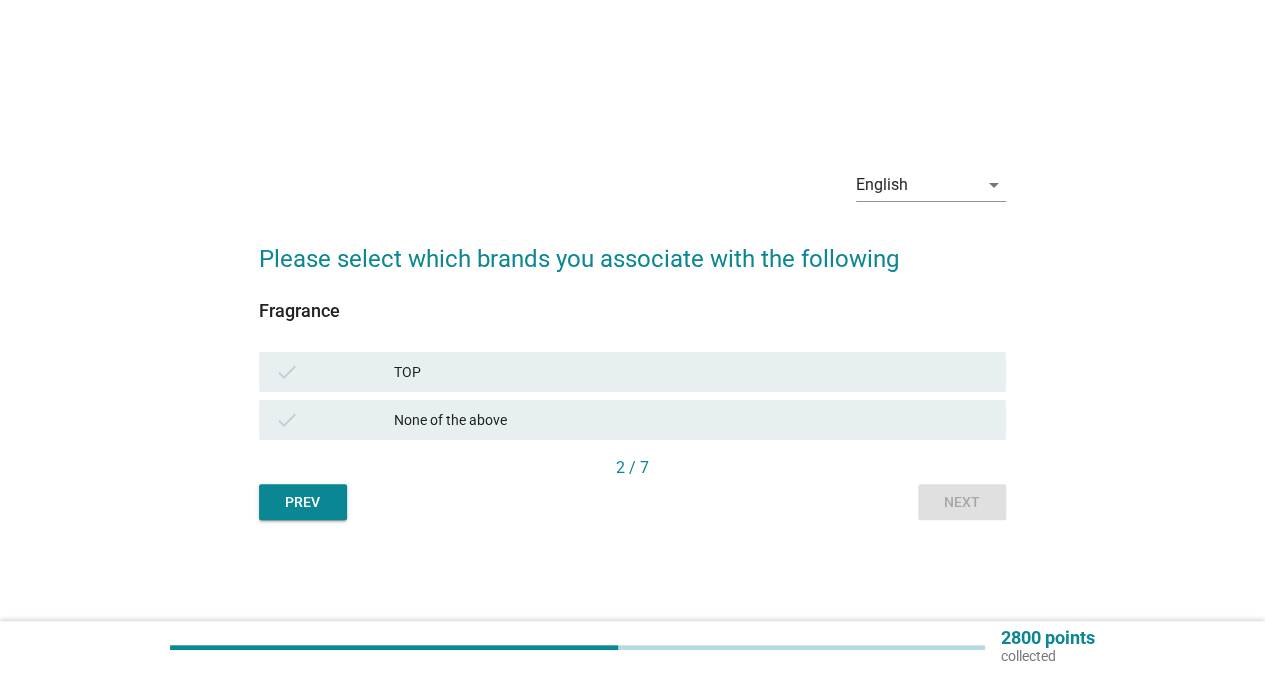 click on "check   TOP" at bounding box center (632, 372) 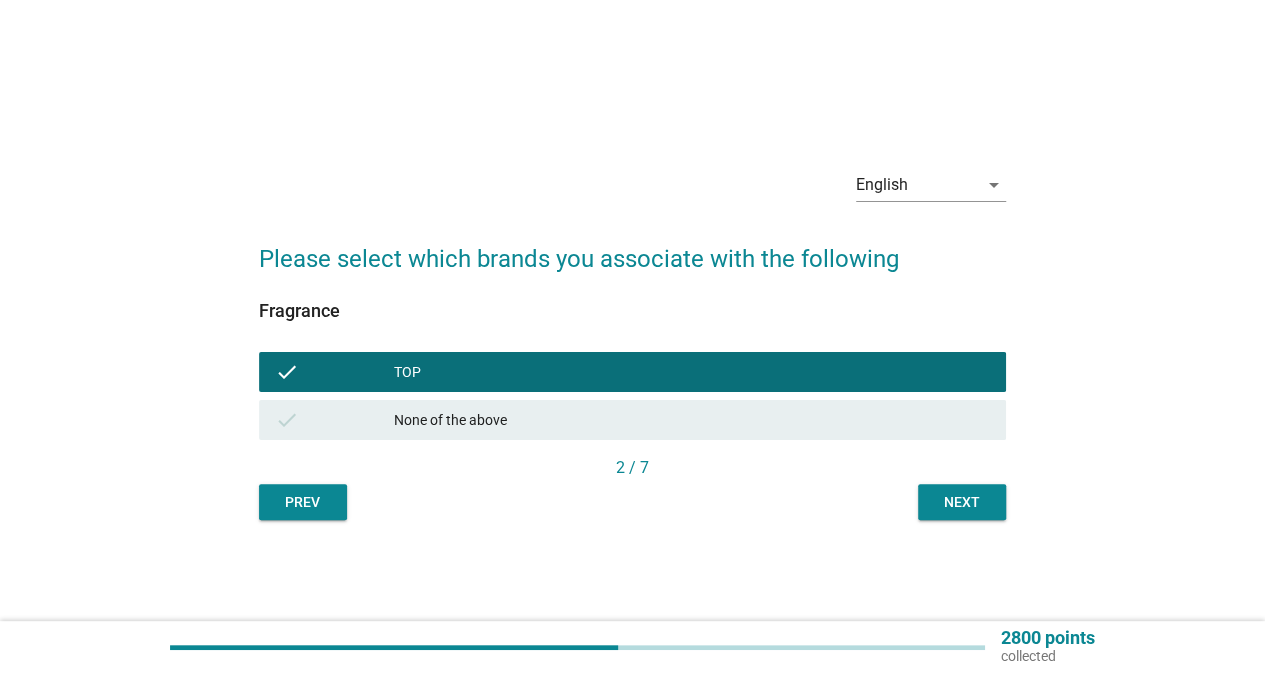 click on "Next" at bounding box center (962, 502) 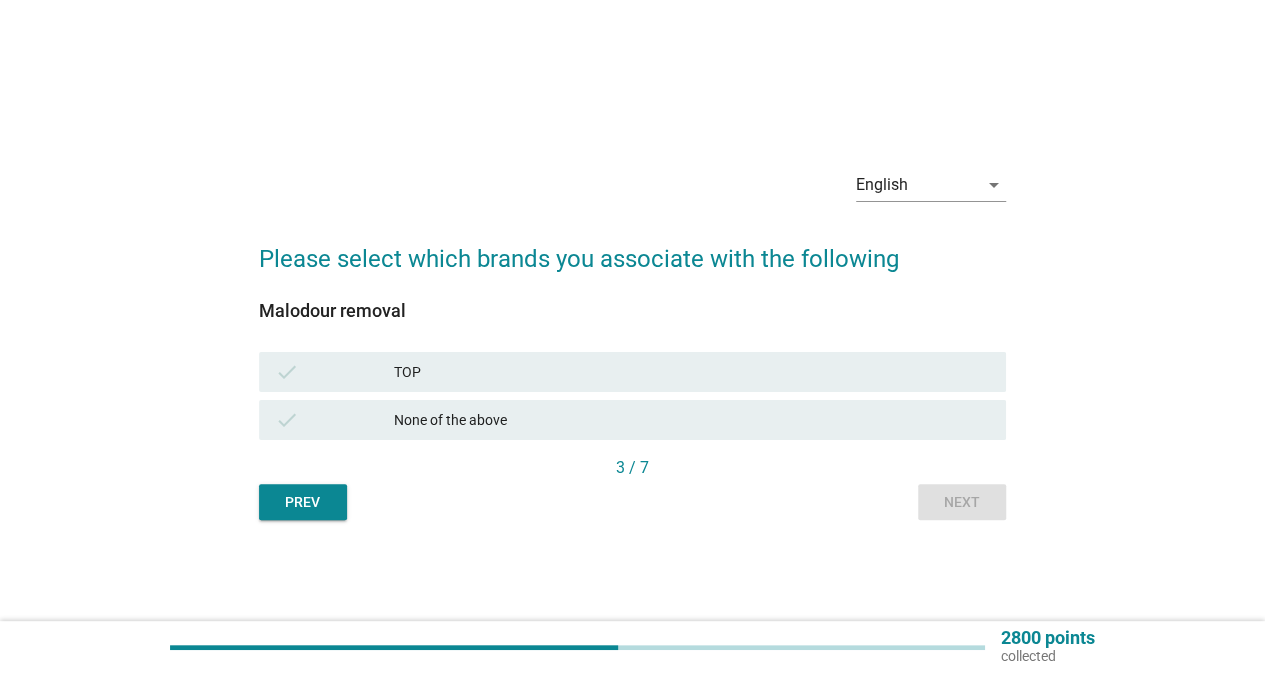 click on "TOP" at bounding box center [692, 372] 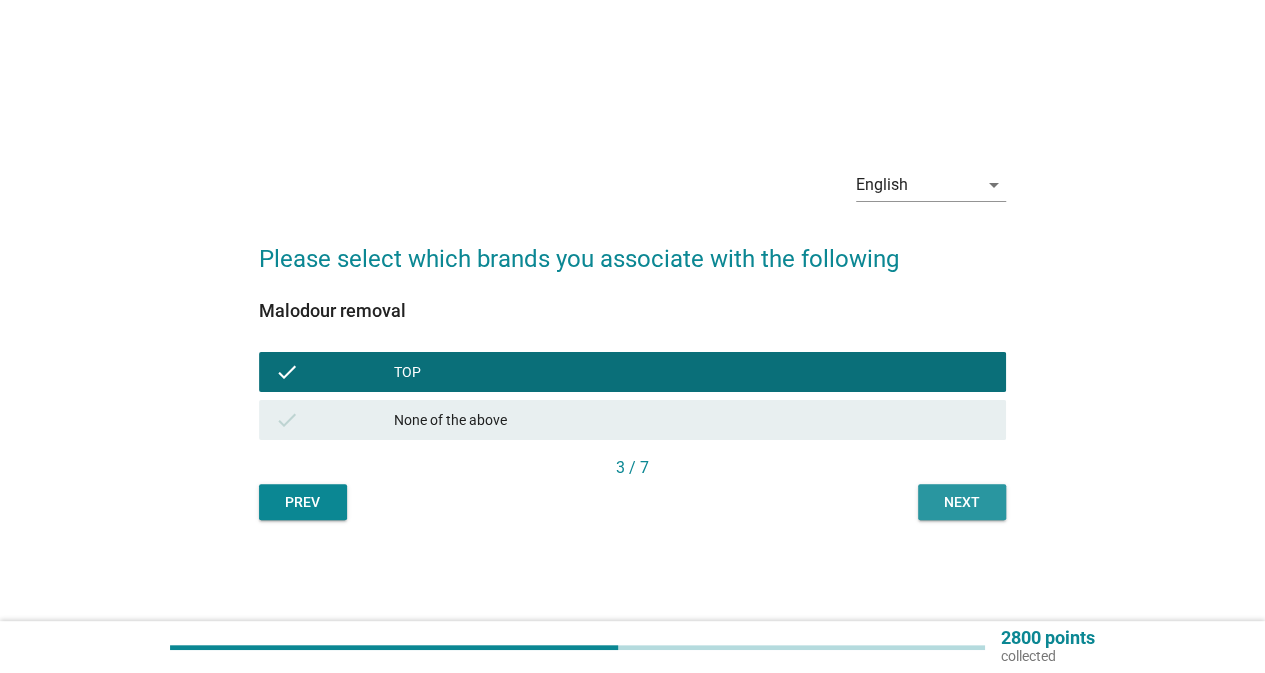 click on "Next" at bounding box center [962, 502] 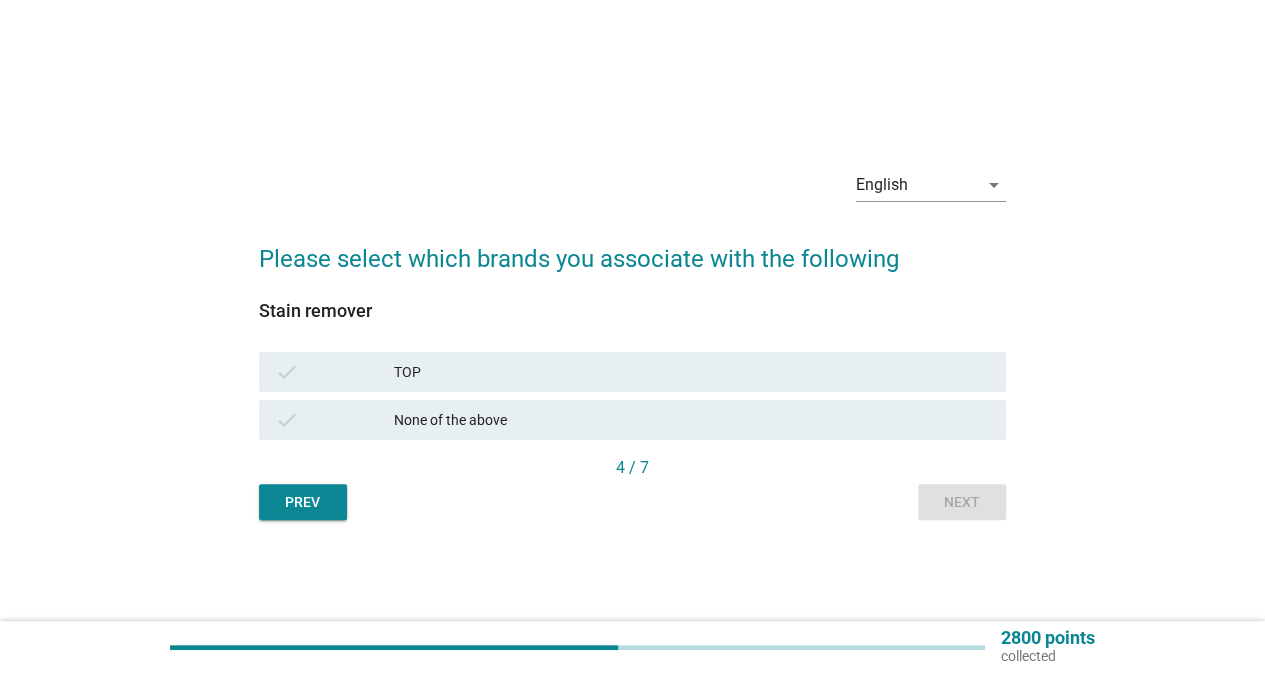 click on "TOP" at bounding box center [692, 372] 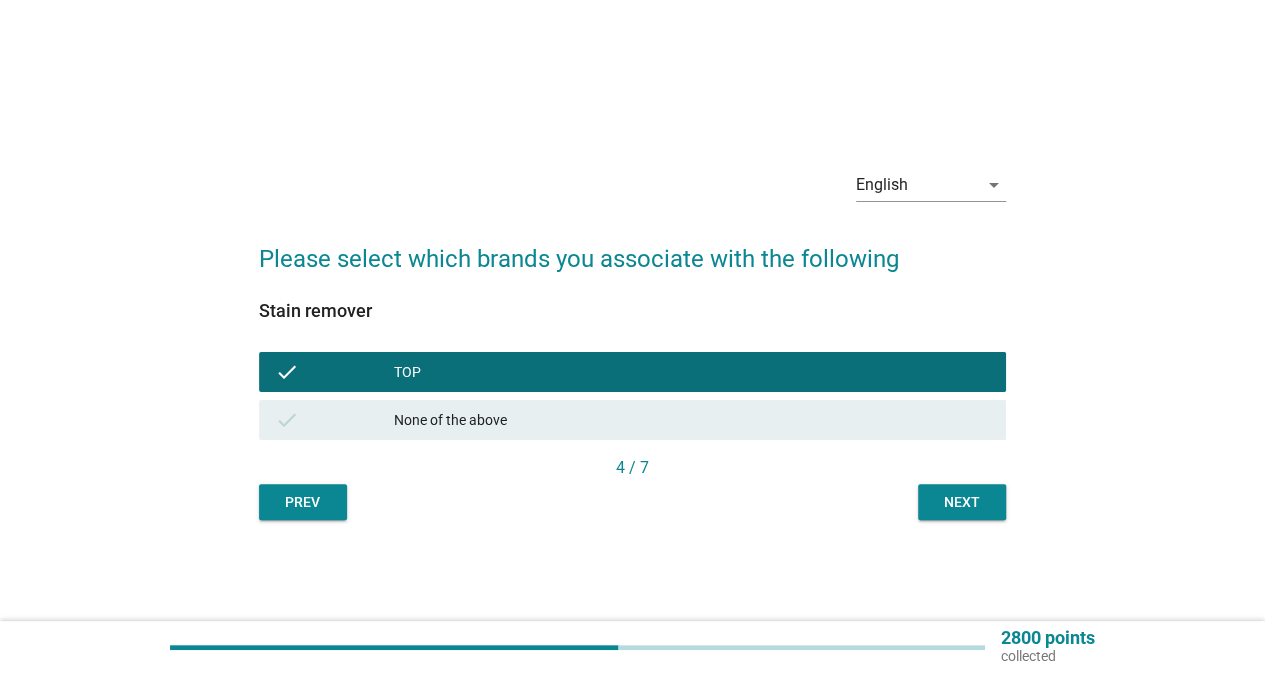 click on "Next" at bounding box center [962, 502] 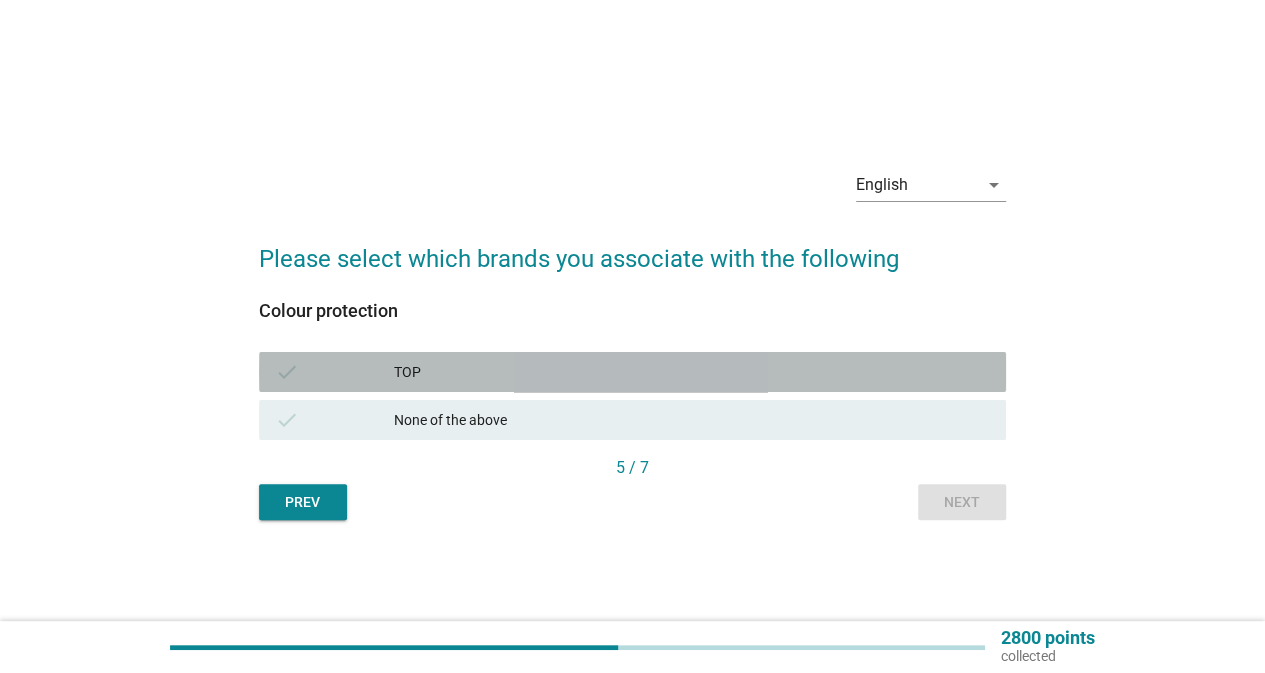 click on "check   TOP" at bounding box center [632, 372] 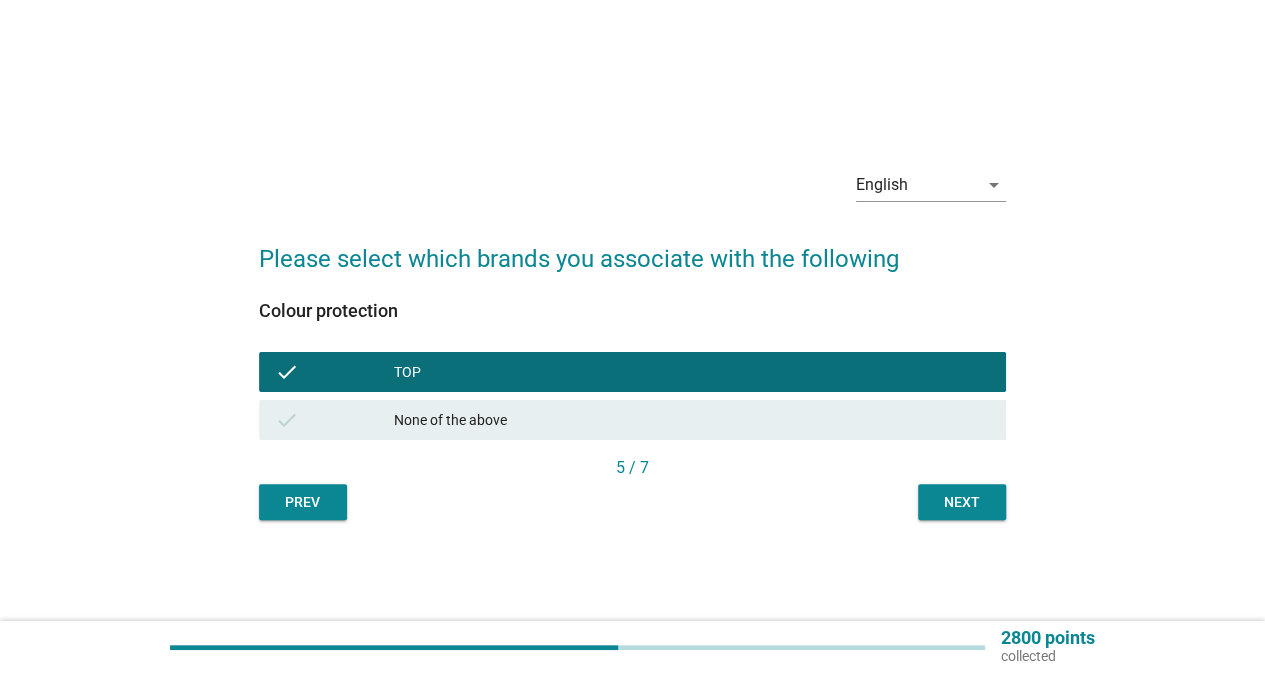 click on "Next" at bounding box center [962, 502] 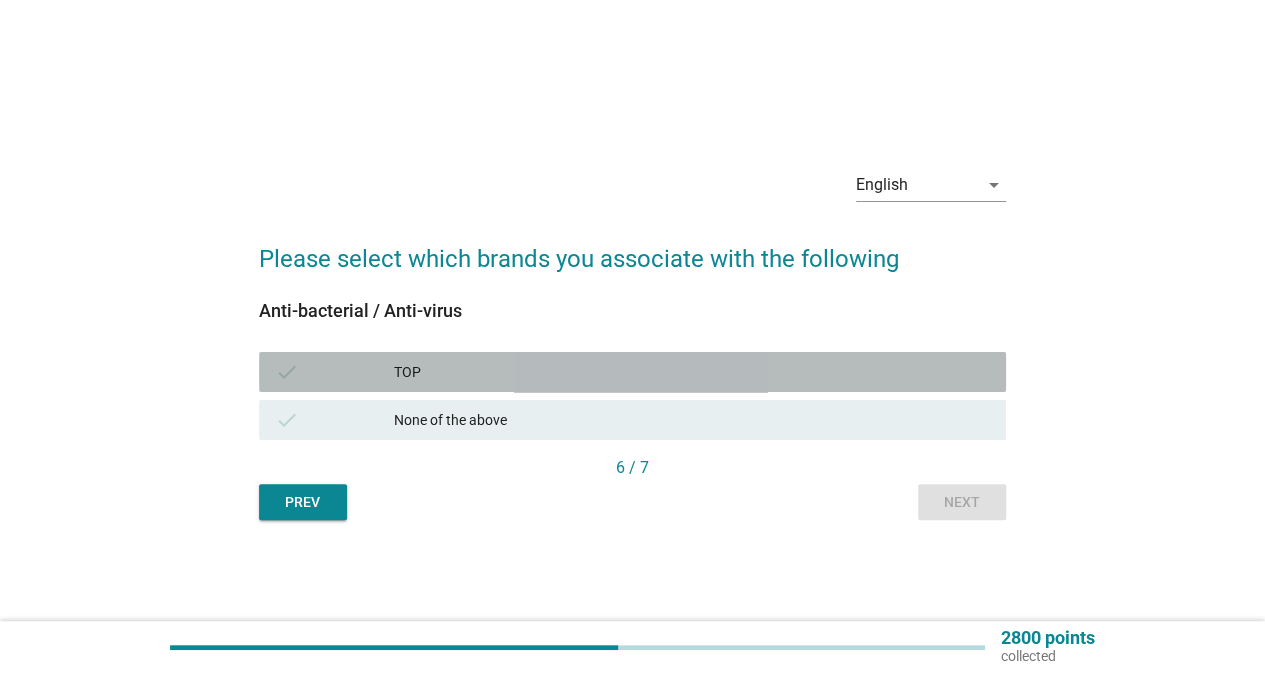click on "TOP" at bounding box center (692, 372) 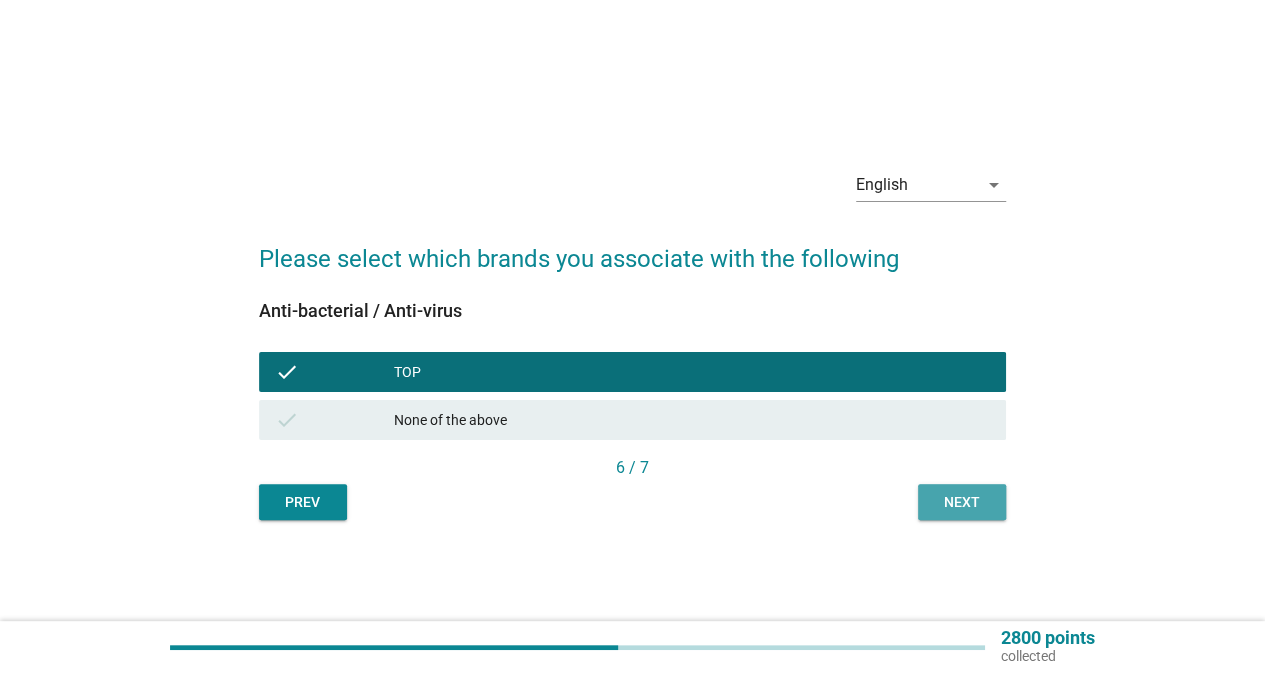 click on "Next" at bounding box center [962, 502] 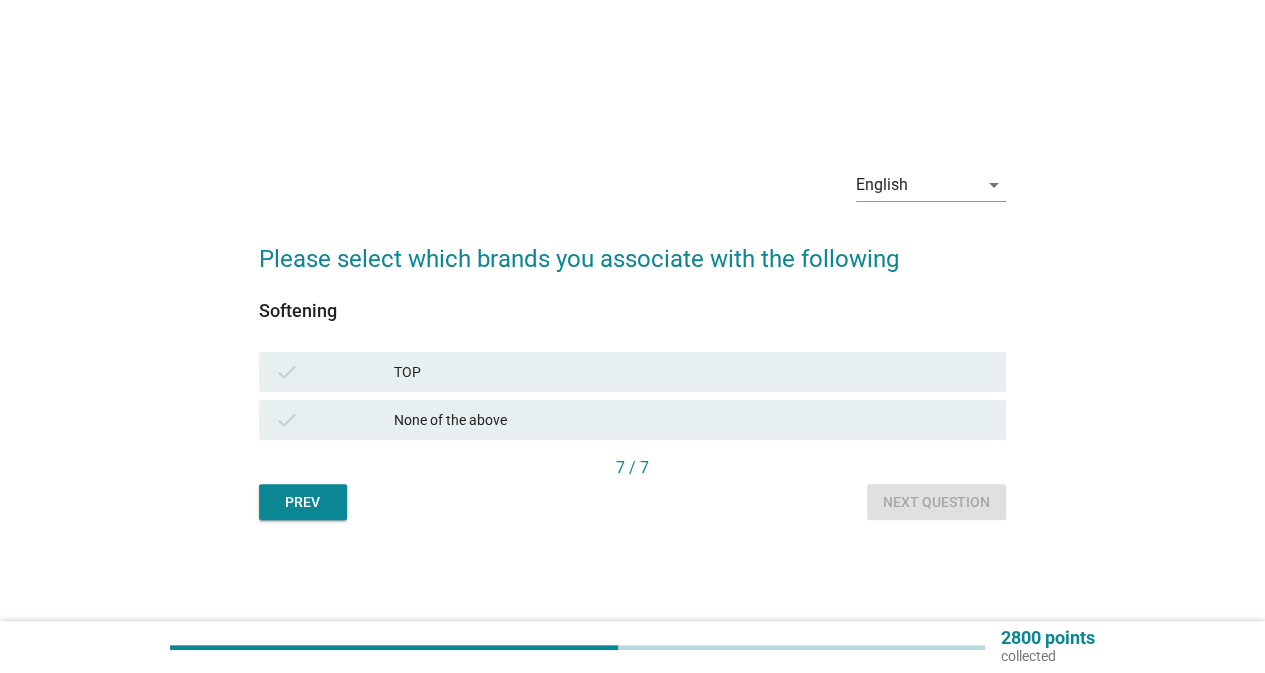 click on "TOP" at bounding box center [692, 372] 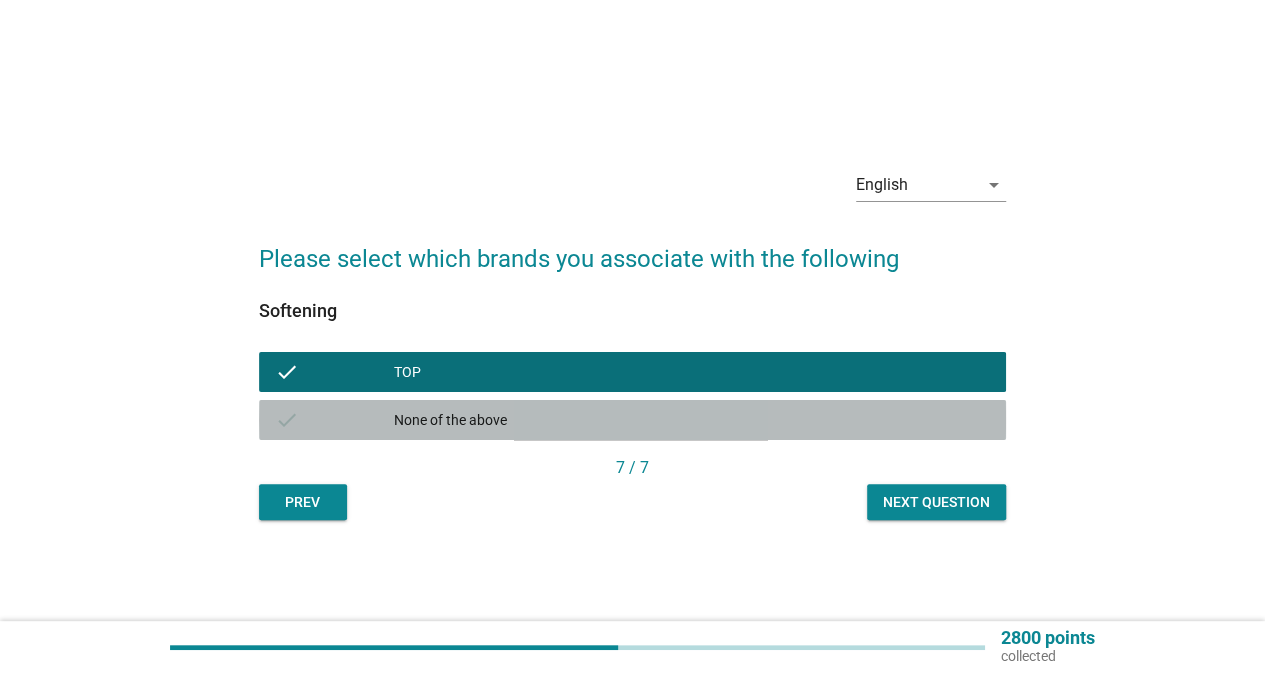 click on "check   None of the above" at bounding box center (632, 420) 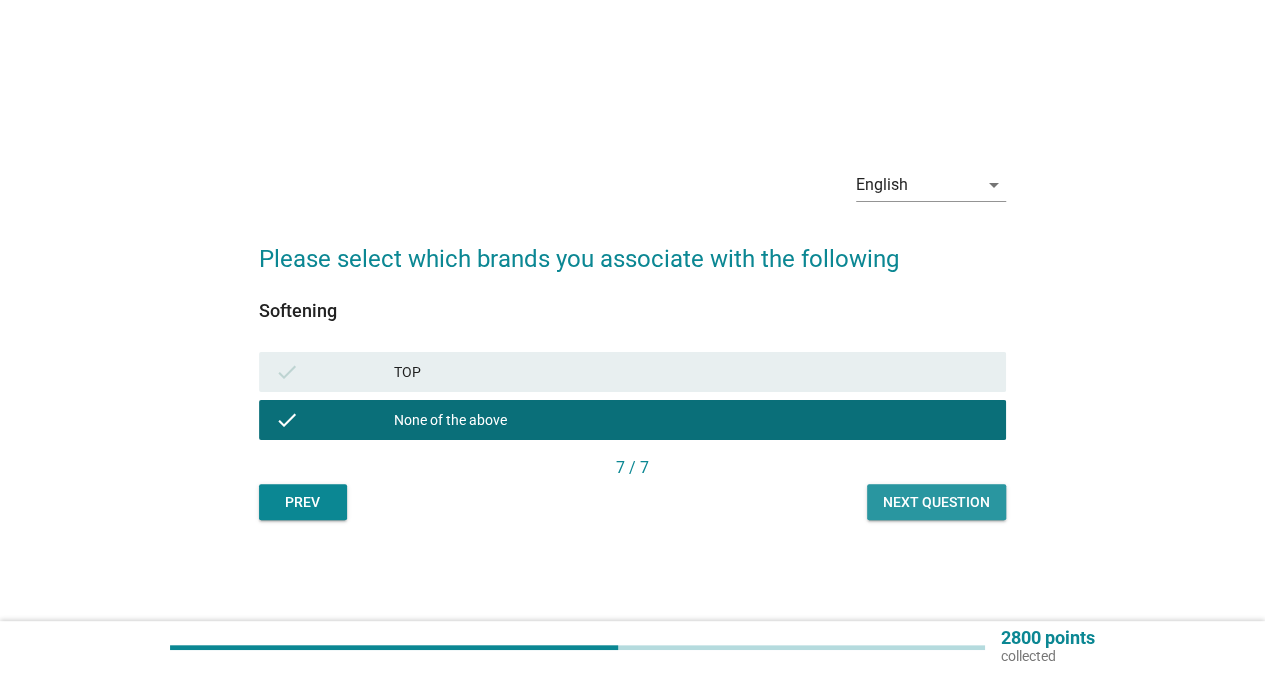 click on "Next question" at bounding box center (936, 502) 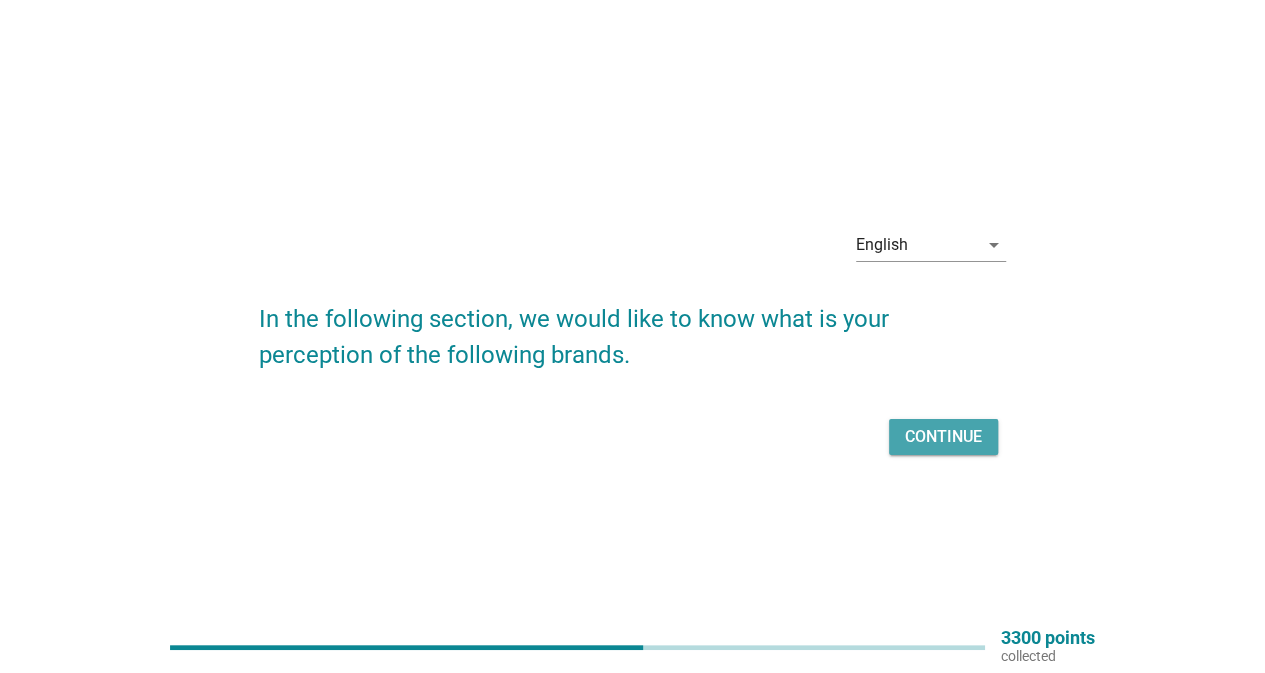 click on "Continue" at bounding box center (943, 437) 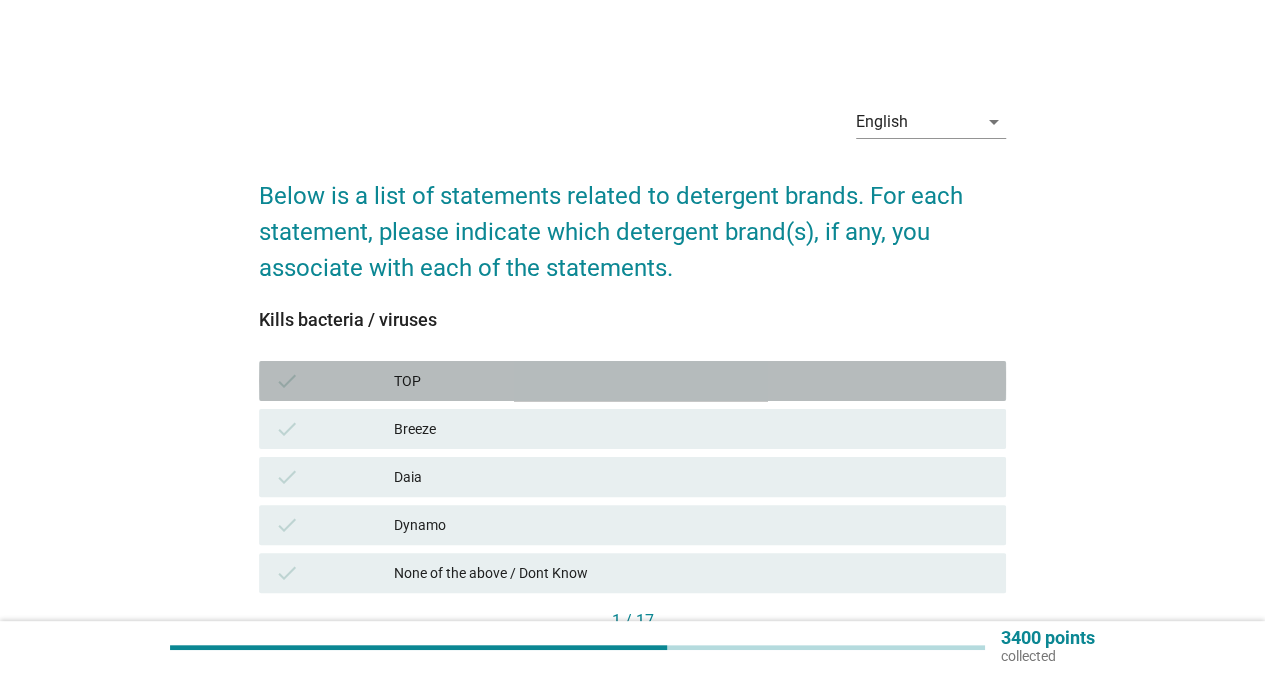 click on "check   TOP" at bounding box center (632, 381) 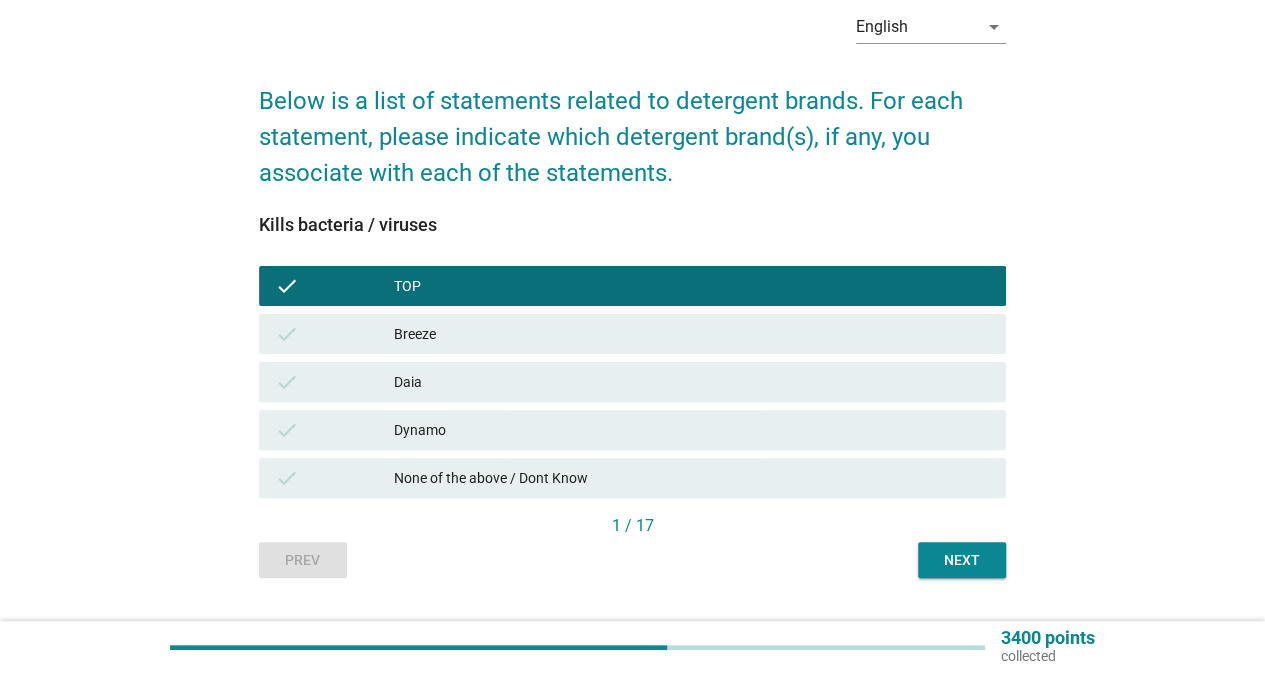 scroll, scrollTop: 142, scrollLeft: 0, axis: vertical 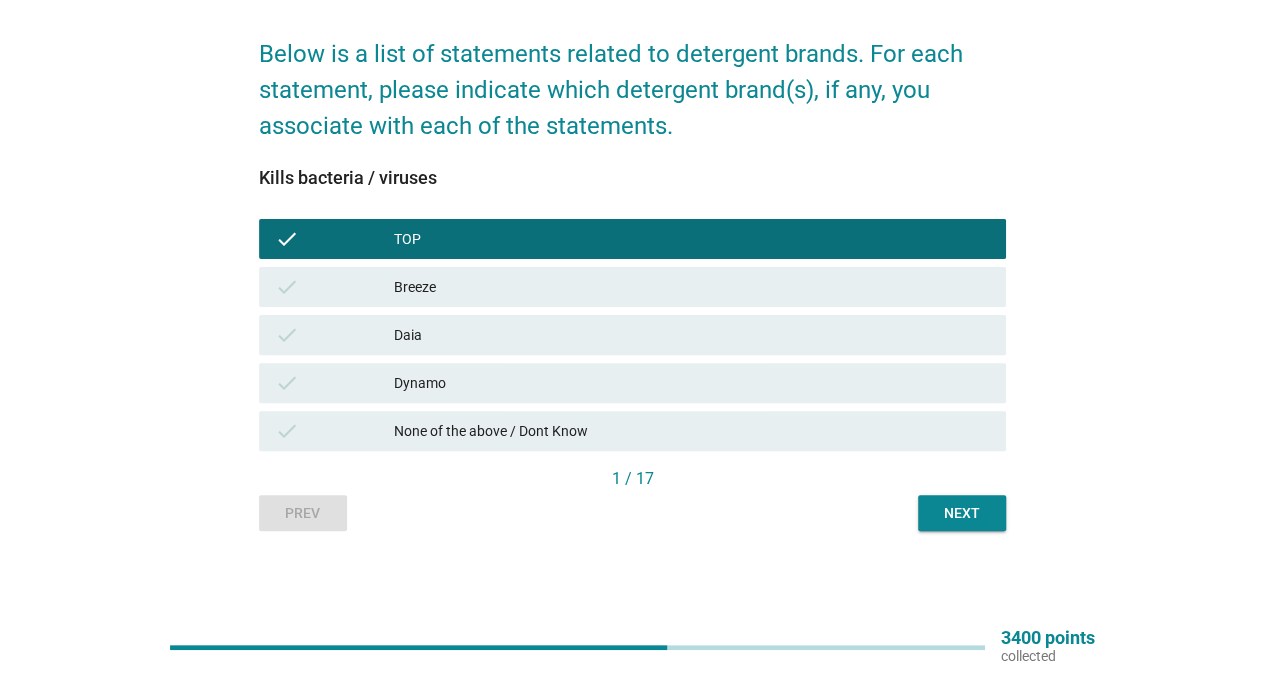 click on "Next" at bounding box center [962, 513] 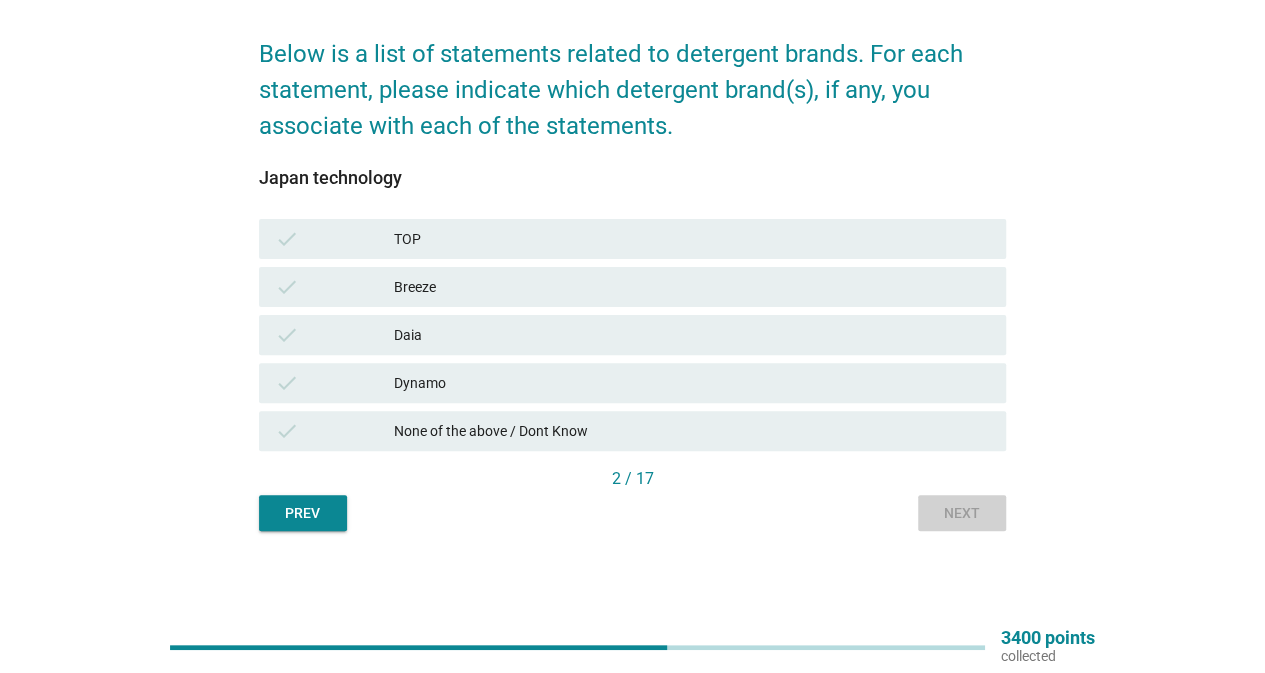 scroll, scrollTop: 0, scrollLeft: 0, axis: both 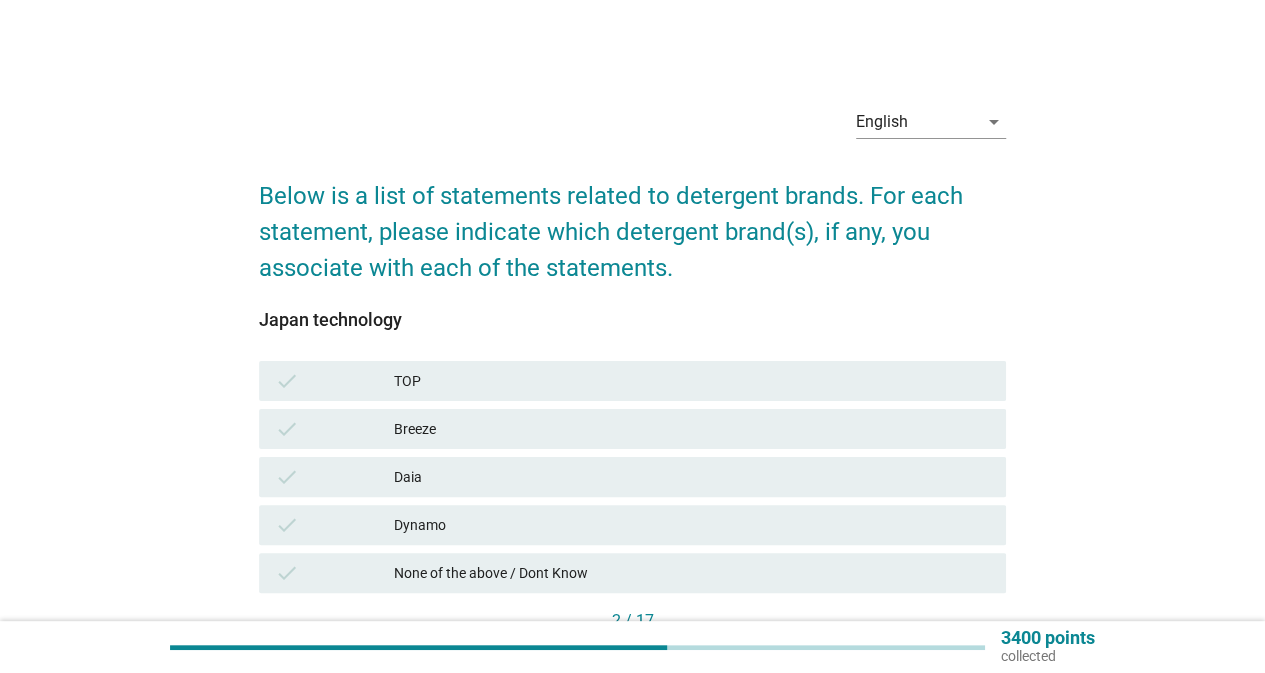 click on "TOP" at bounding box center [692, 381] 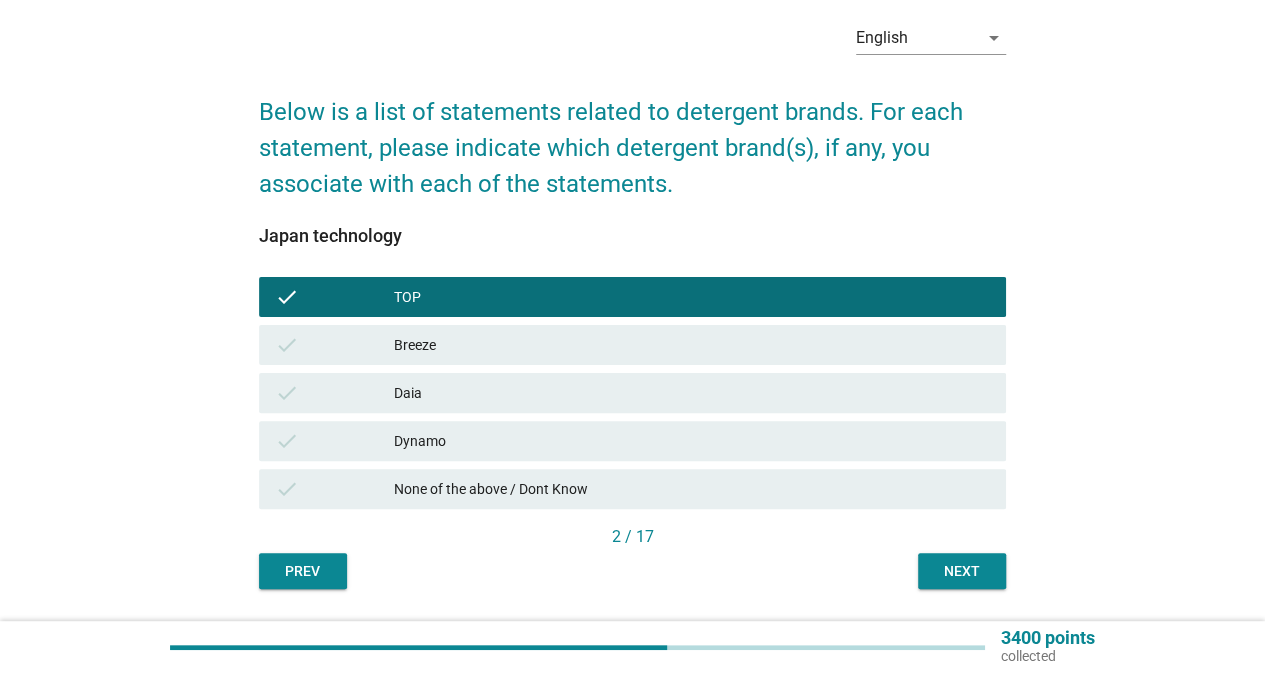 scroll, scrollTop: 142, scrollLeft: 0, axis: vertical 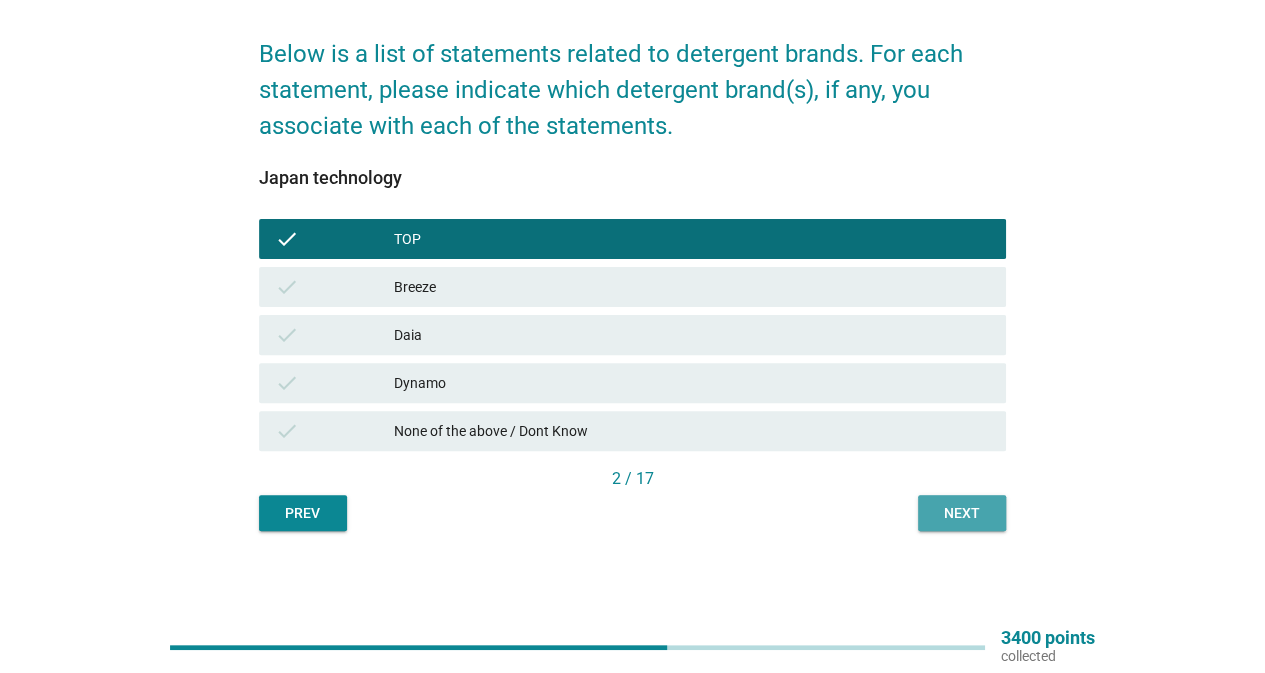 click on "Next" at bounding box center [962, 513] 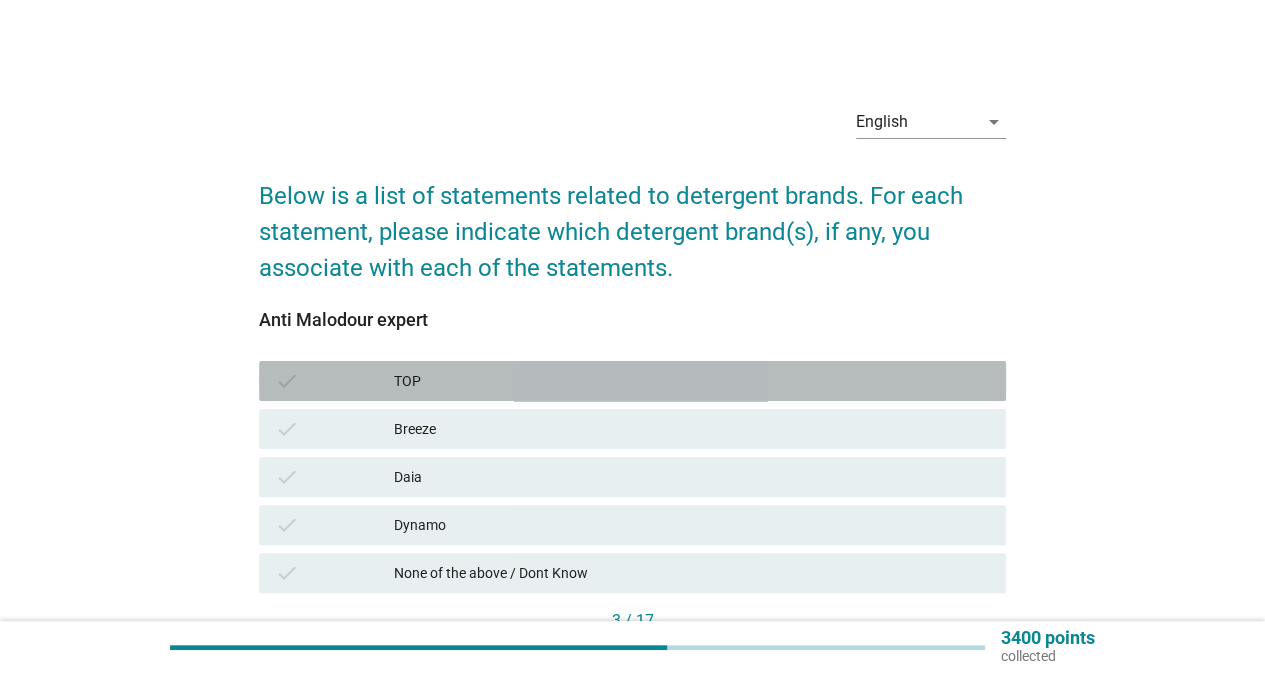 click on "TOP" at bounding box center (692, 381) 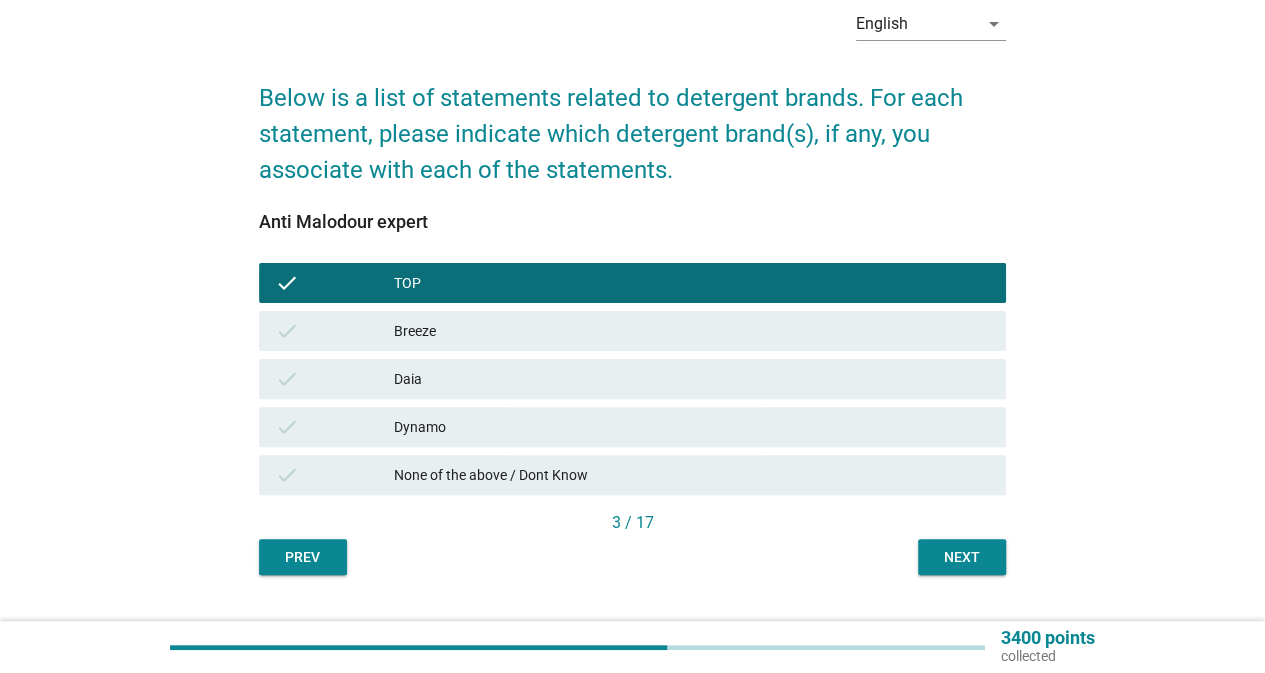 scroll, scrollTop: 142, scrollLeft: 0, axis: vertical 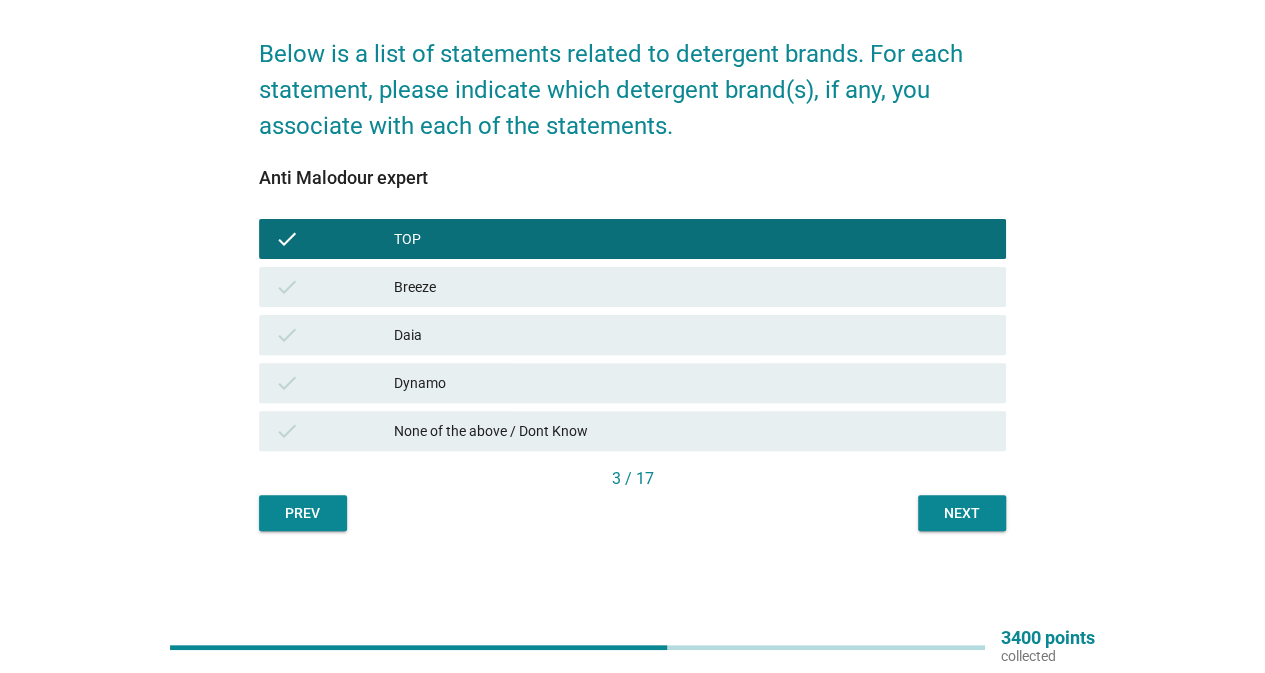 click on "Next" at bounding box center [962, 513] 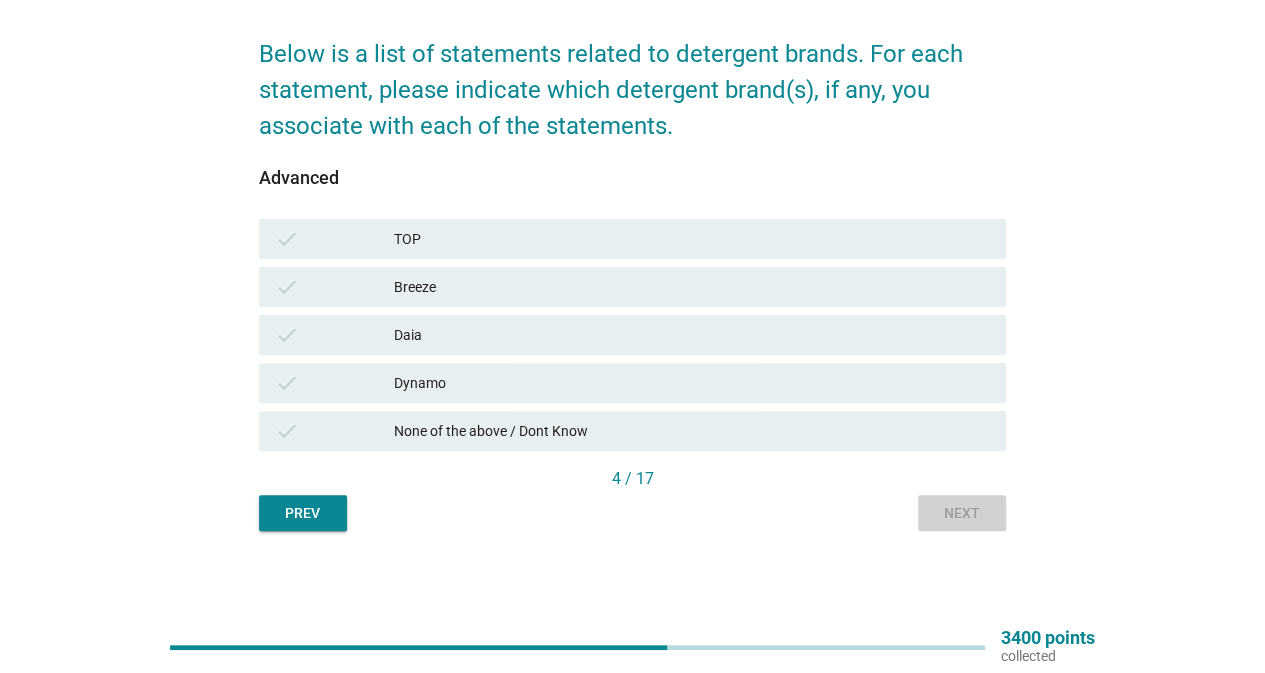 scroll, scrollTop: 0, scrollLeft: 0, axis: both 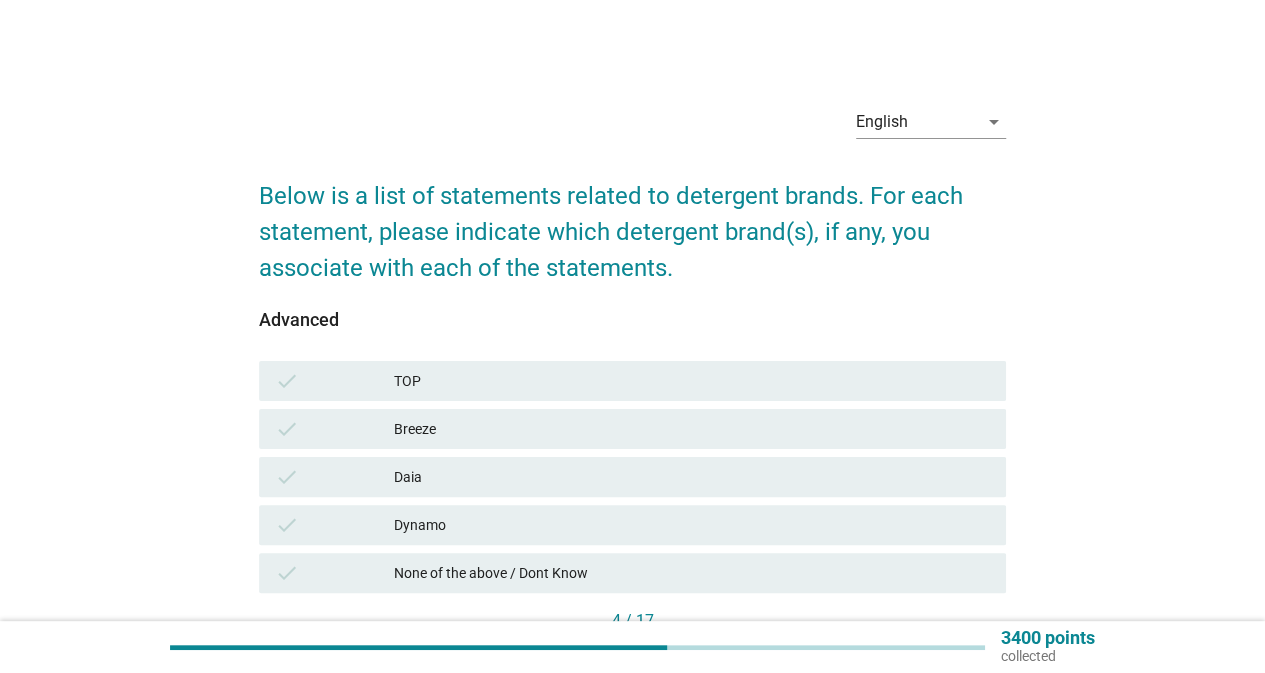 click on "TOP" at bounding box center (692, 381) 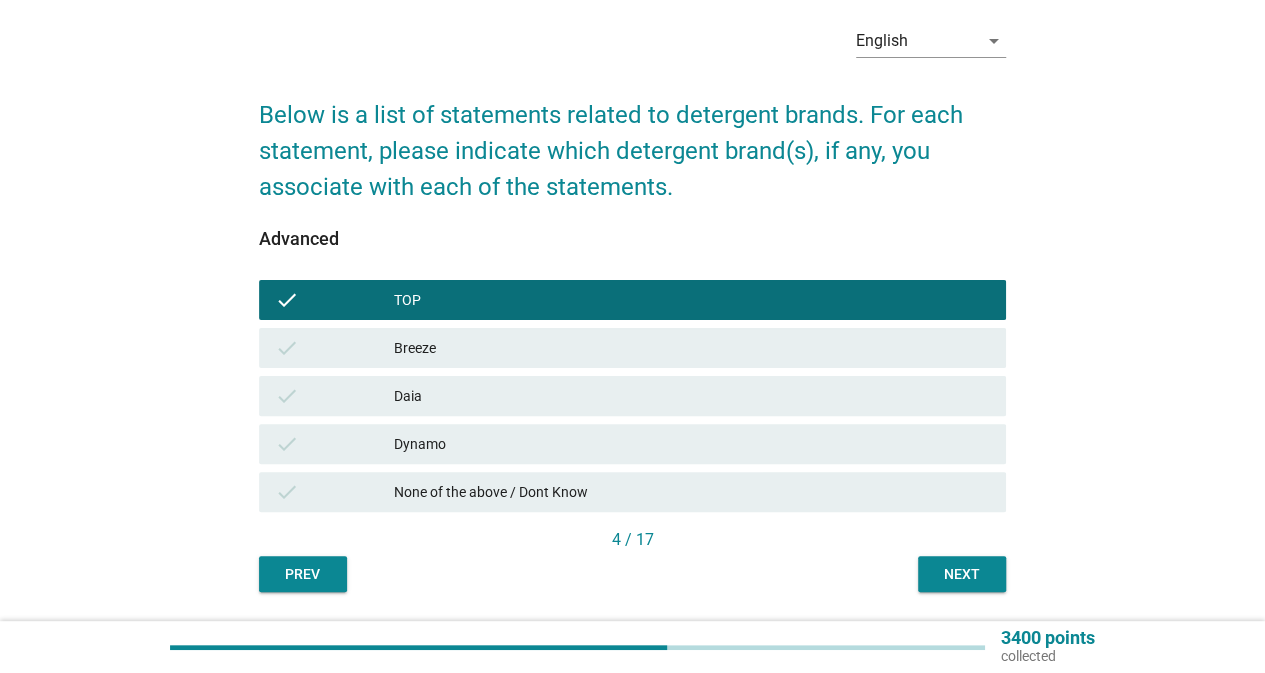 scroll, scrollTop: 142, scrollLeft: 0, axis: vertical 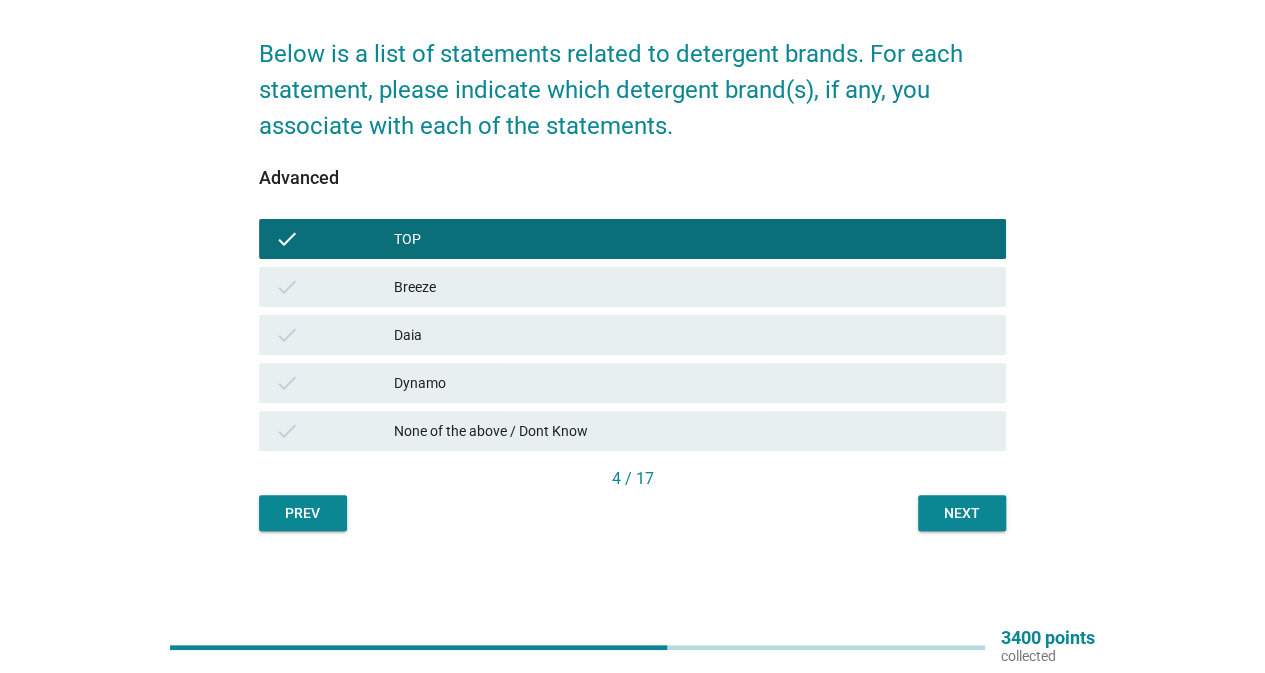 click on "Next" at bounding box center (962, 513) 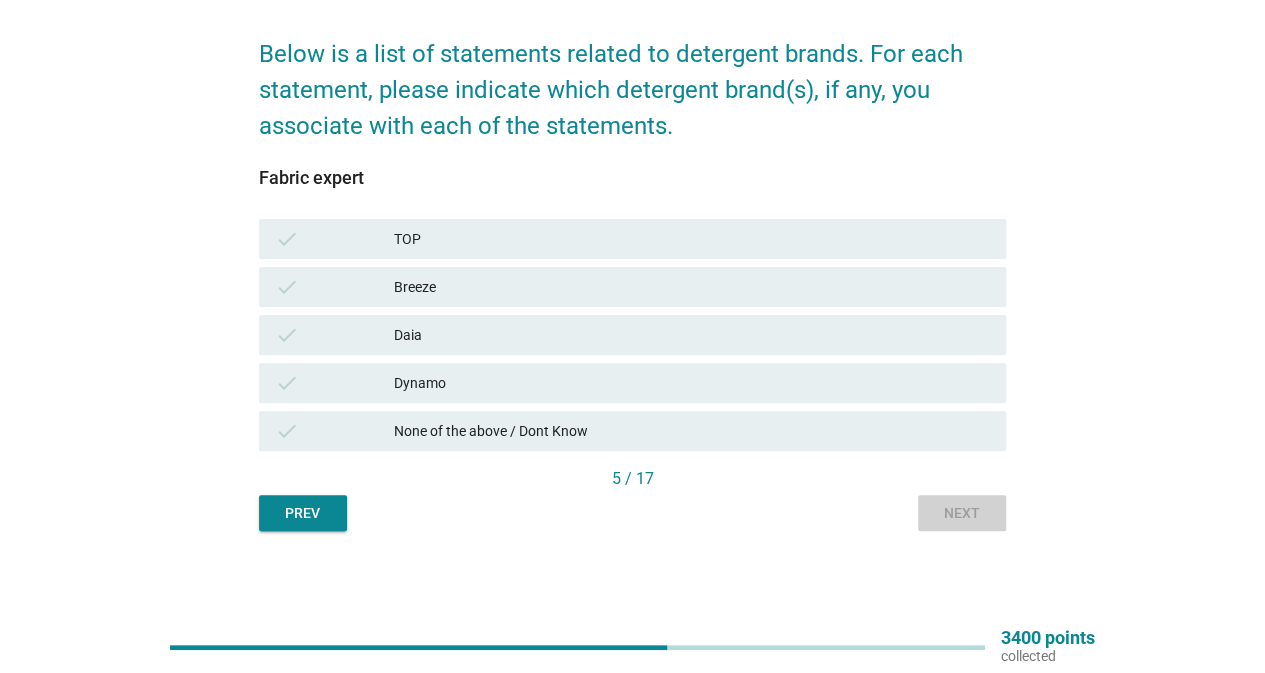 scroll, scrollTop: 0, scrollLeft: 0, axis: both 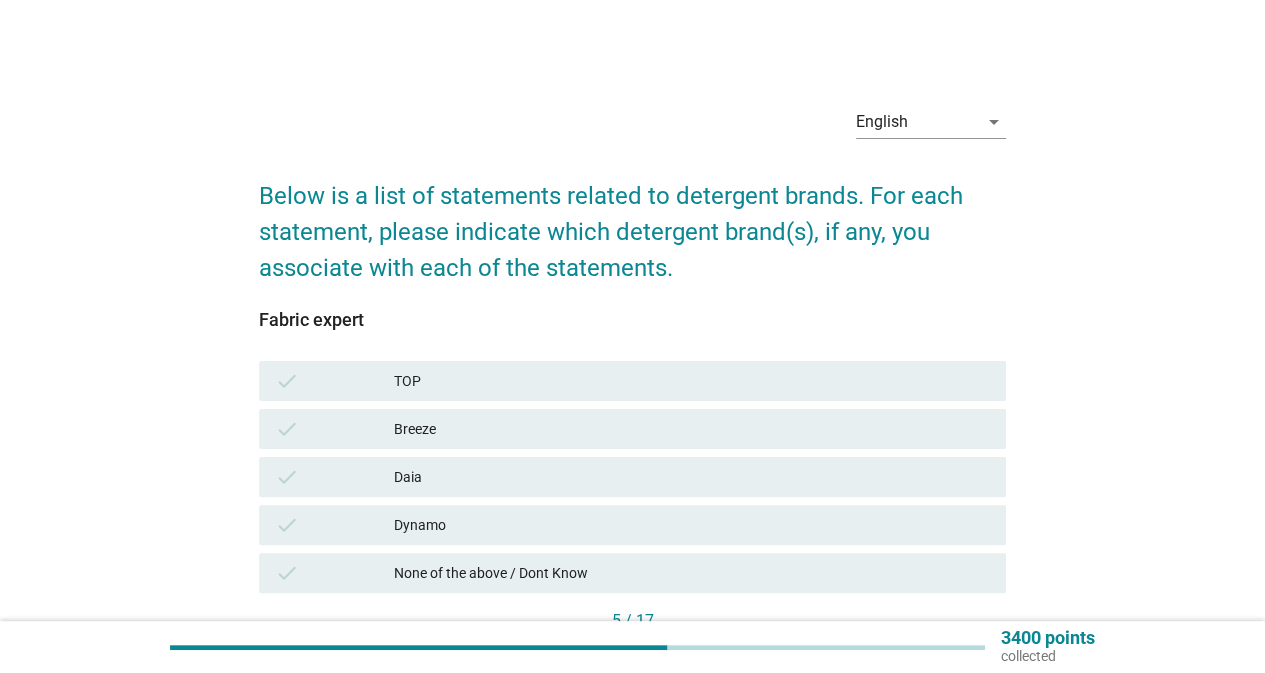 click on "TOP" at bounding box center [692, 381] 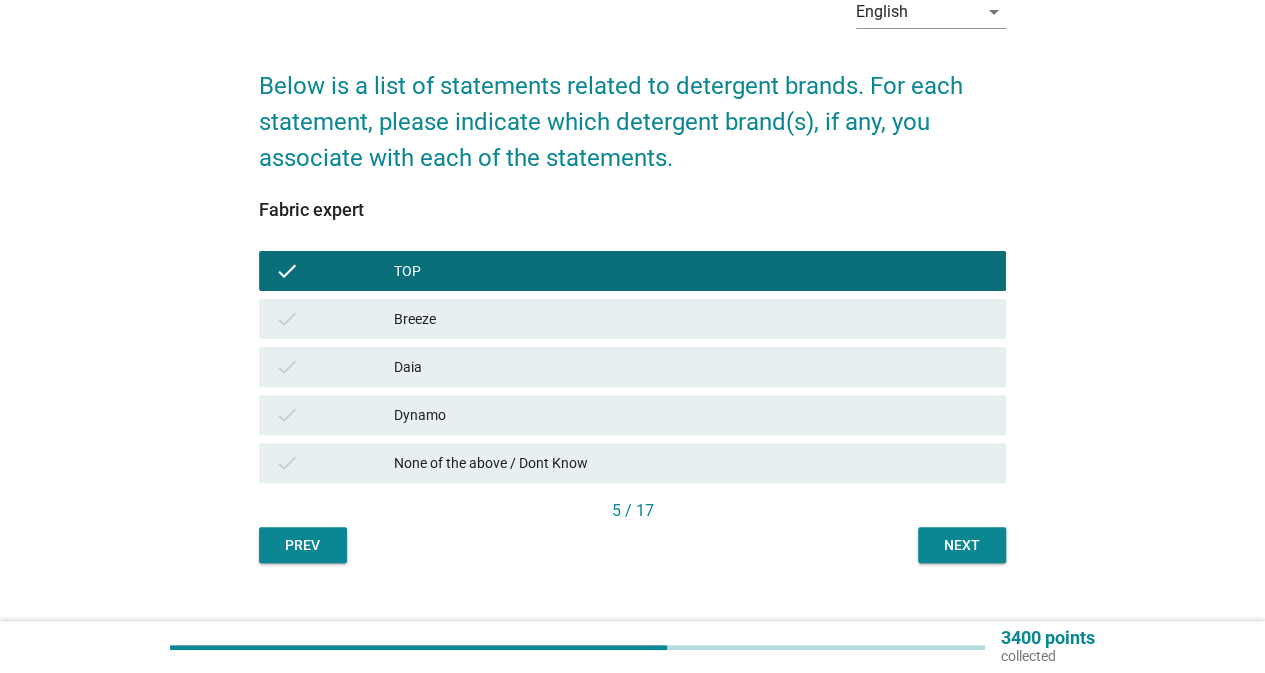 scroll, scrollTop: 142, scrollLeft: 0, axis: vertical 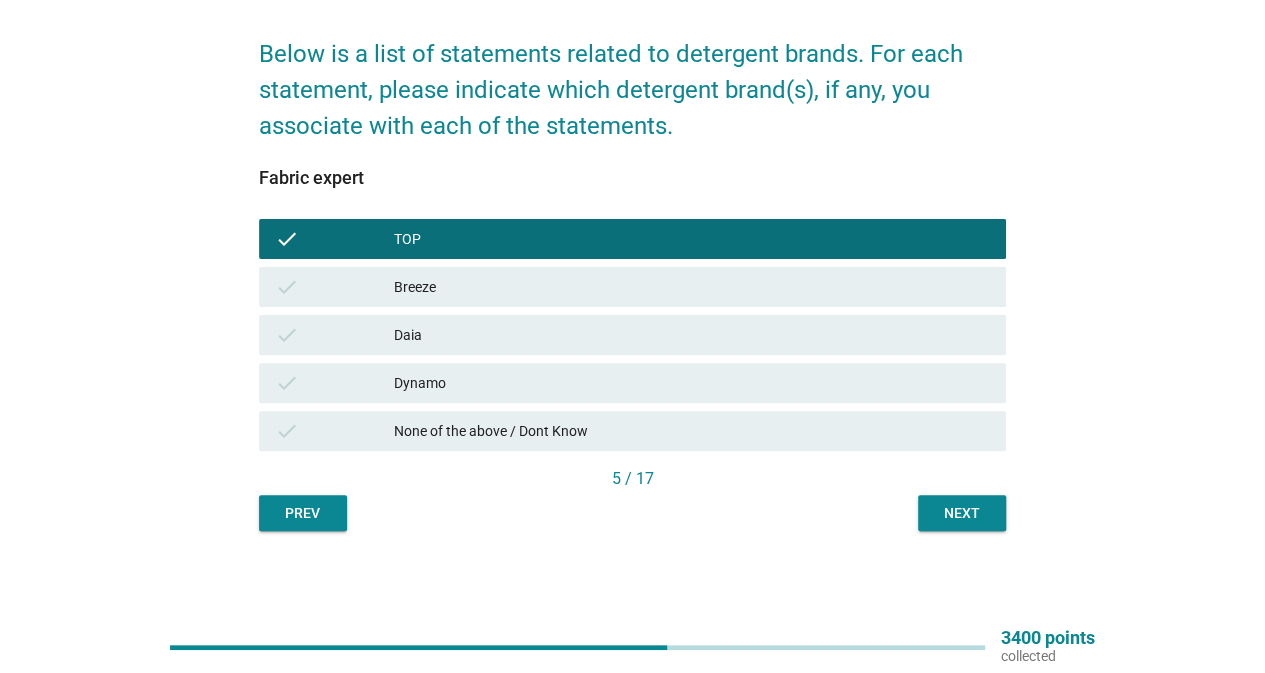 click on "Next" at bounding box center [962, 513] 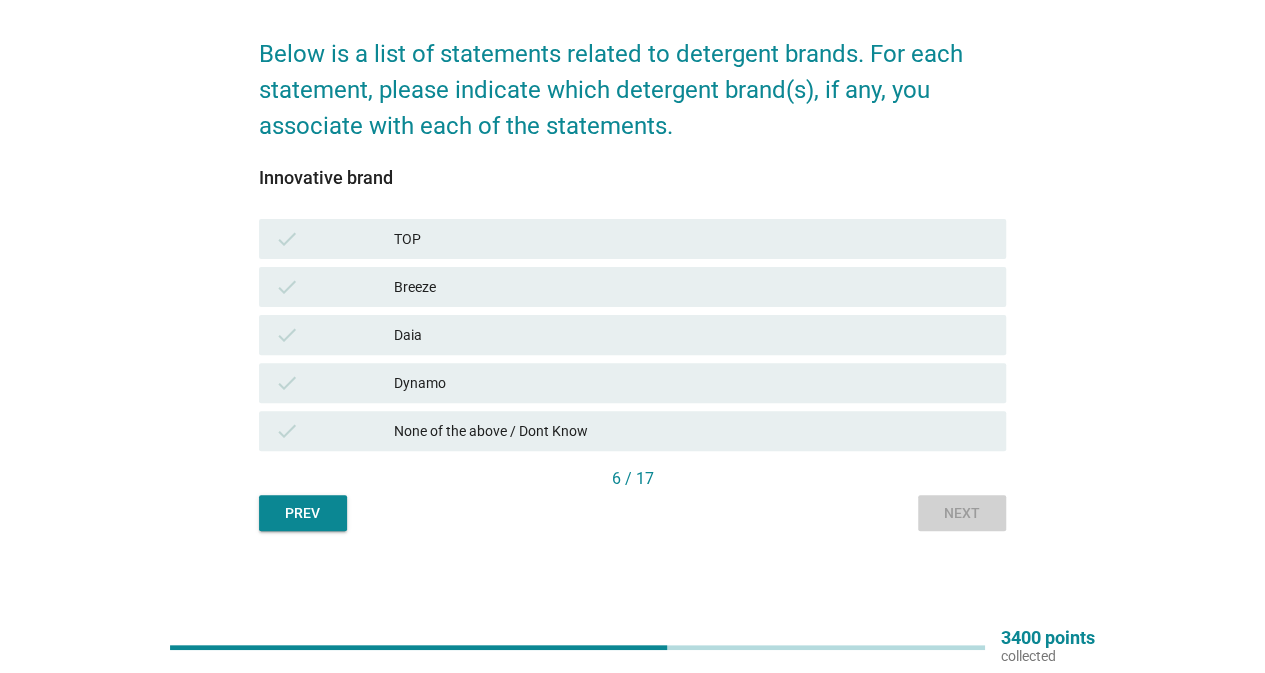 scroll, scrollTop: 0, scrollLeft: 0, axis: both 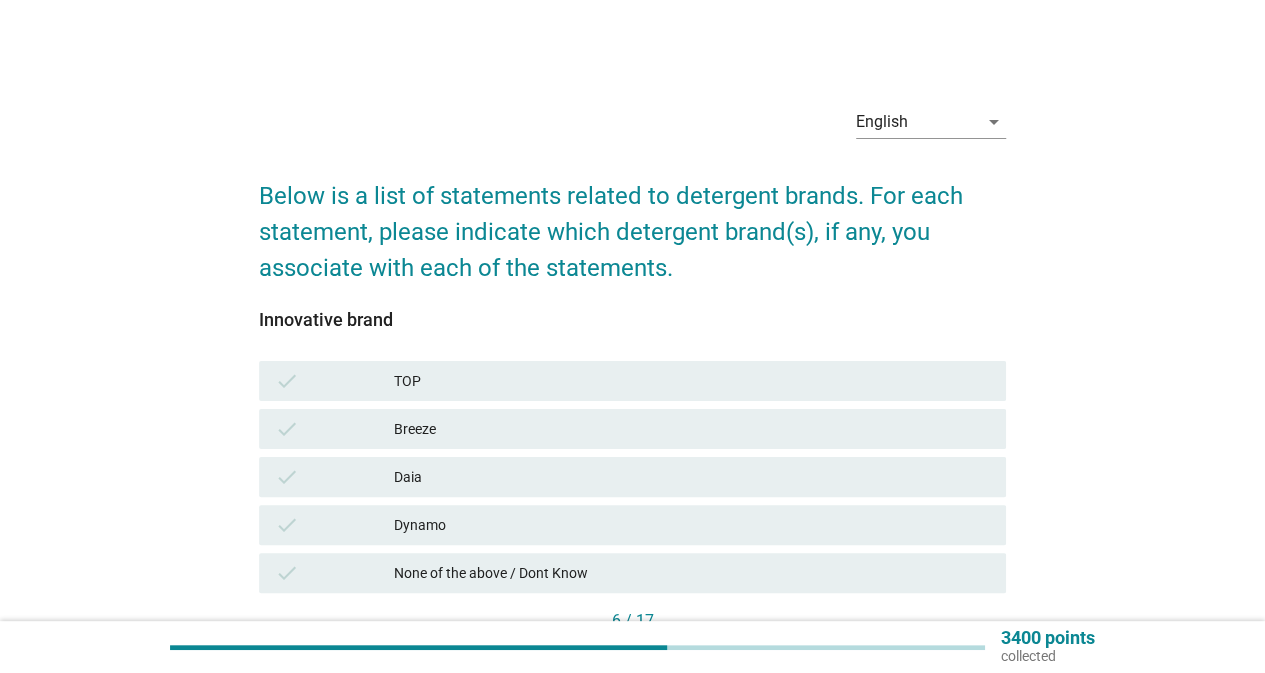 click on "TOP" at bounding box center (692, 381) 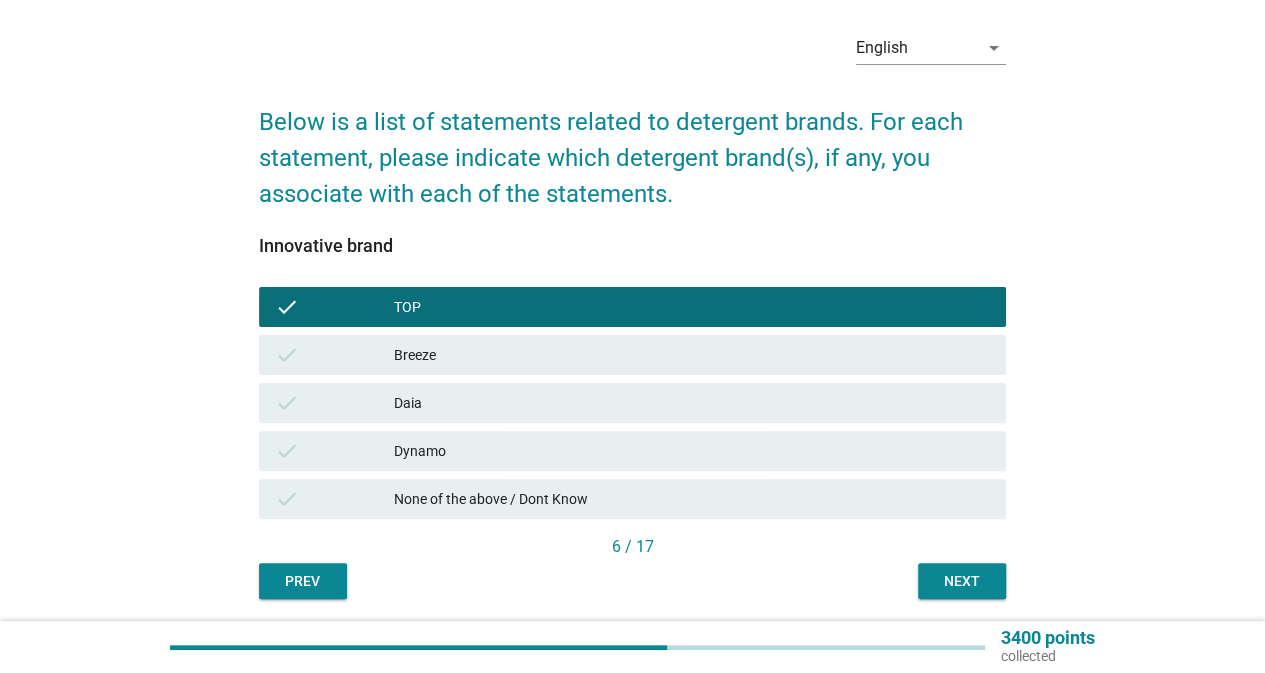 scroll, scrollTop: 142, scrollLeft: 0, axis: vertical 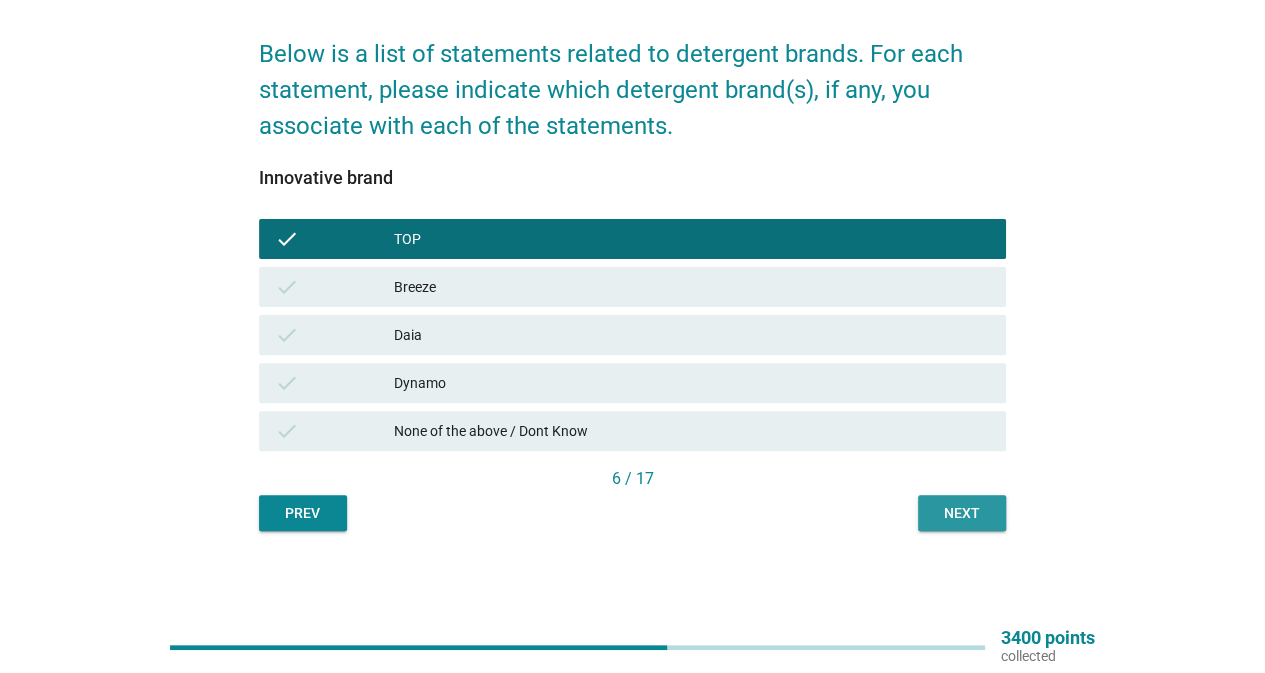click on "Next" at bounding box center (962, 513) 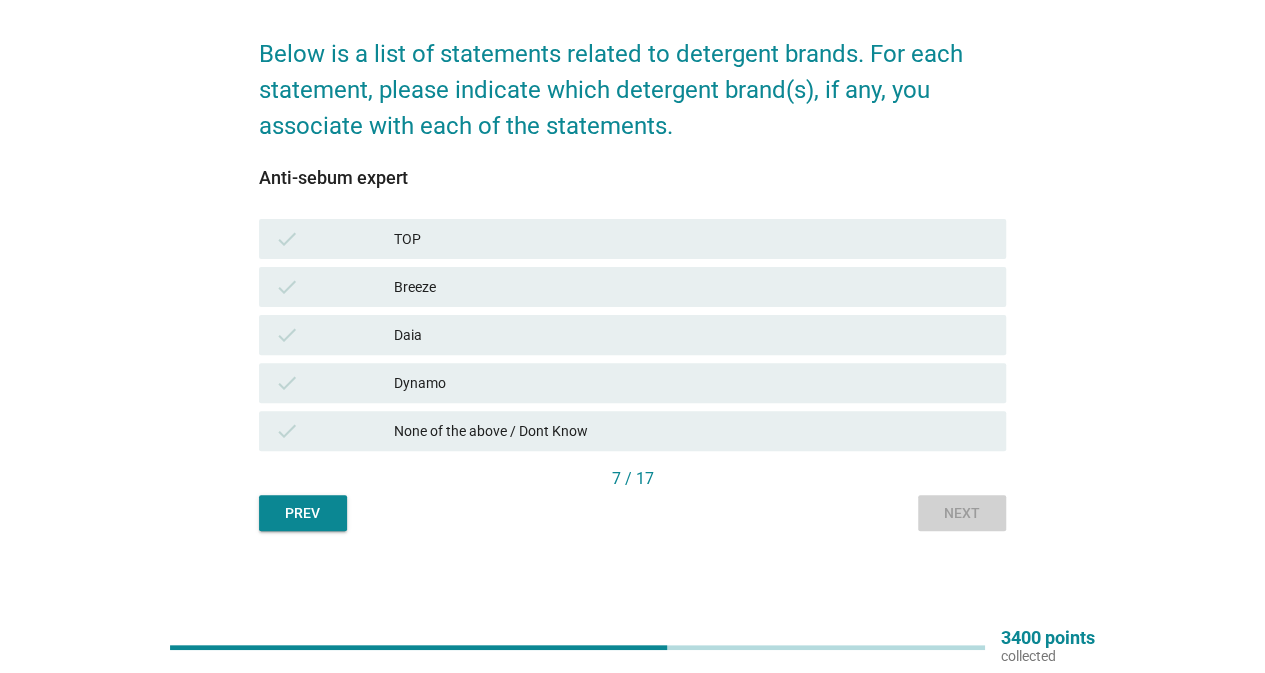 scroll, scrollTop: 0, scrollLeft: 0, axis: both 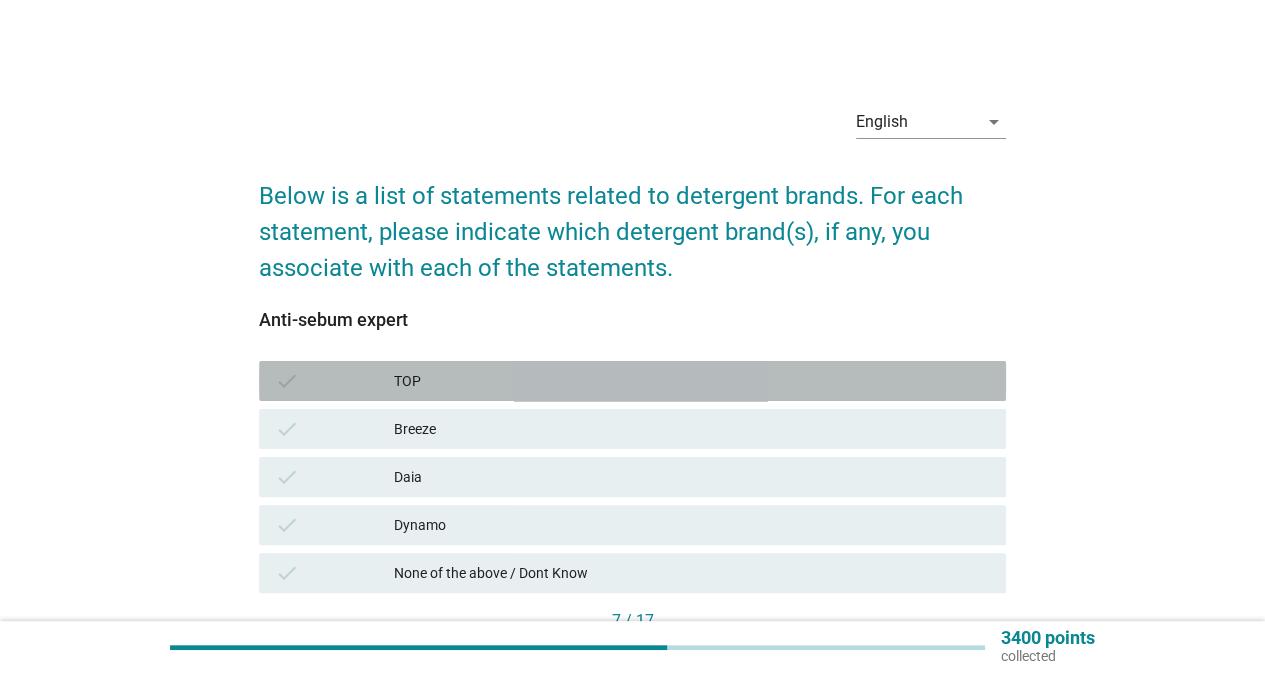 click on "TOP" at bounding box center (692, 381) 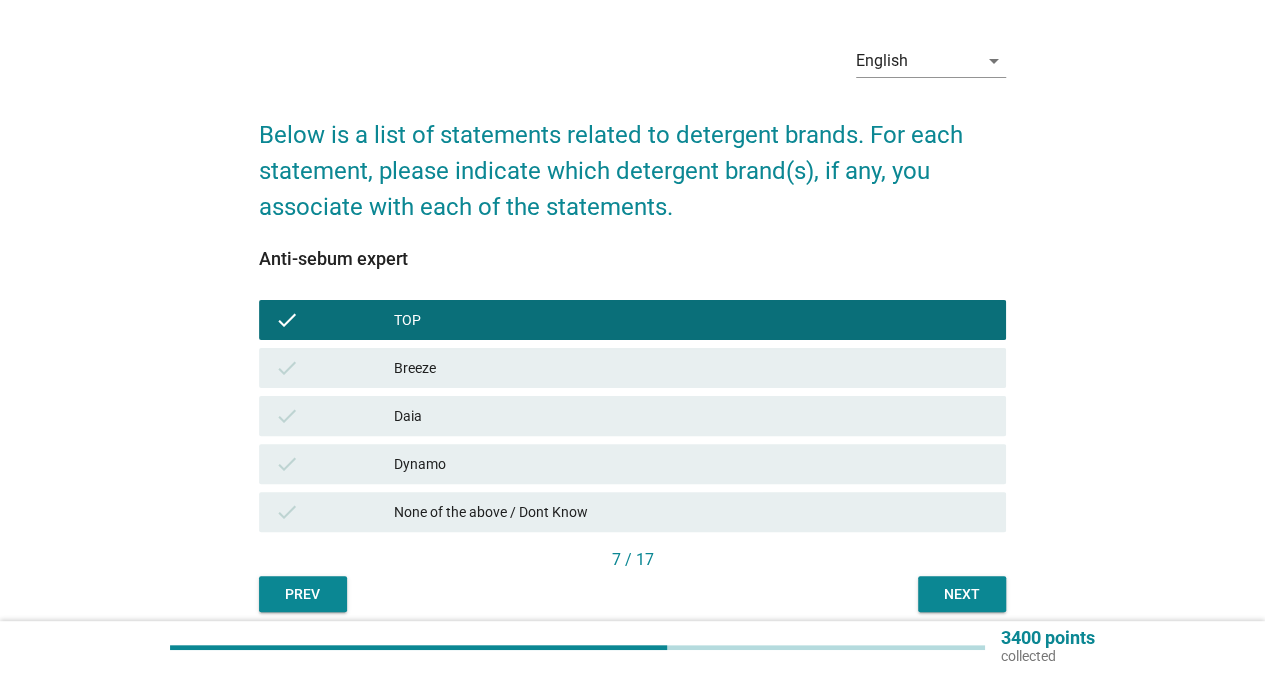 scroll, scrollTop: 142, scrollLeft: 0, axis: vertical 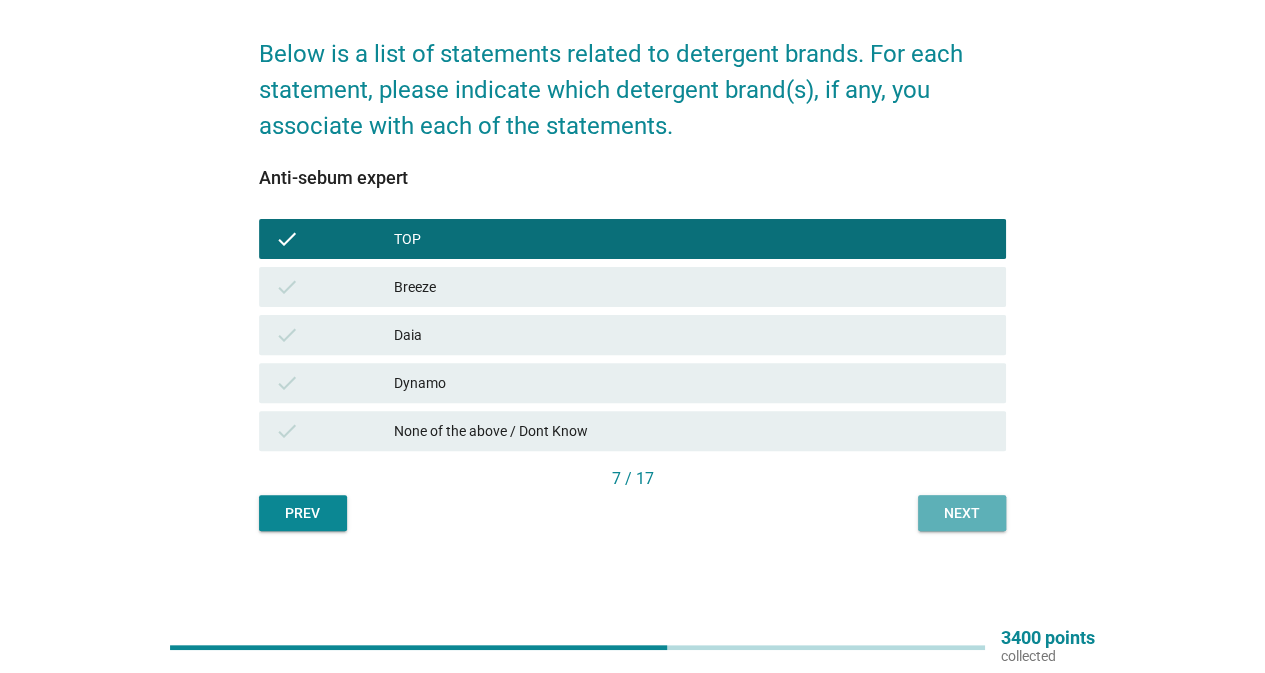 click on "Next" at bounding box center [962, 513] 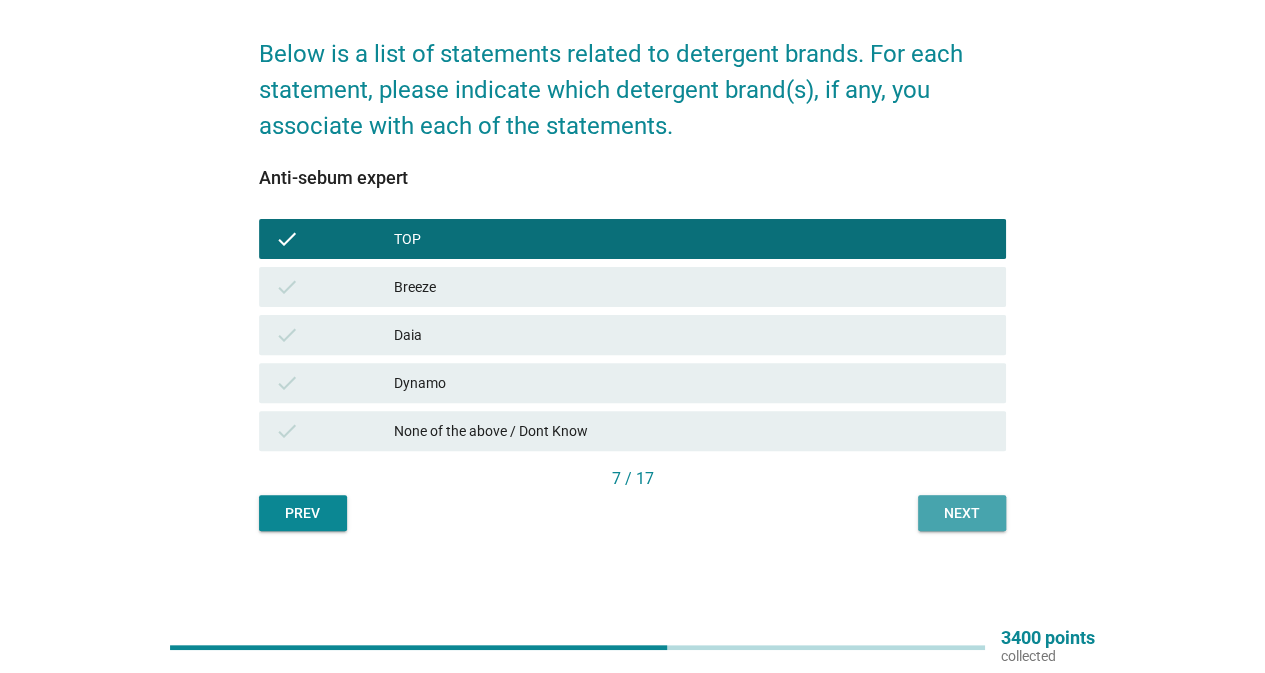 scroll, scrollTop: 0, scrollLeft: 0, axis: both 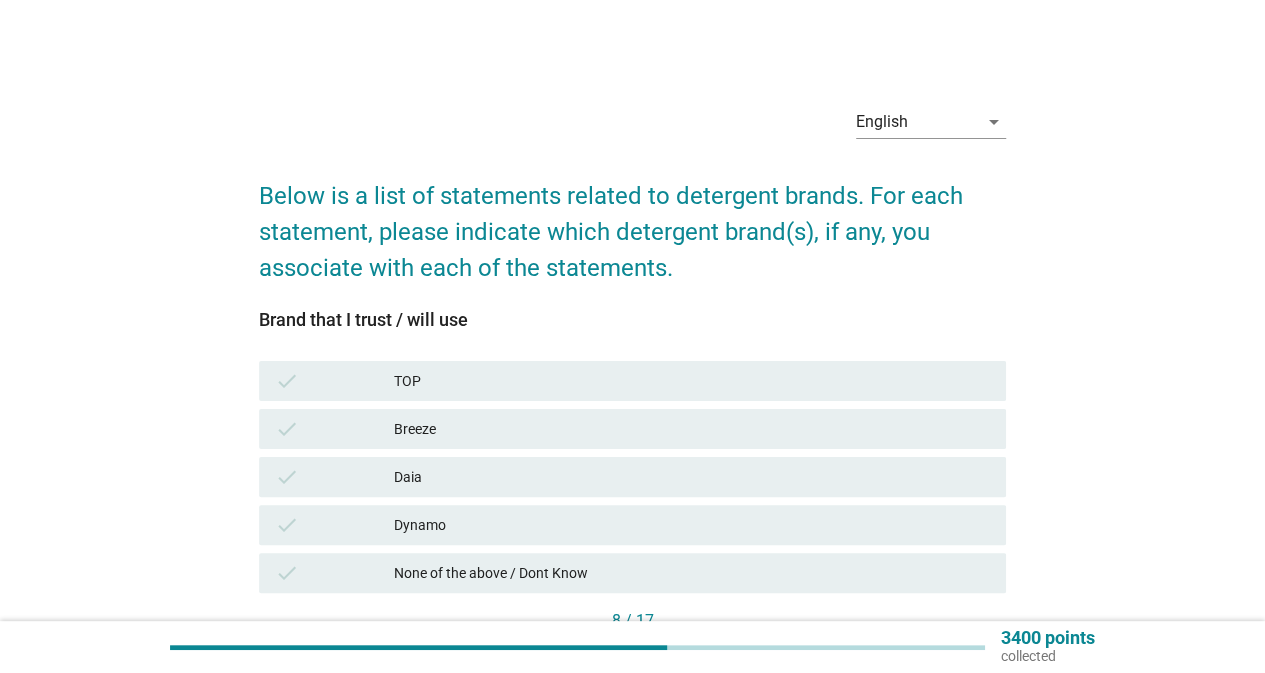 click on "TOP" at bounding box center (692, 381) 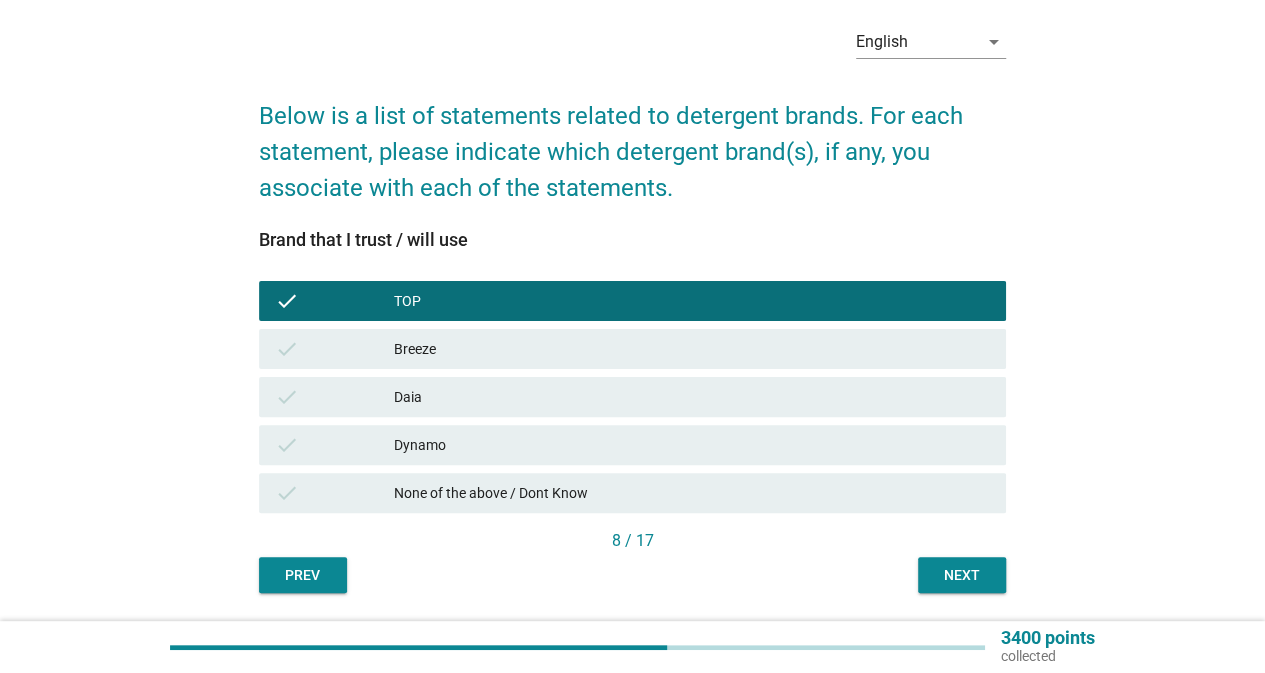 scroll, scrollTop: 142, scrollLeft: 0, axis: vertical 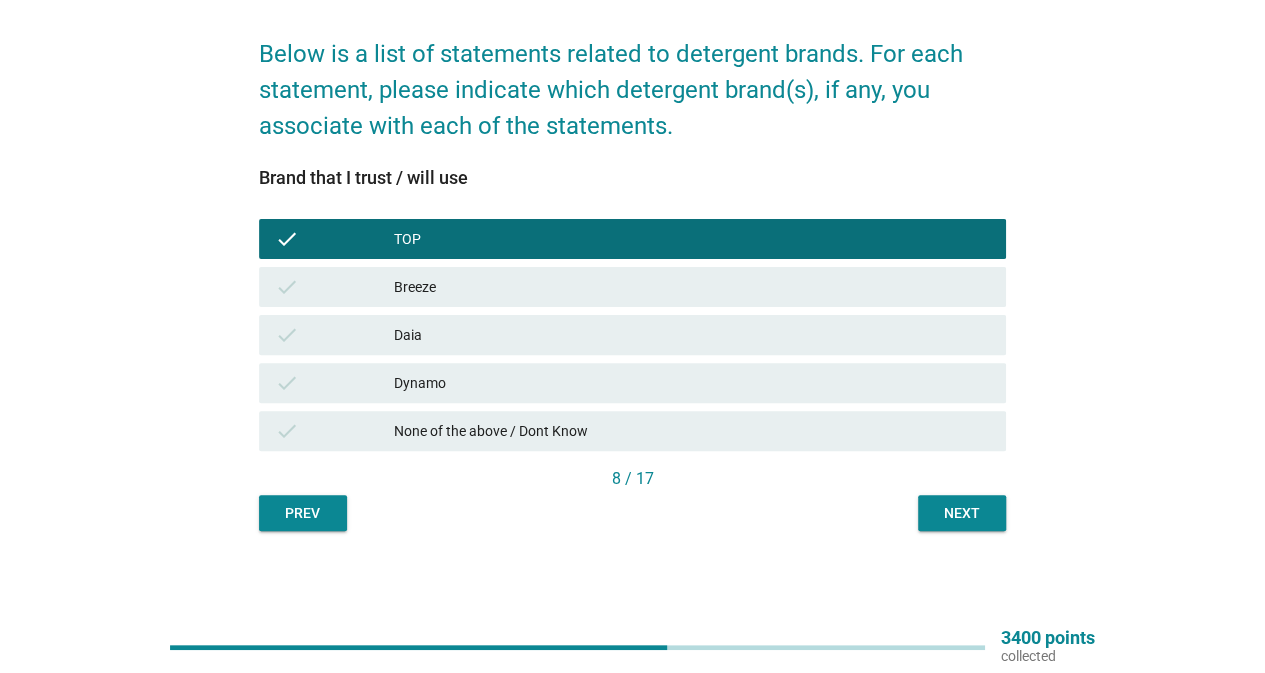 click on "Next" at bounding box center [962, 513] 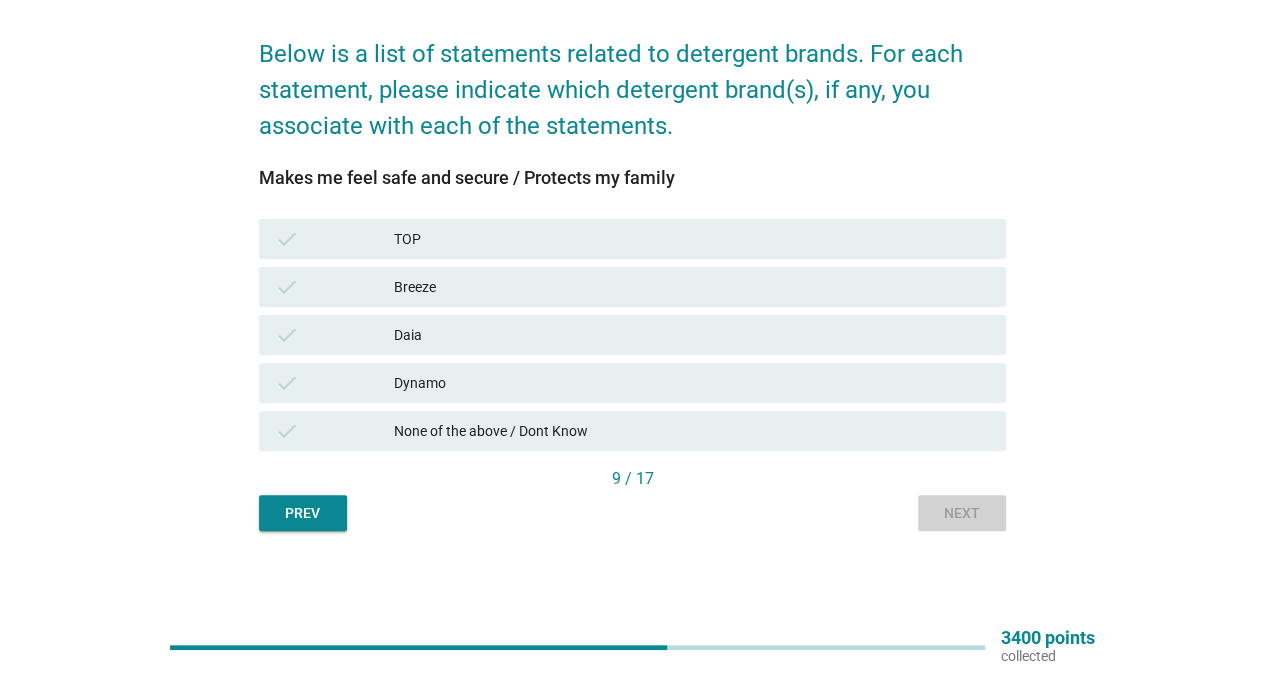 scroll, scrollTop: 0, scrollLeft: 0, axis: both 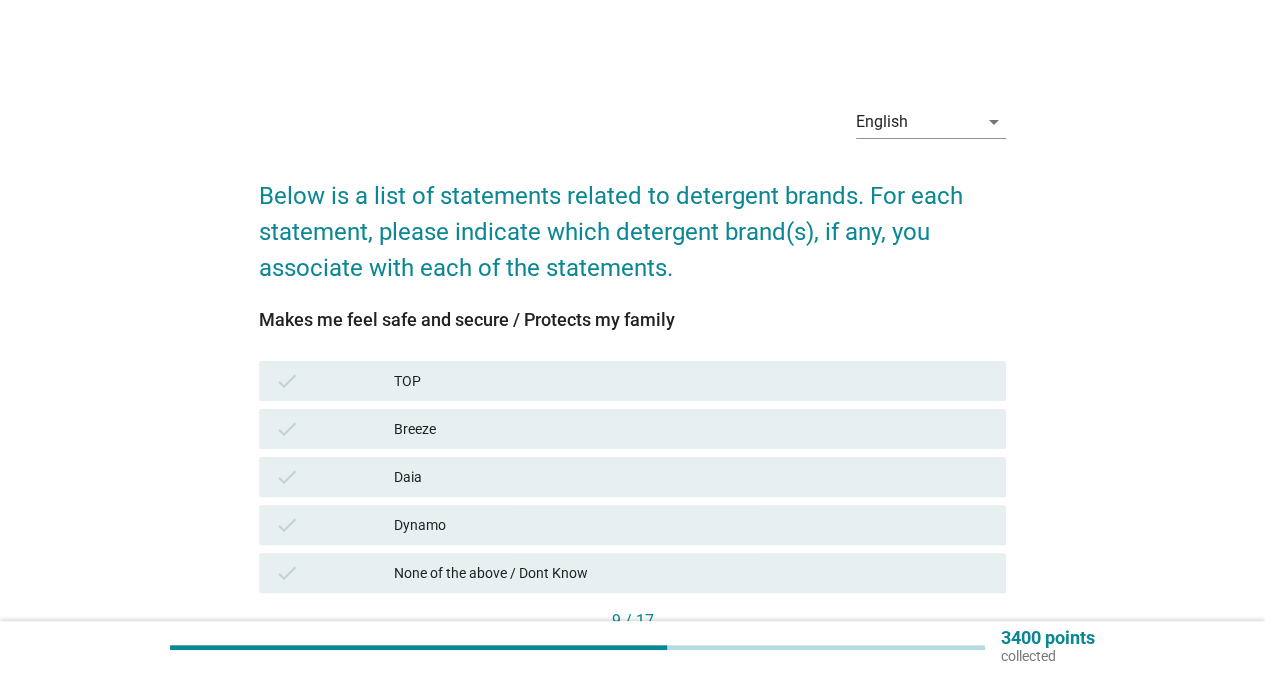 click on "TOP" at bounding box center [692, 381] 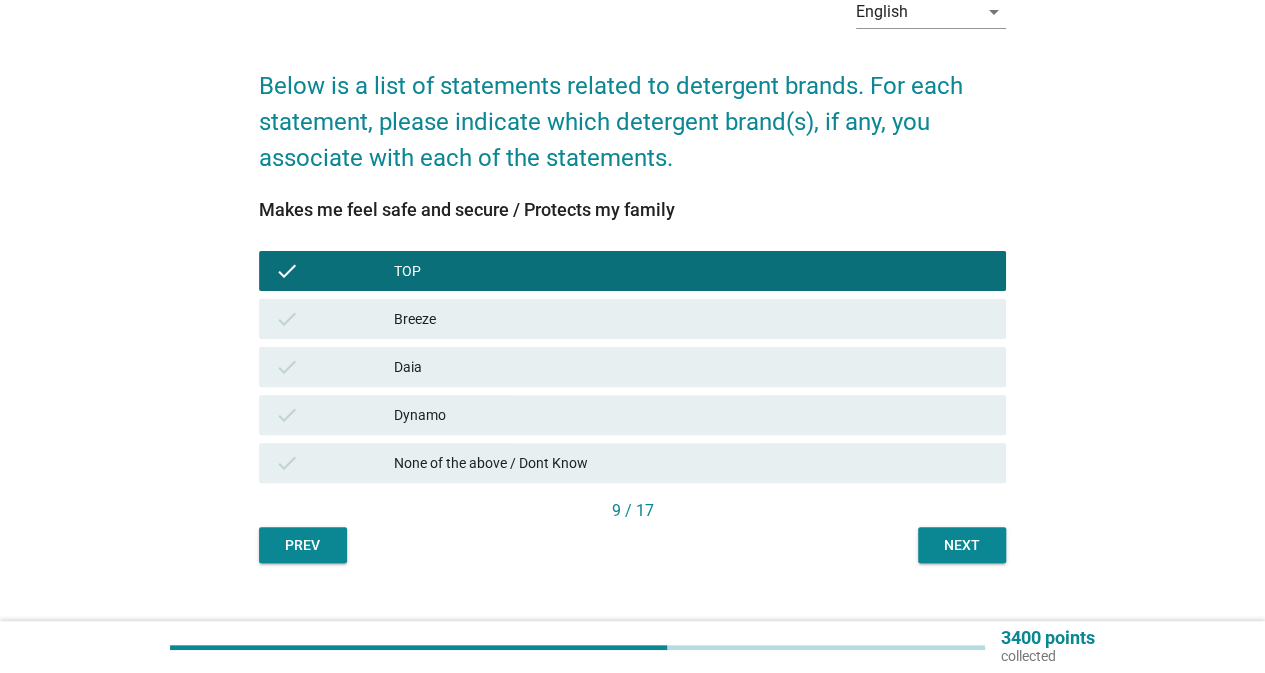 scroll, scrollTop: 142, scrollLeft: 0, axis: vertical 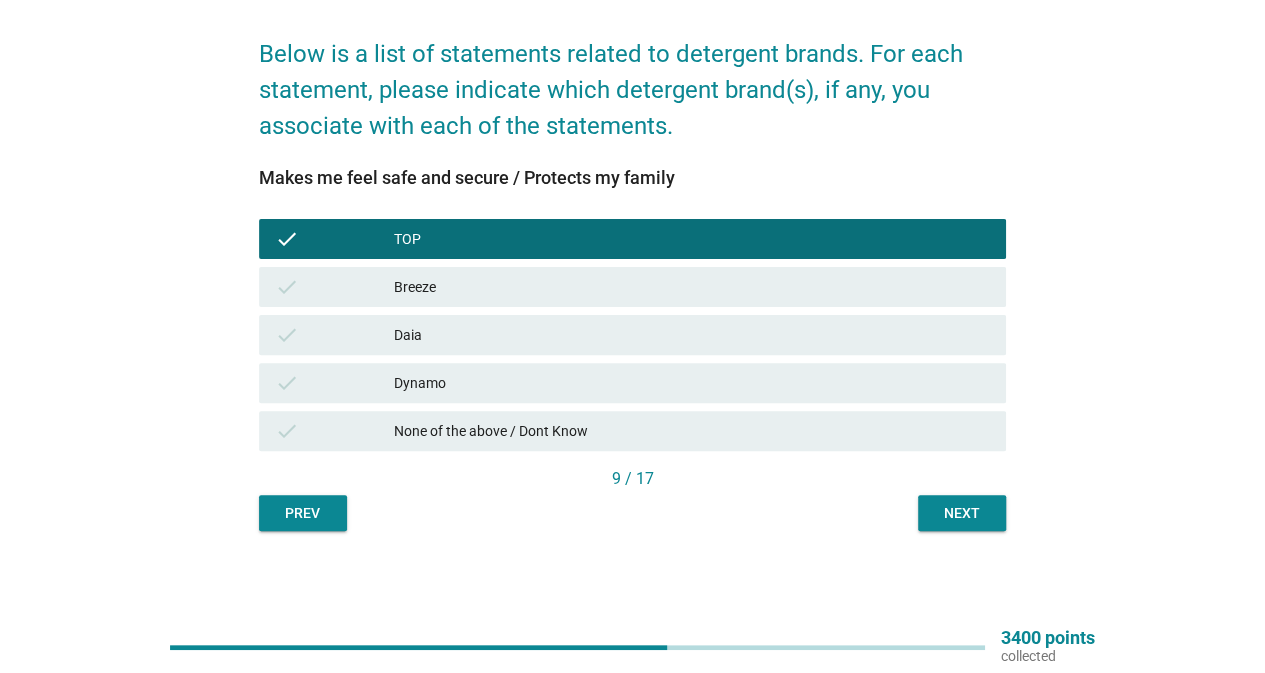 click on "Next" at bounding box center [962, 513] 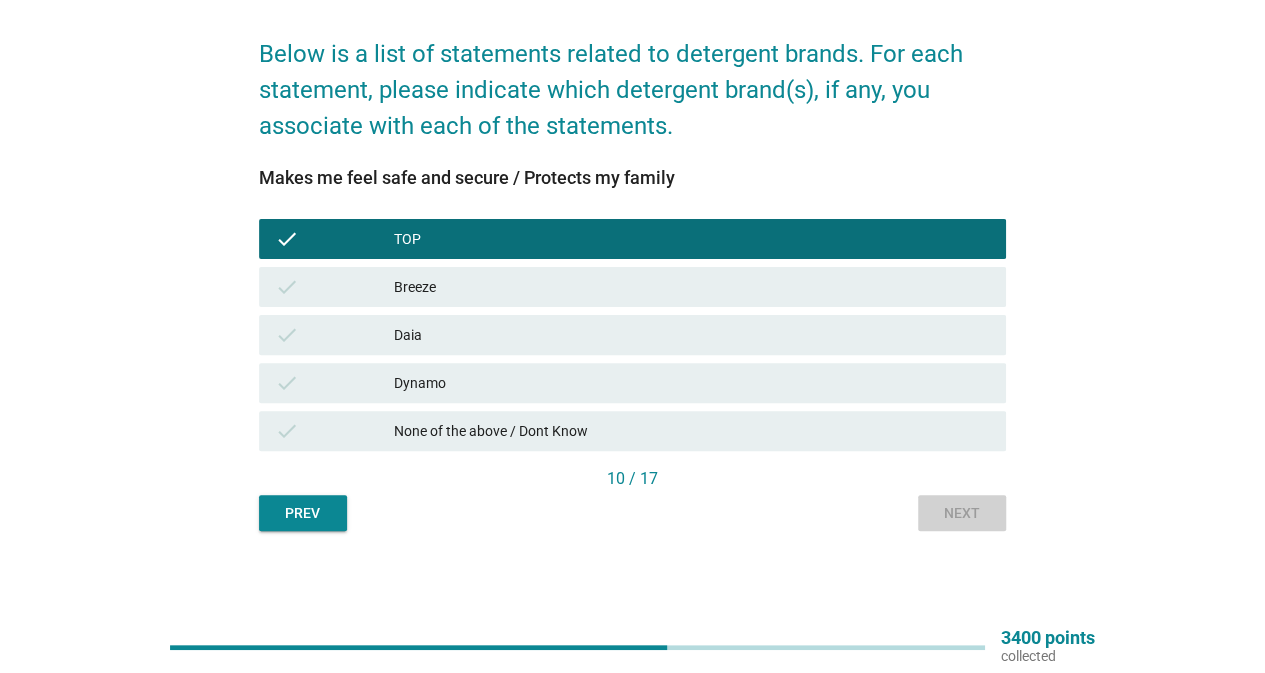 scroll, scrollTop: 0, scrollLeft: 0, axis: both 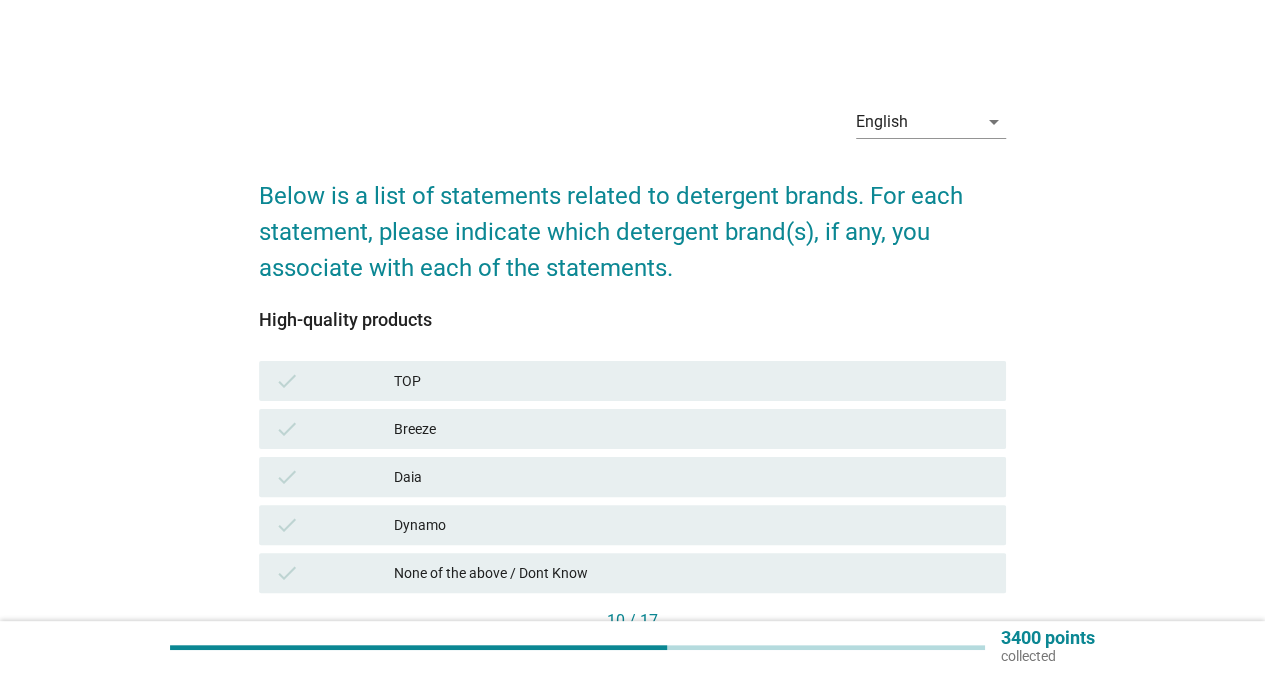 click on "TOP" at bounding box center [692, 381] 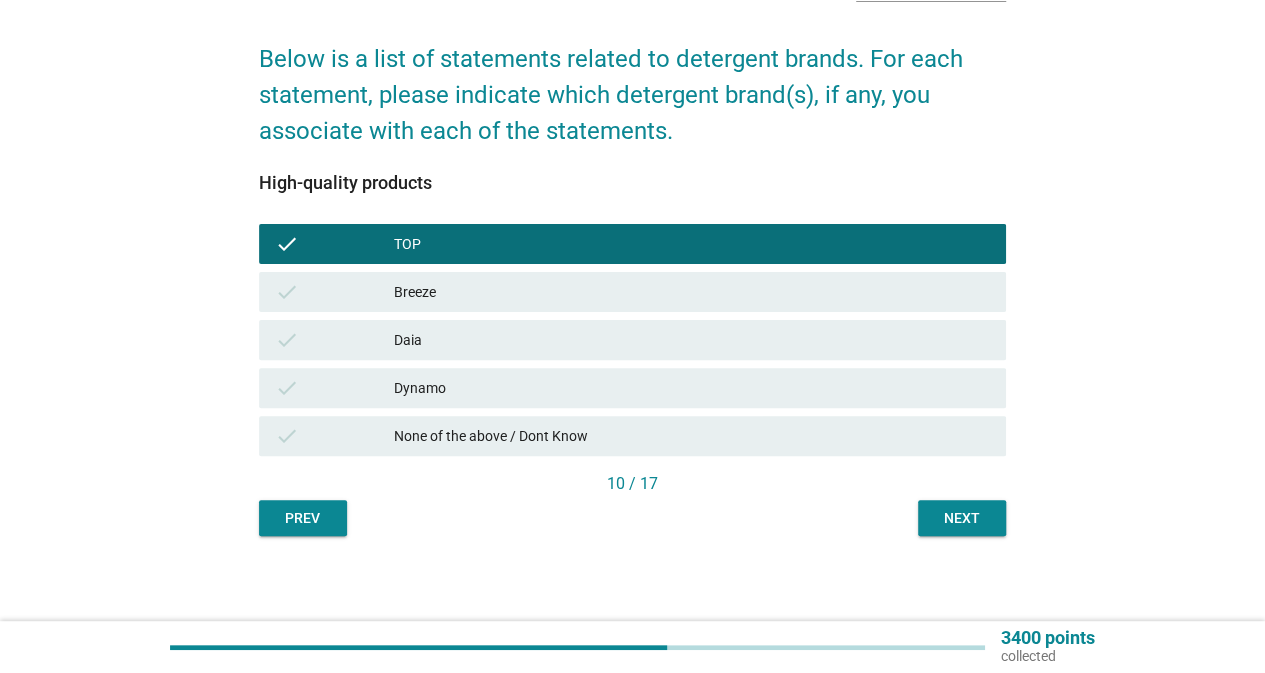 scroll, scrollTop: 142, scrollLeft: 0, axis: vertical 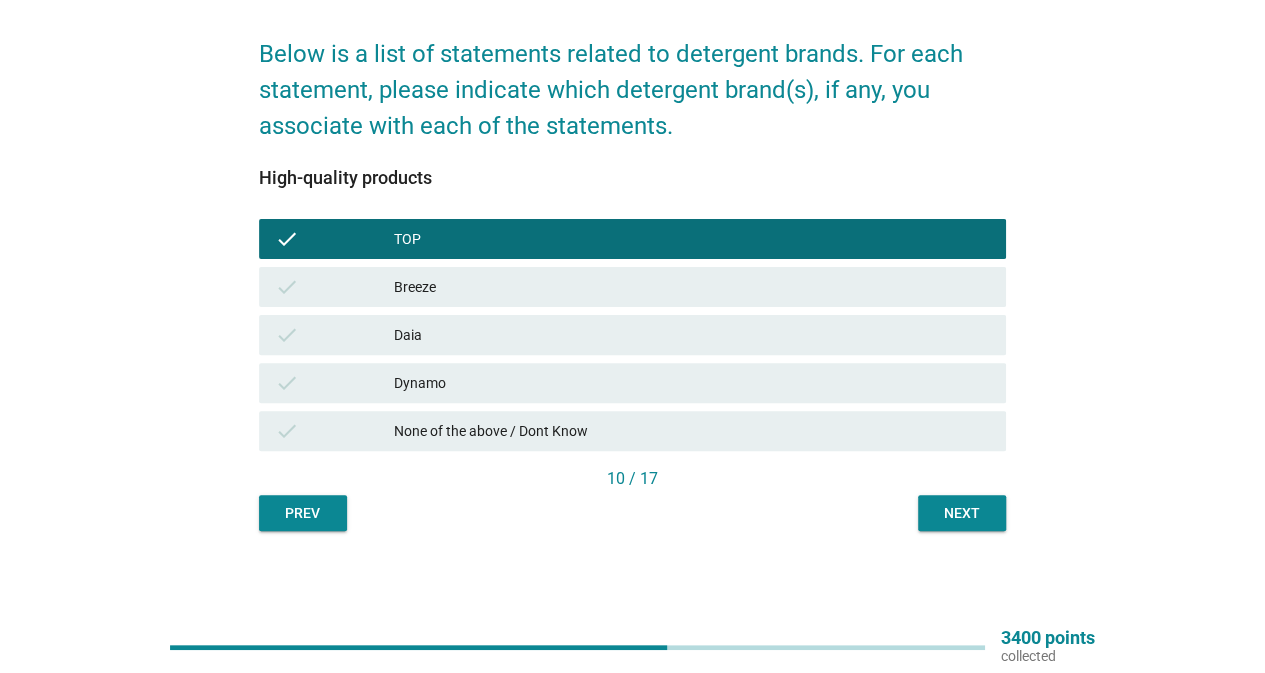 click on "Prev   Next" at bounding box center [632, 513] 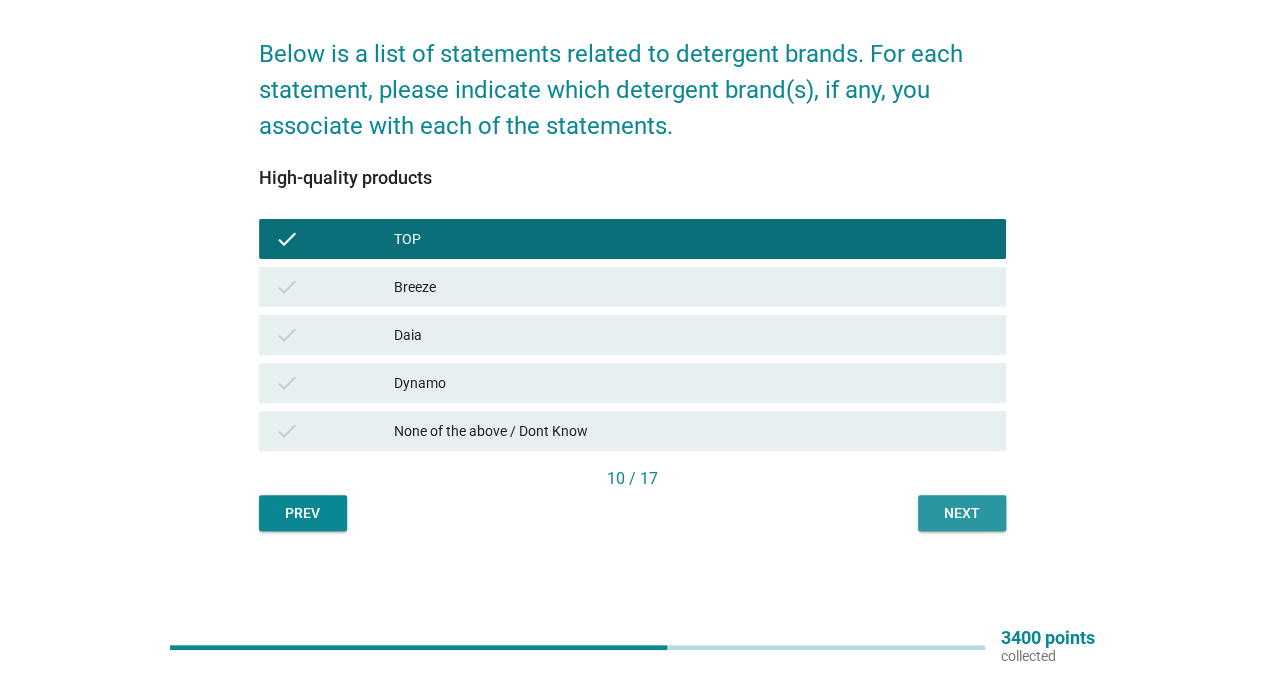 click on "Next" at bounding box center (962, 513) 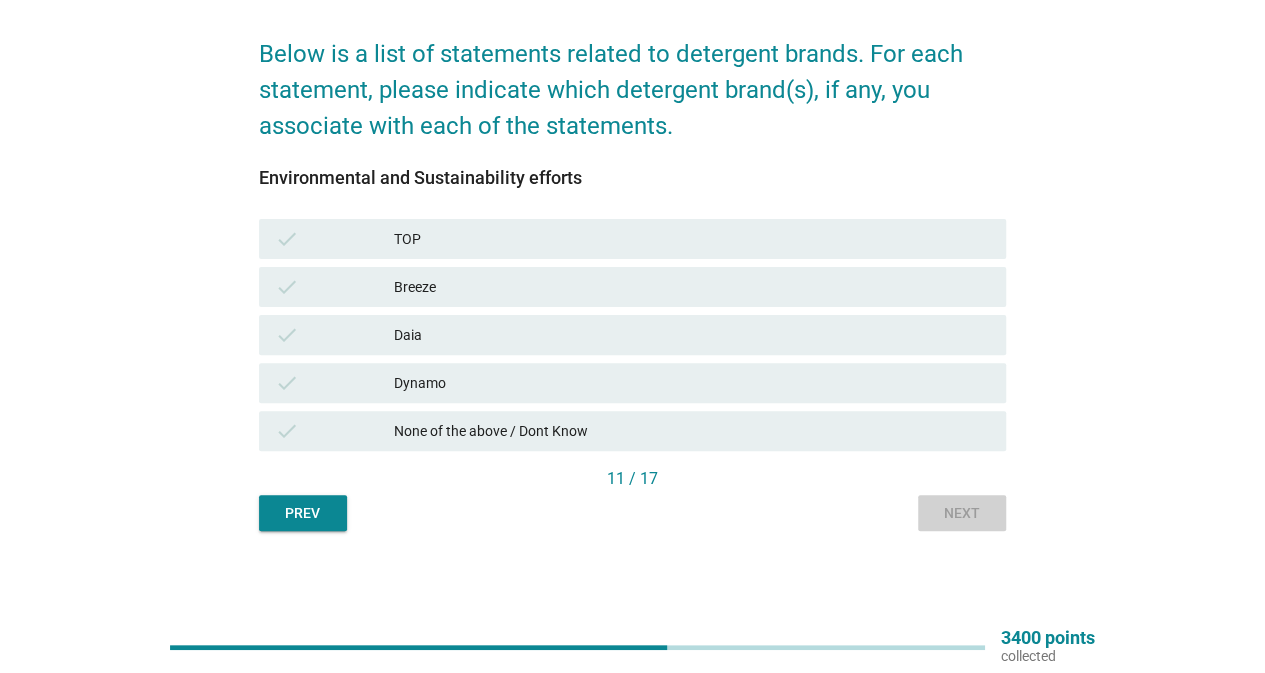 scroll, scrollTop: 0, scrollLeft: 0, axis: both 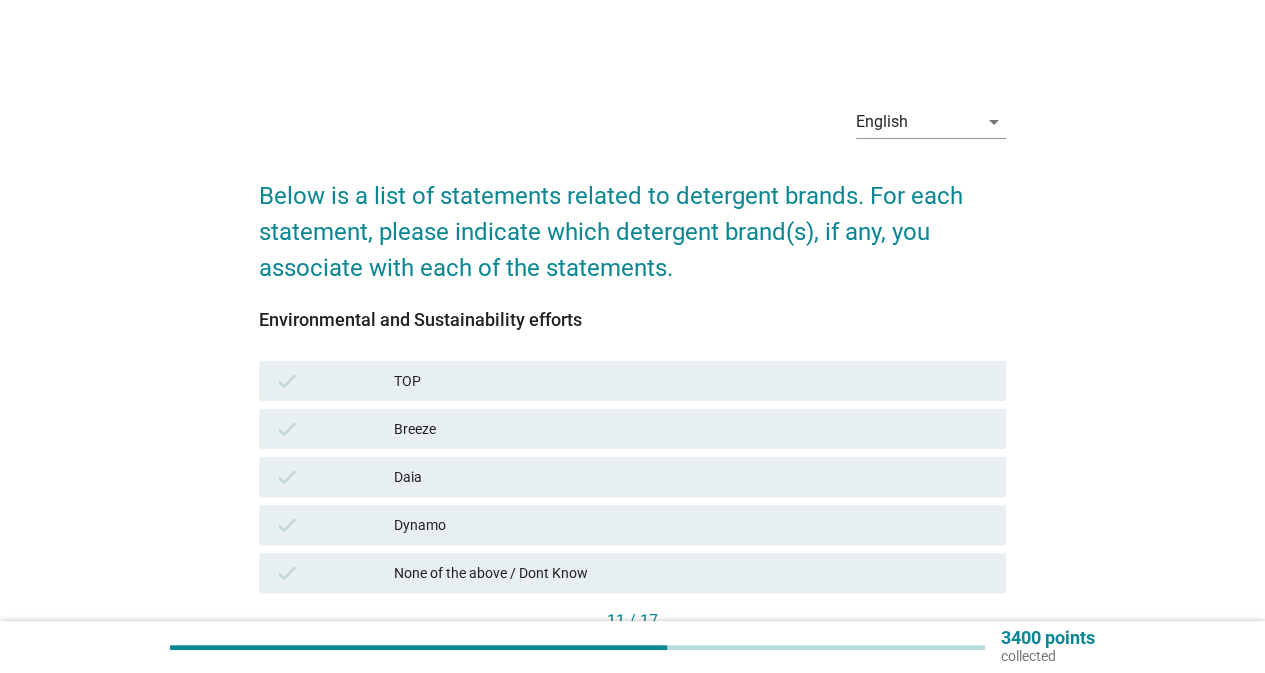 click on "check   TOP" at bounding box center [632, 381] 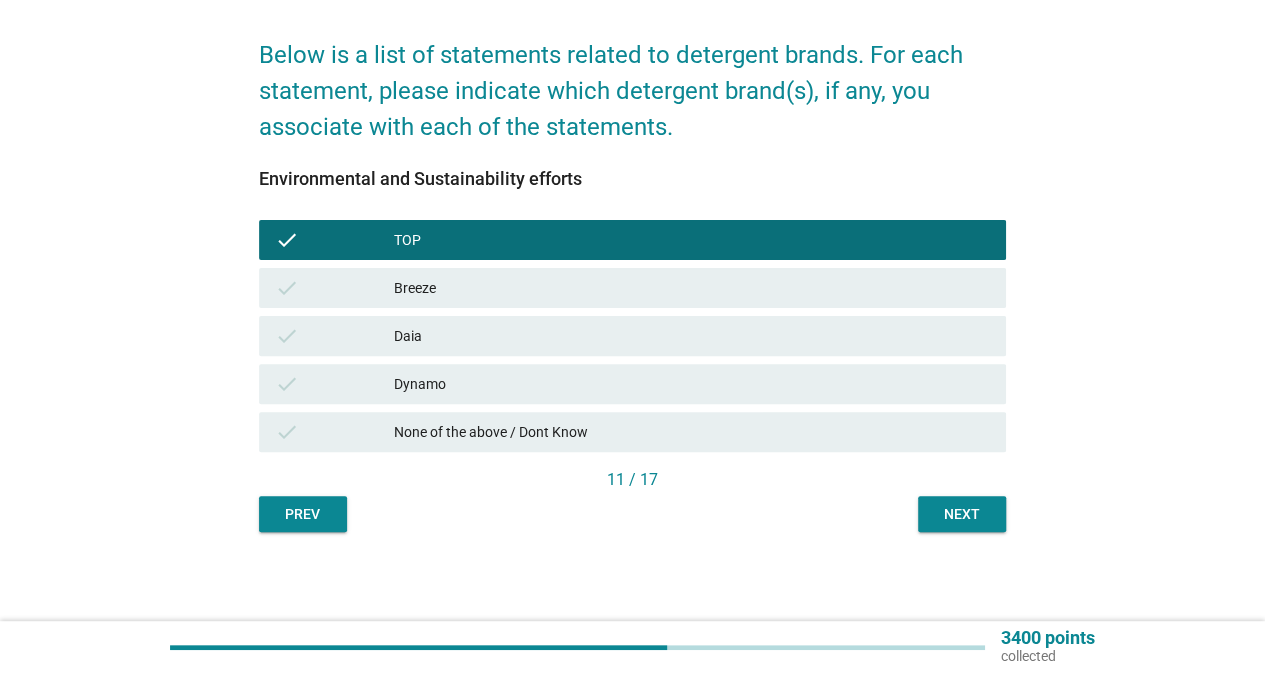 scroll, scrollTop: 142, scrollLeft: 0, axis: vertical 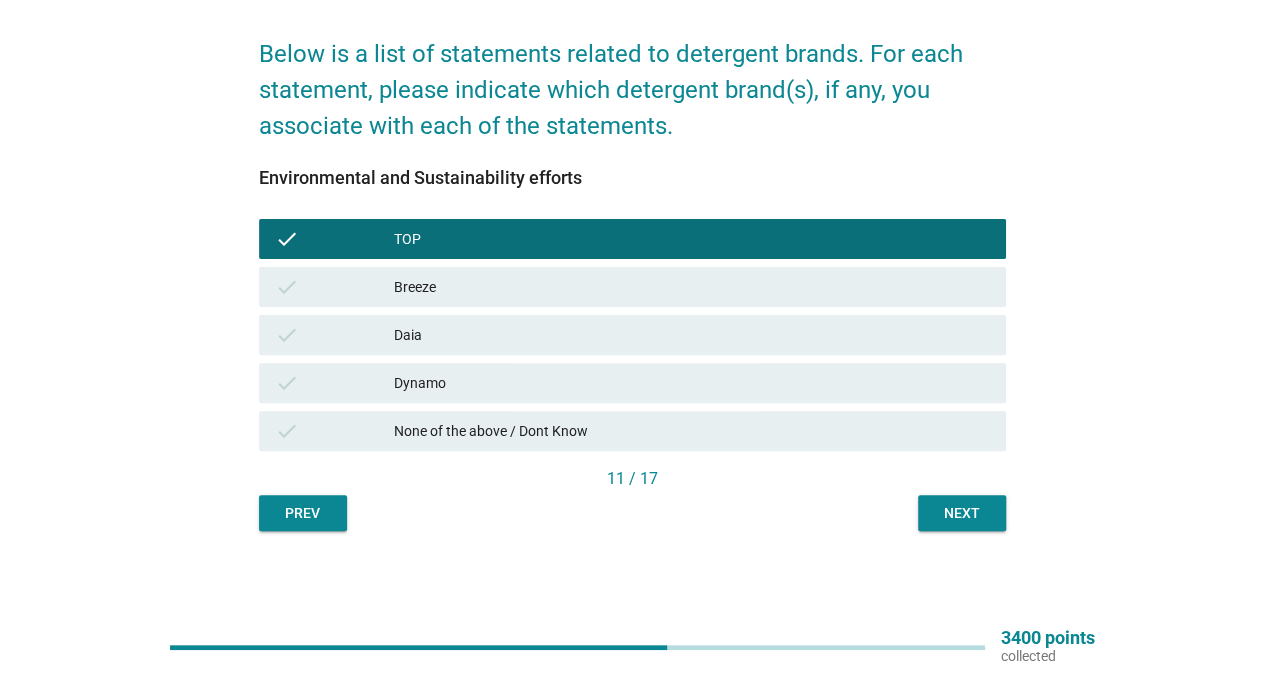 click on "Next" at bounding box center [962, 513] 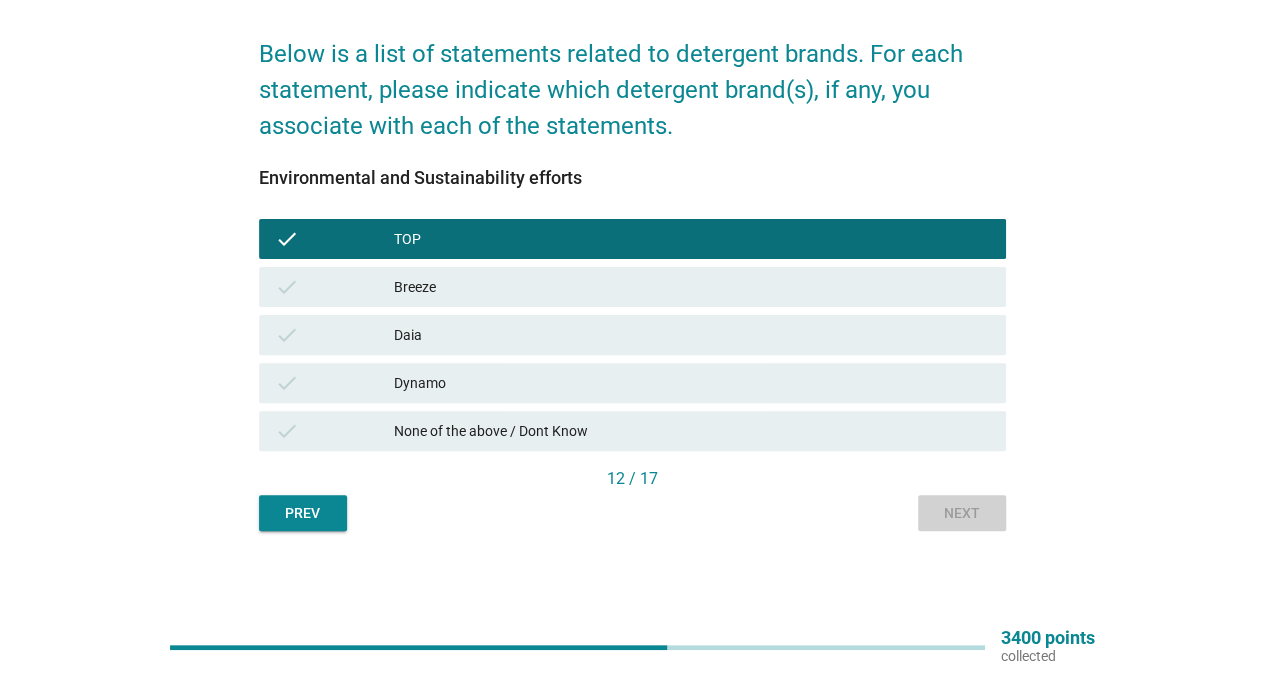 scroll, scrollTop: 0, scrollLeft: 0, axis: both 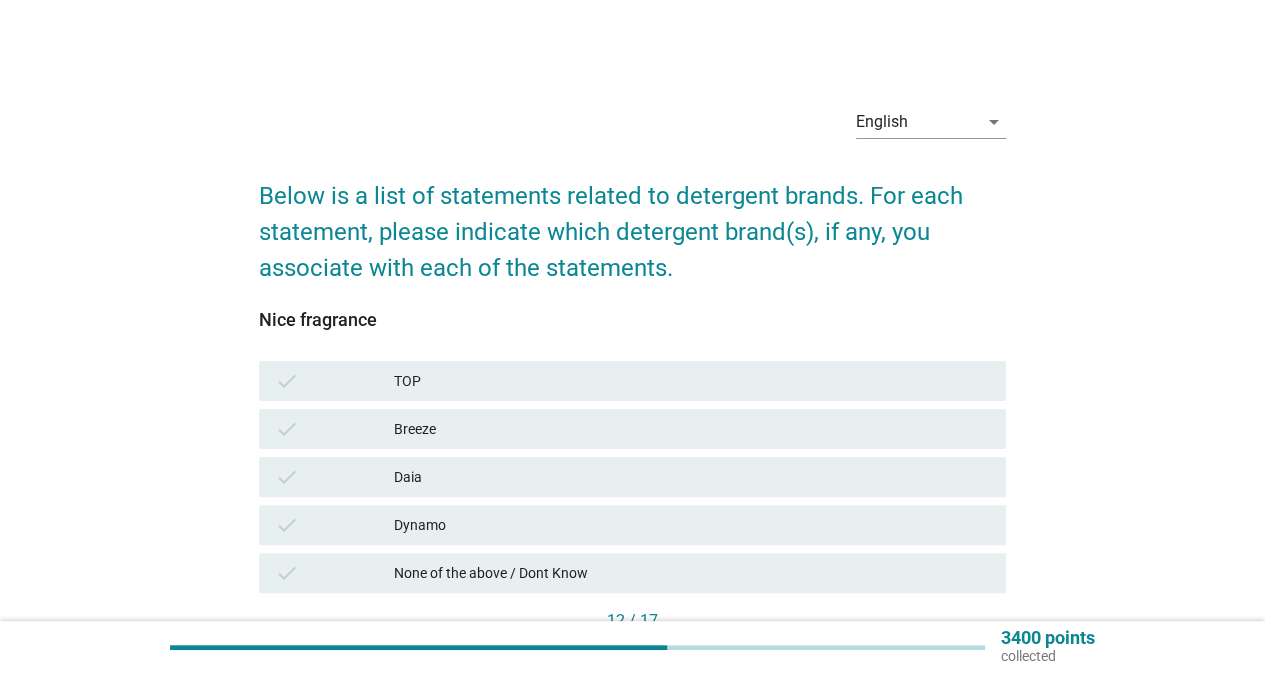 click on "TOP" at bounding box center (692, 381) 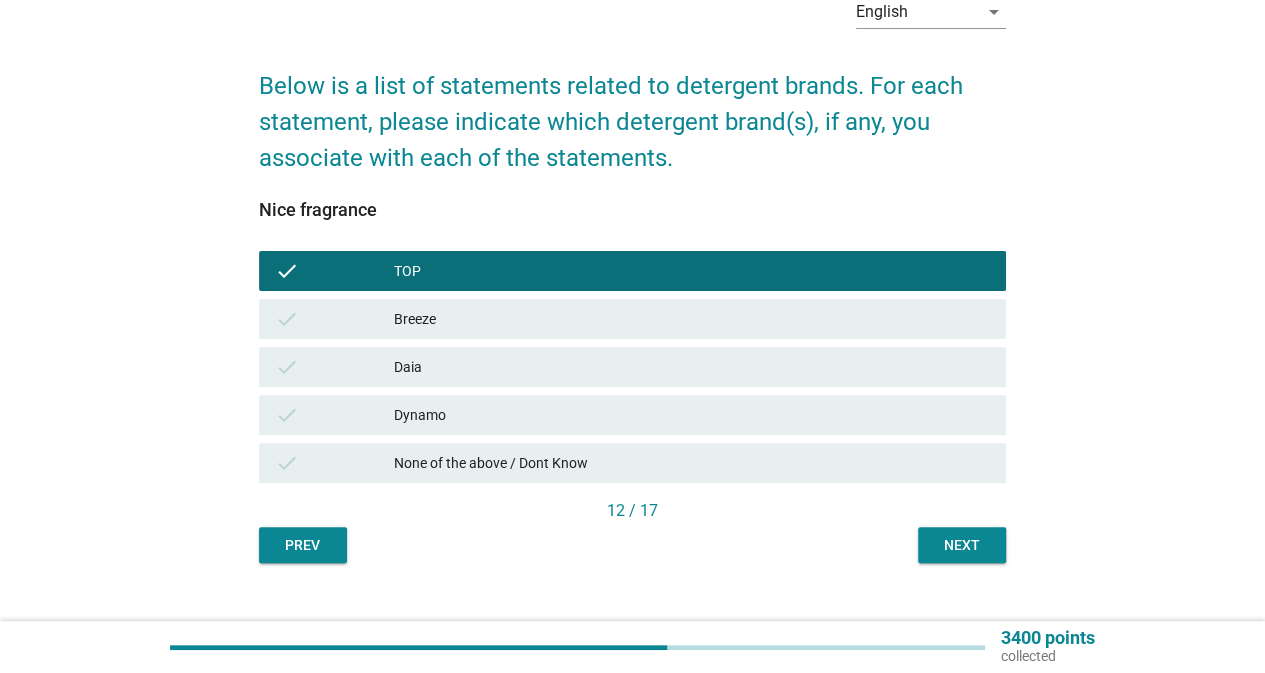 scroll, scrollTop: 142, scrollLeft: 0, axis: vertical 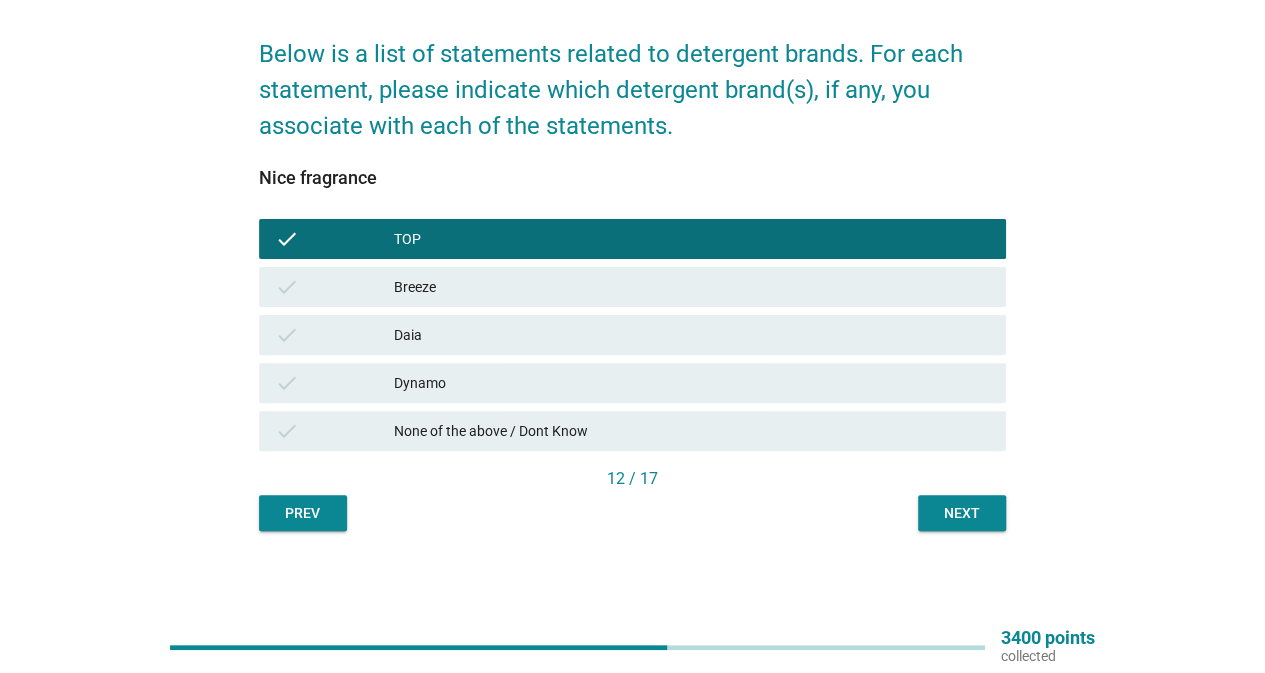 click on "Next" at bounding box center [962, 513] 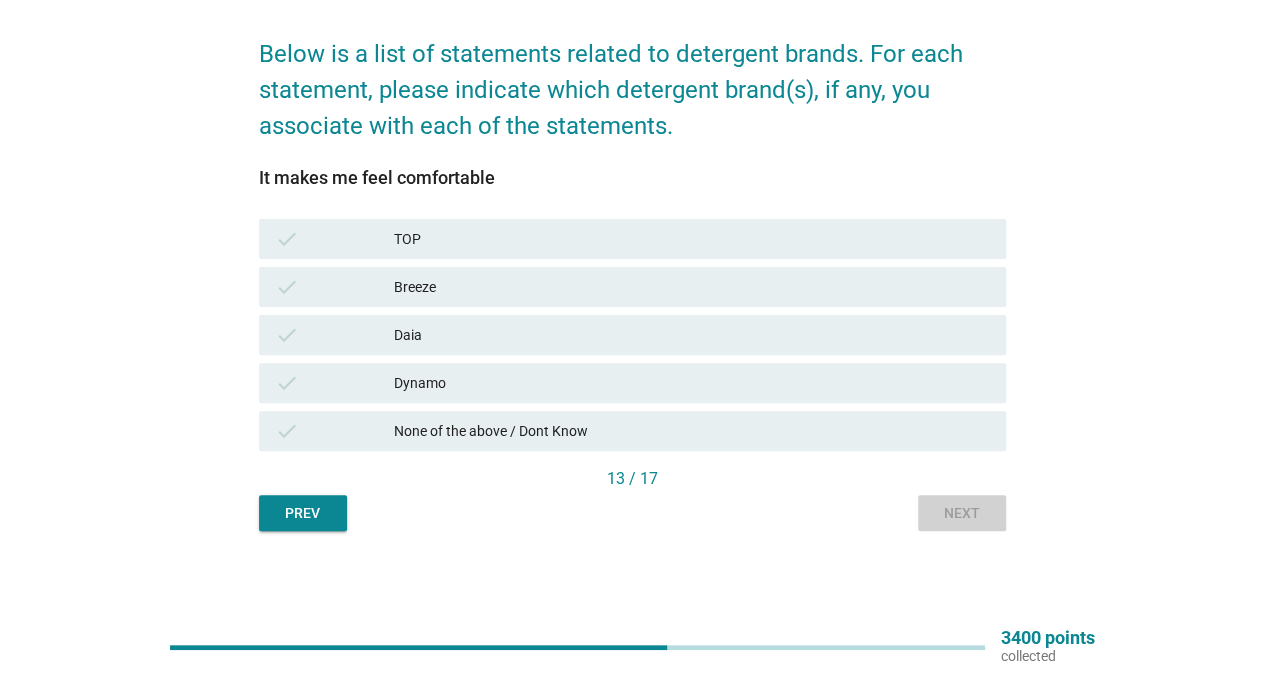 scroll, scrollTop: 0, scrollLeft: 0, axis: both 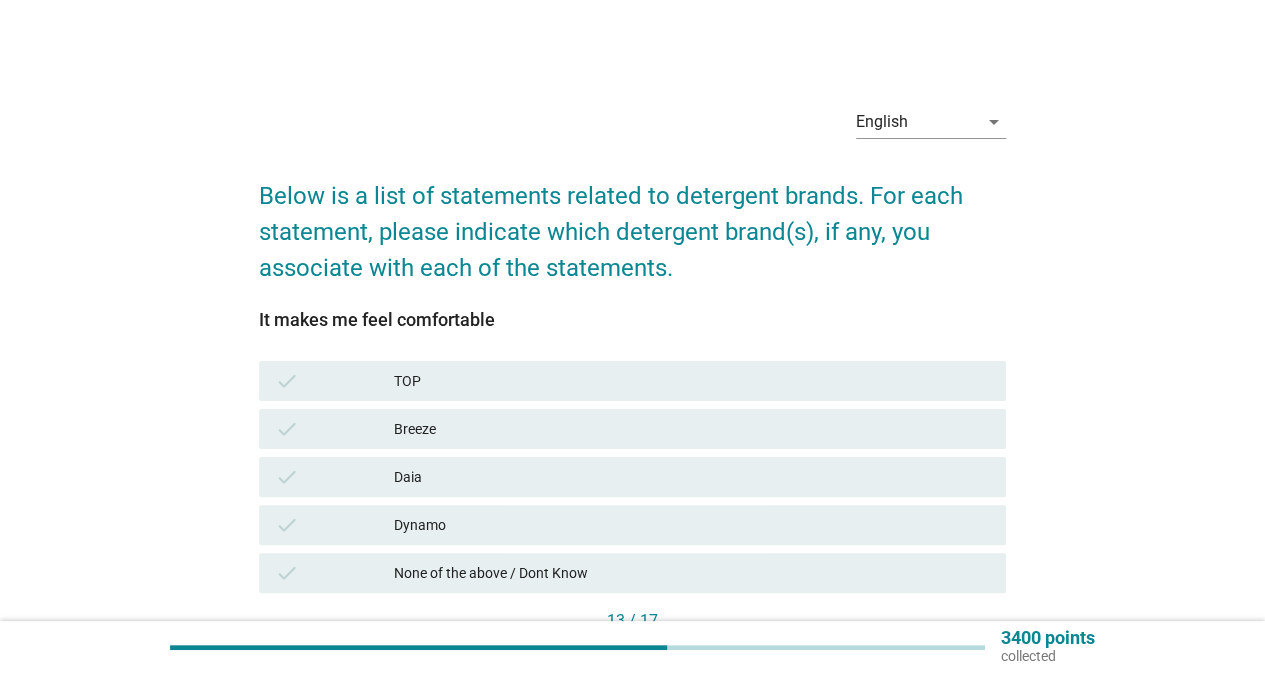 click on "TOP" at bounding box center [692, 381] 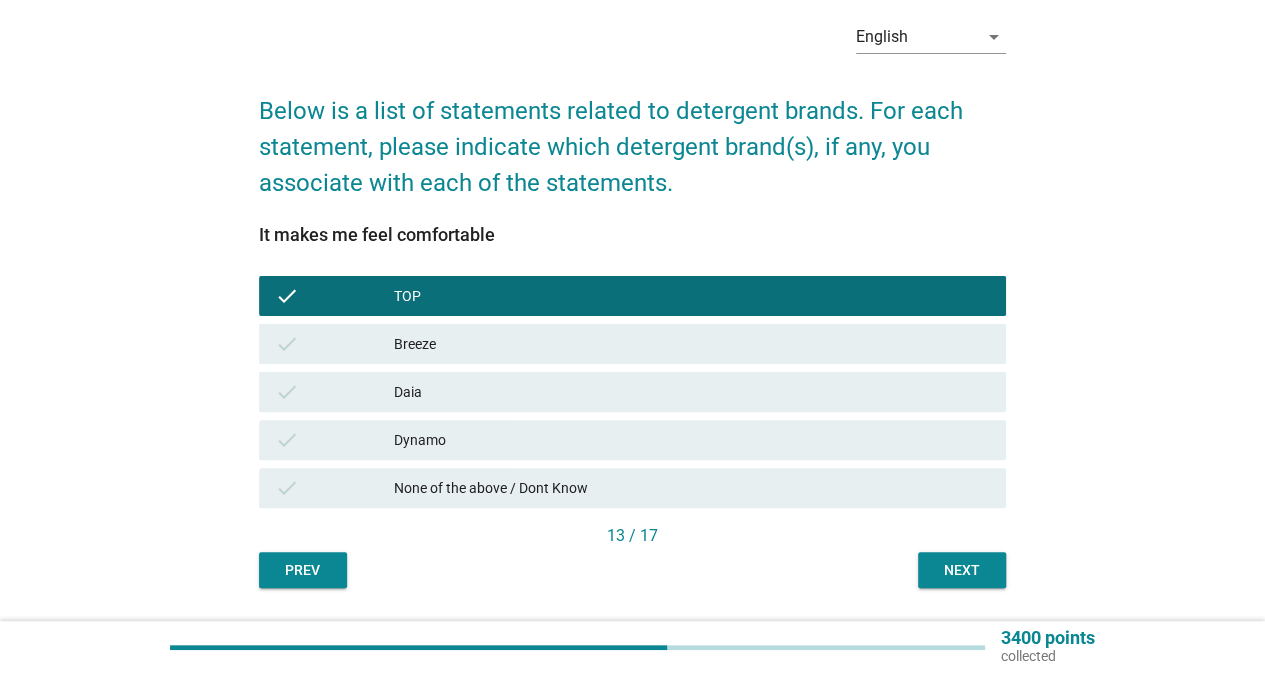 scroll, scrollTop: 142, scrollLeft: 0, axis: vertical 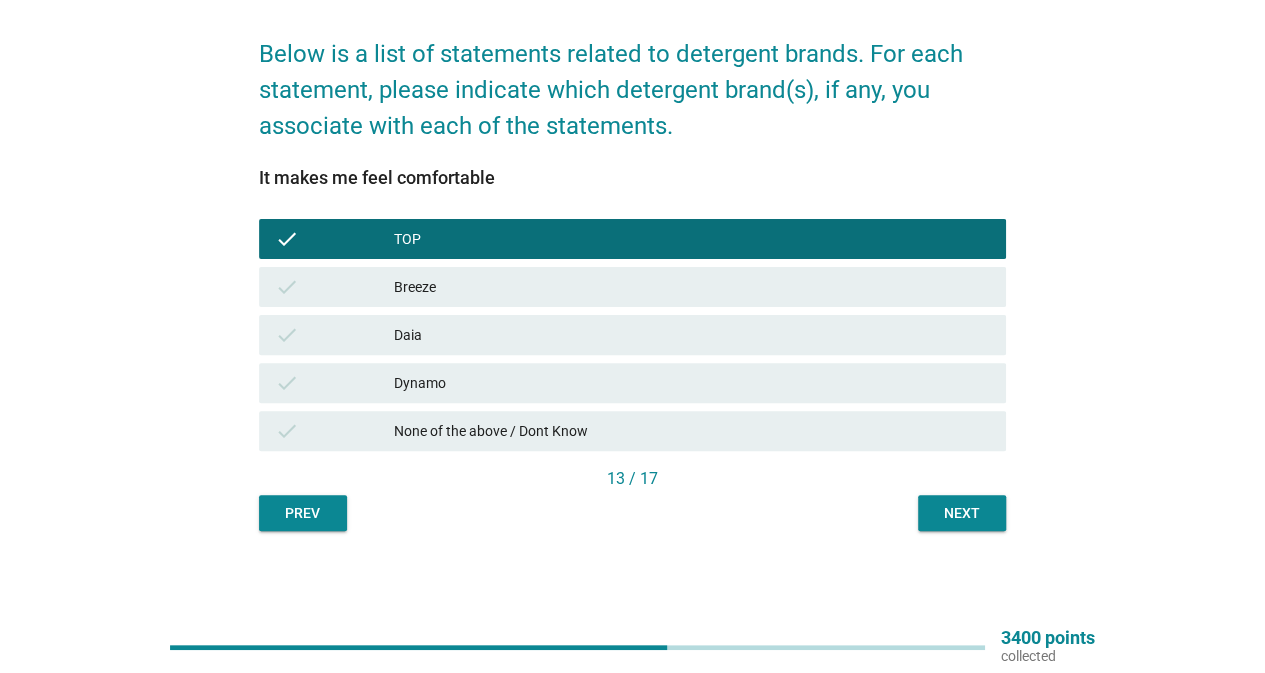 click on "Next" at bounding box center (962, 513) 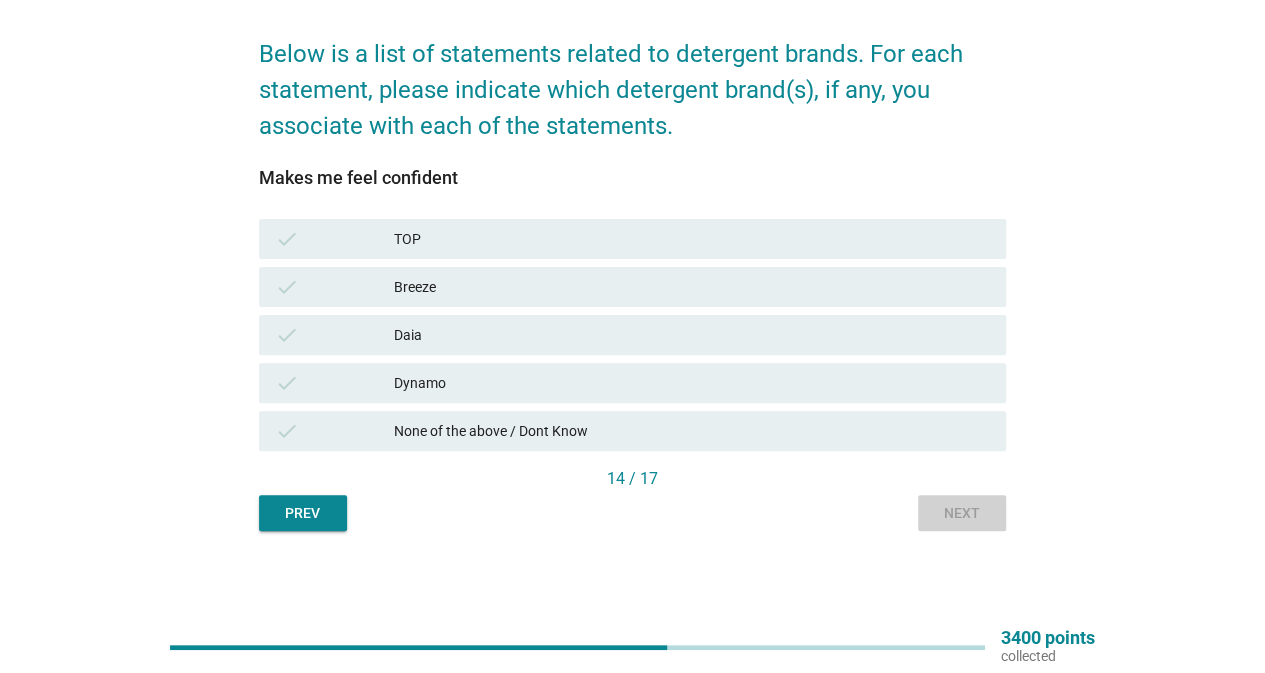 scroll, scrollTop: 0, scrollLeft: 0, axis: both 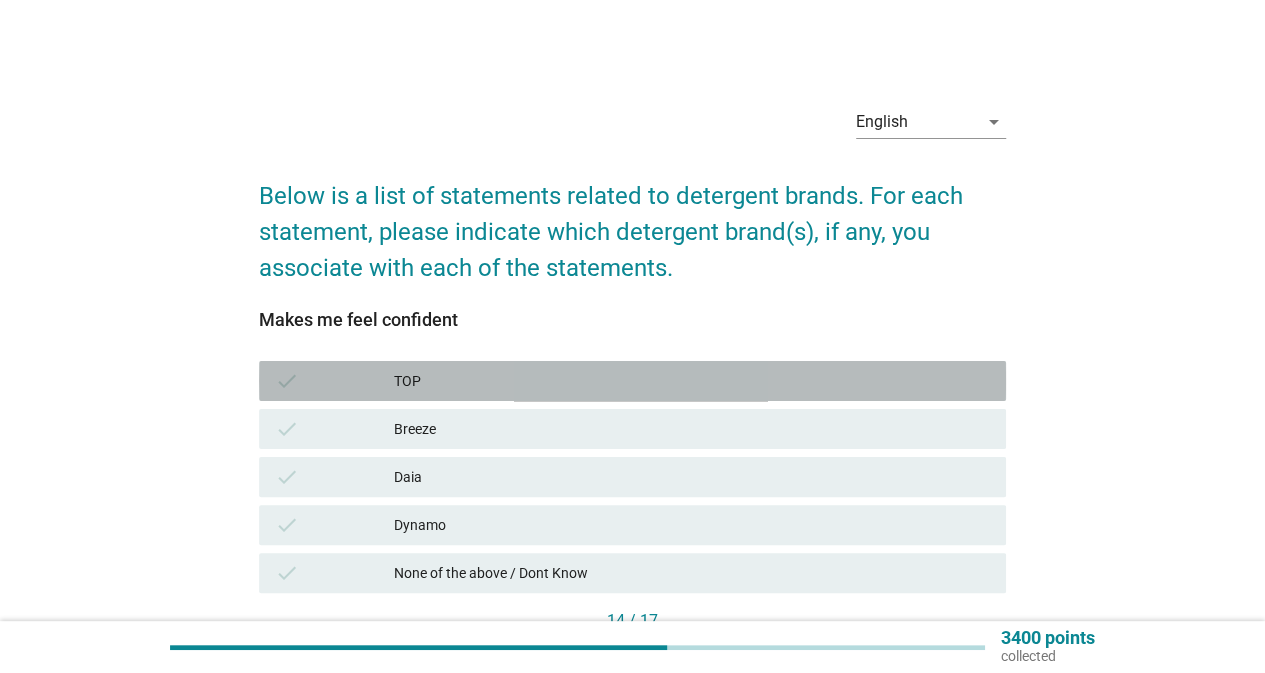 click on "TOP" at bounding box center (692, 381) 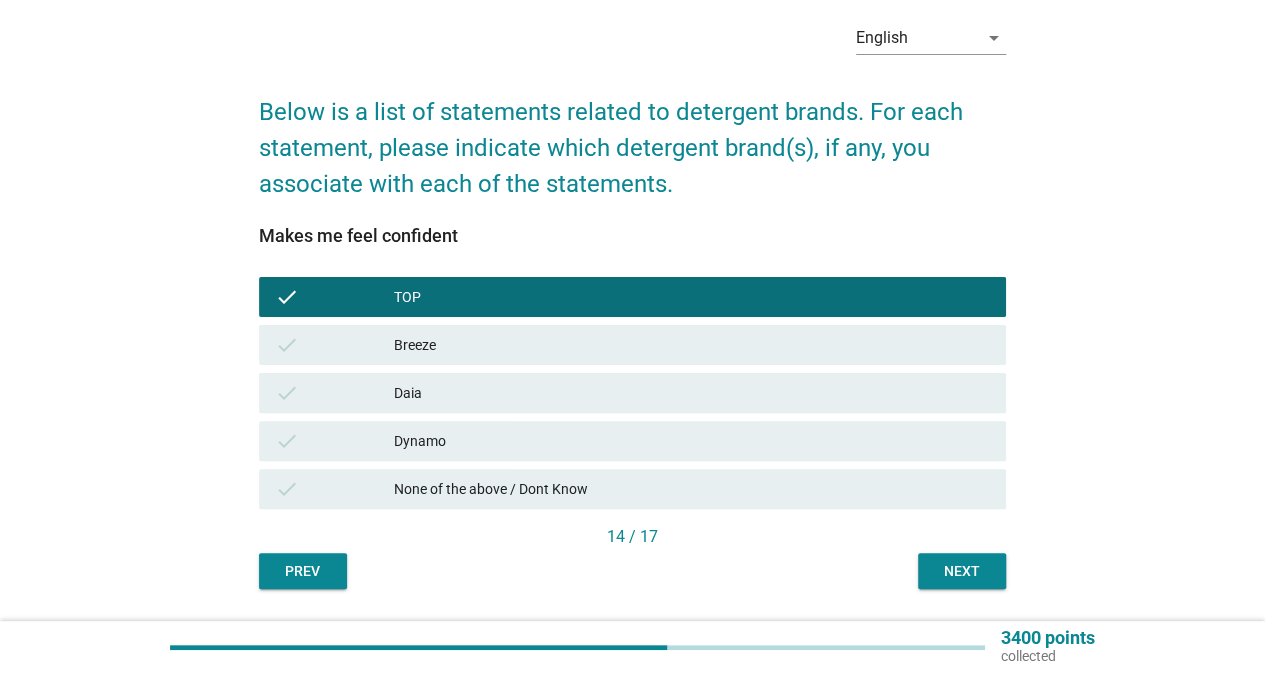 scroll, scrollTop: 142, scrollLeft: 0, axis: vertical 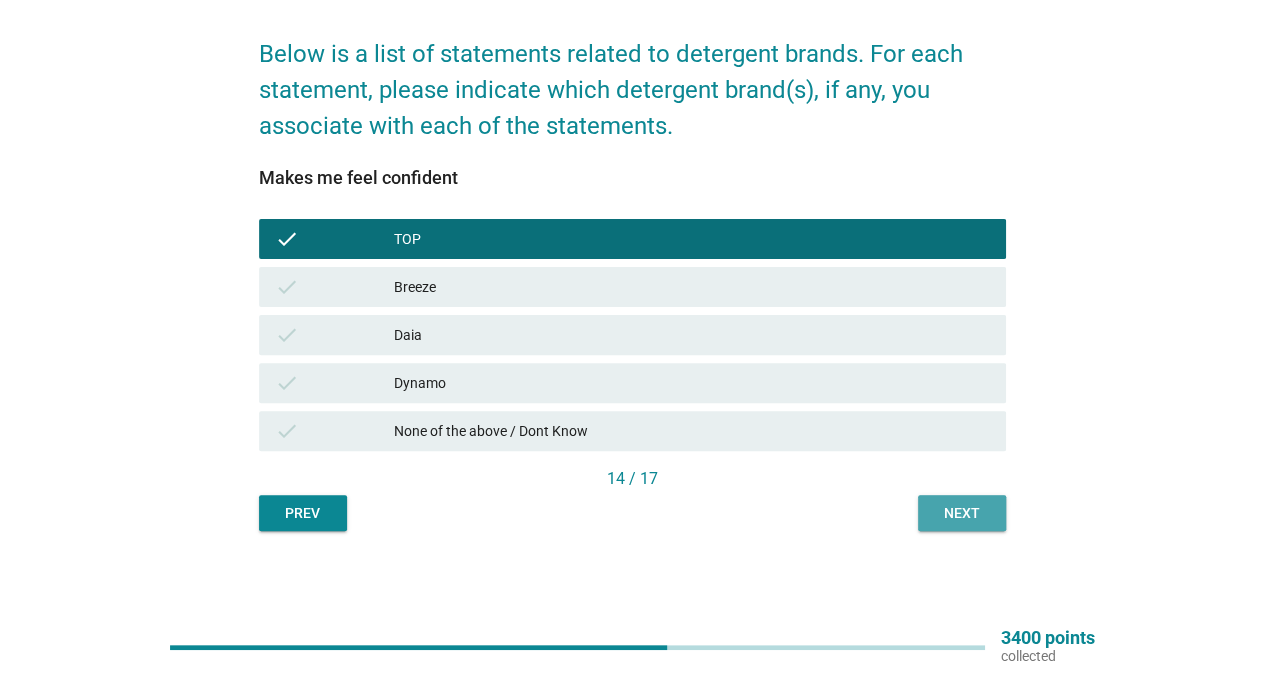 click on "Next" at bounding box center (962, 513) 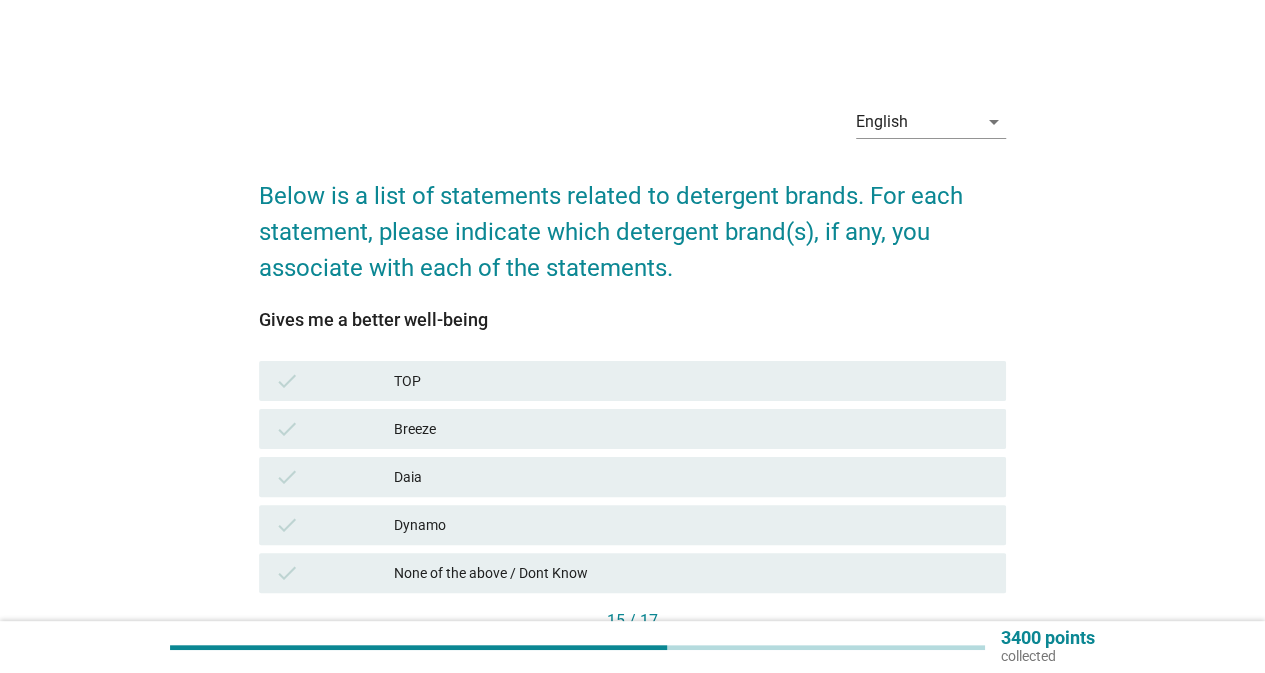 click on "TOP" at bounding box center (692, 381) 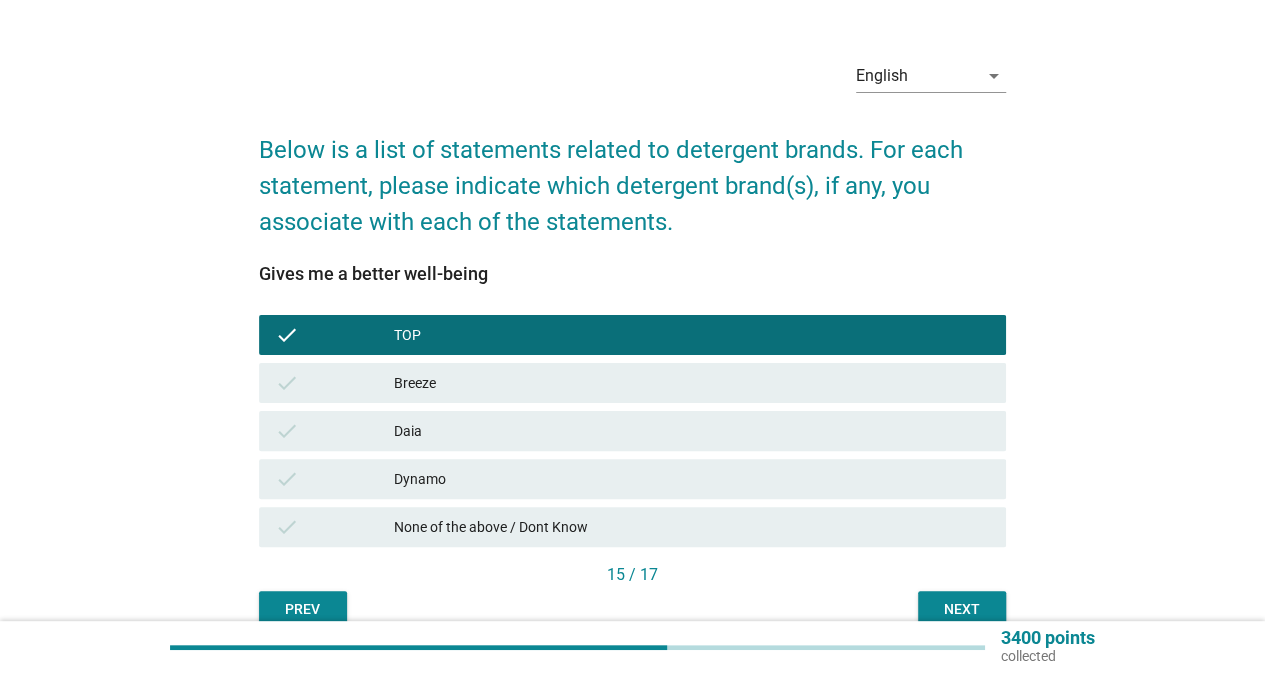 scroll, scrollTop: 142, scrollLeft: 0, axis: vertical 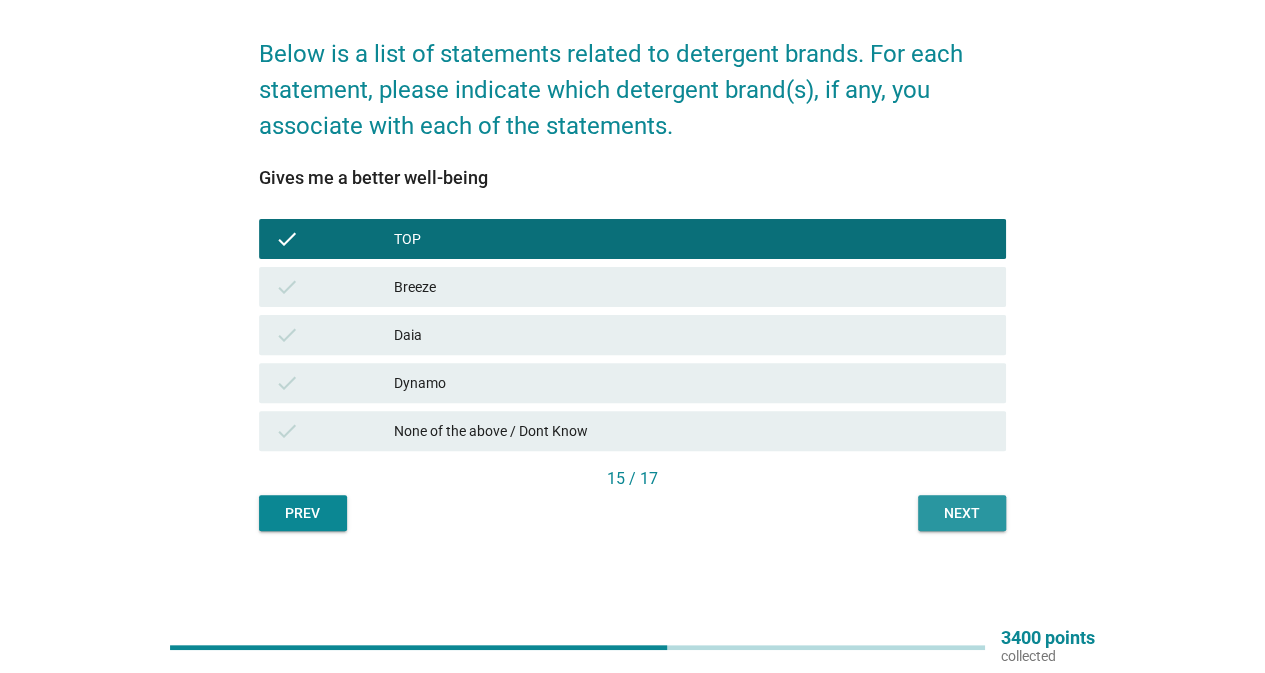 click on "Next" at bounding box center [962, 513] 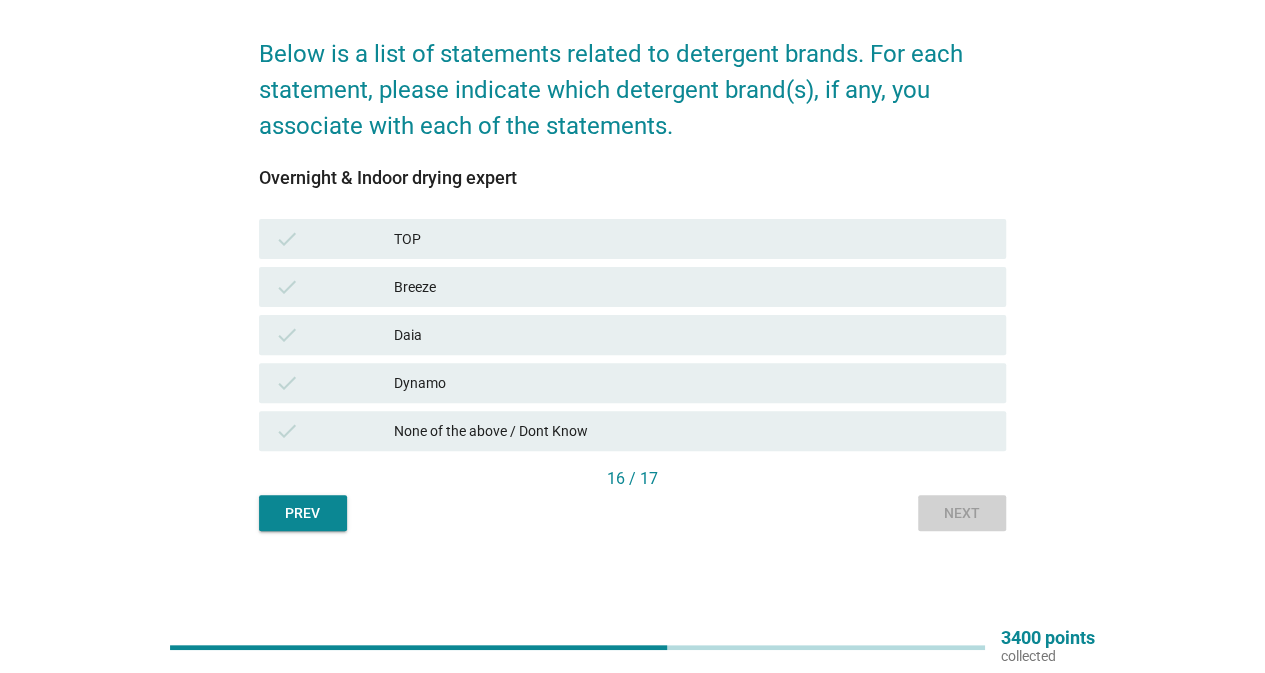 scroll, scrollTop: 0, scrollLeft: 0, axis: both 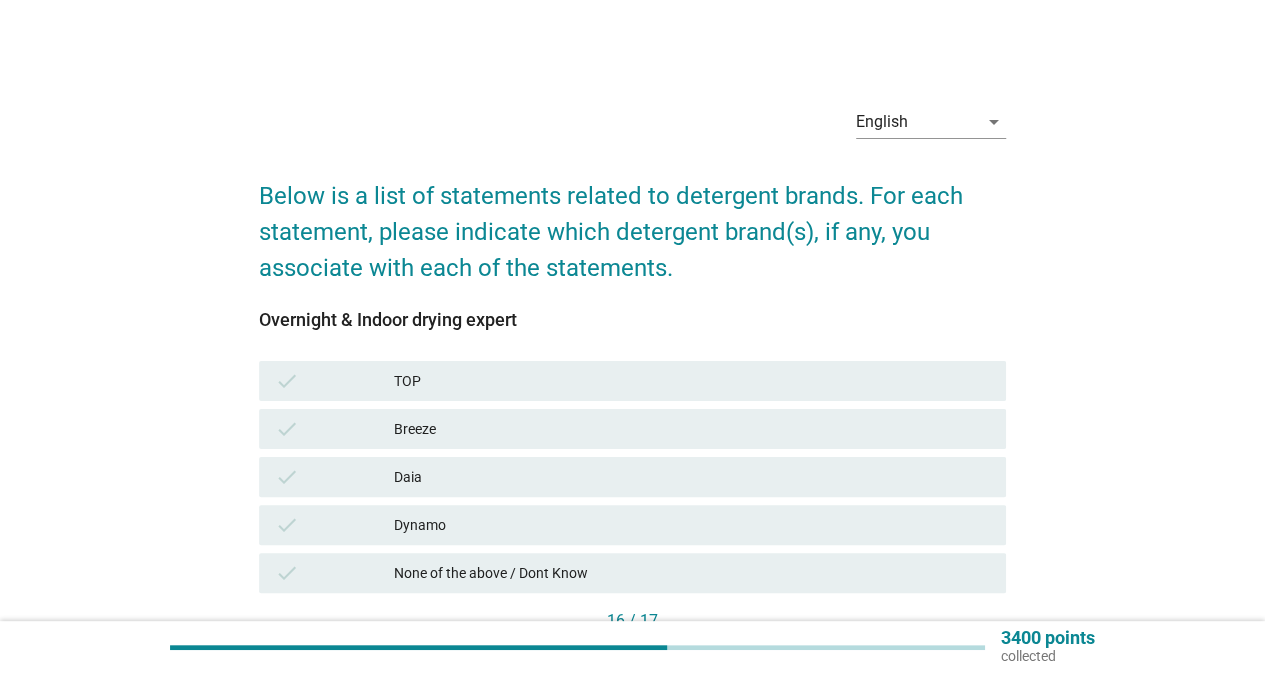 click on "check   TOP" at bounding box center [632, 381] 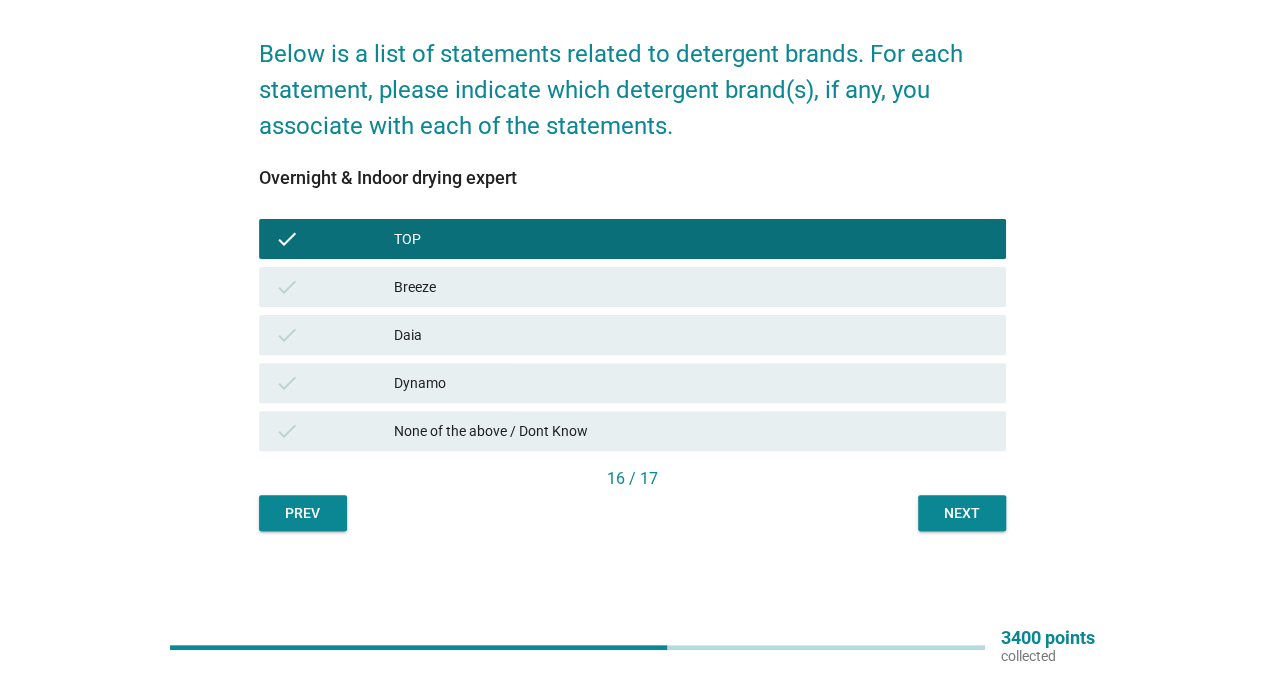 click on "Next" at bounding box center (962, 513) 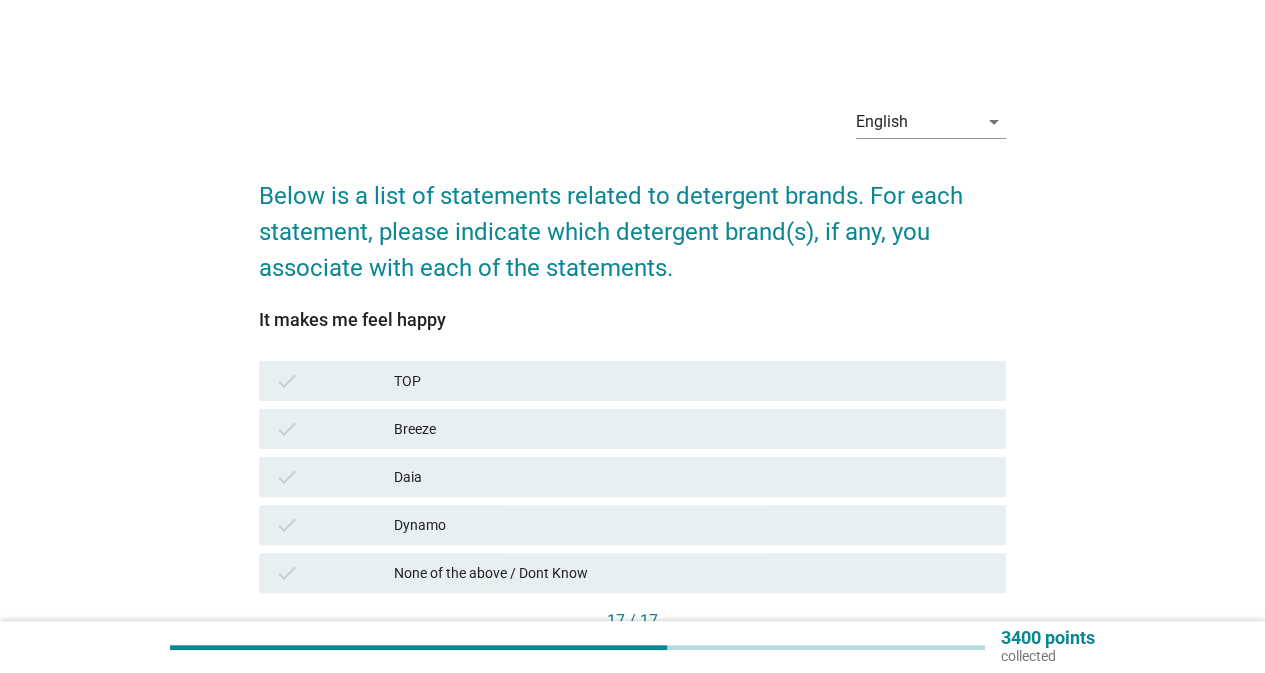click on "TOP" at bounding box center (692, 381) 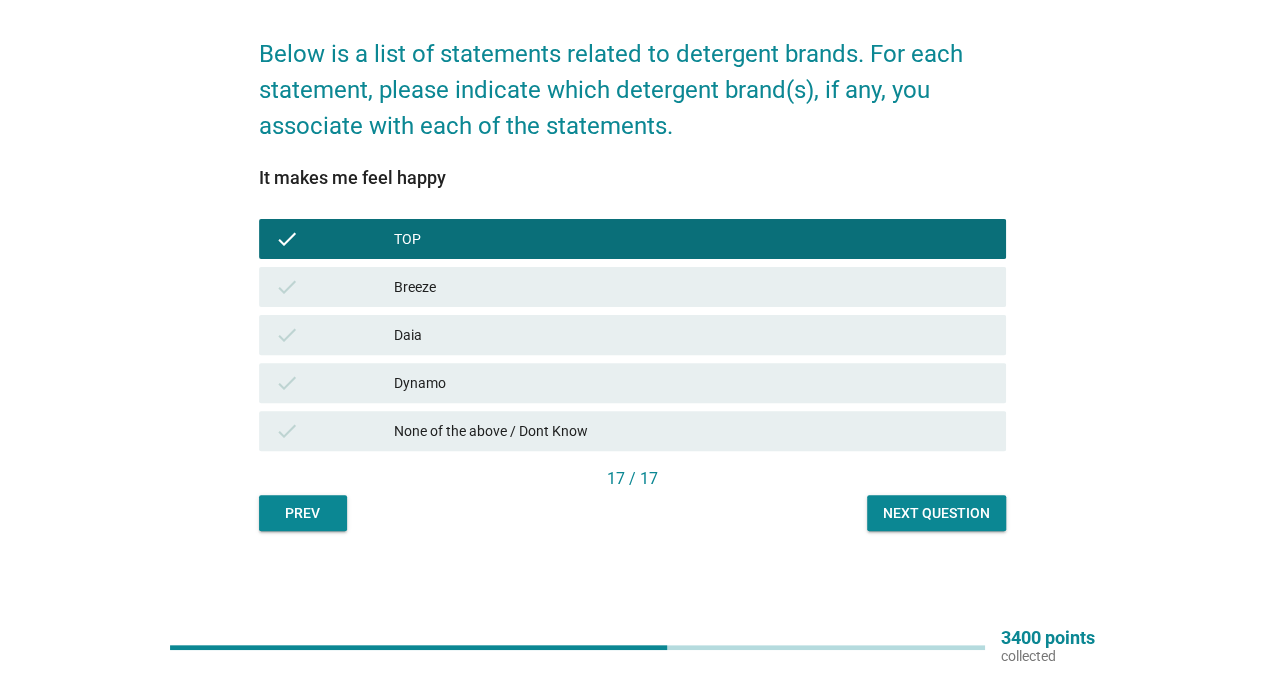 click on "Next question" at bounding box center [936, 513] 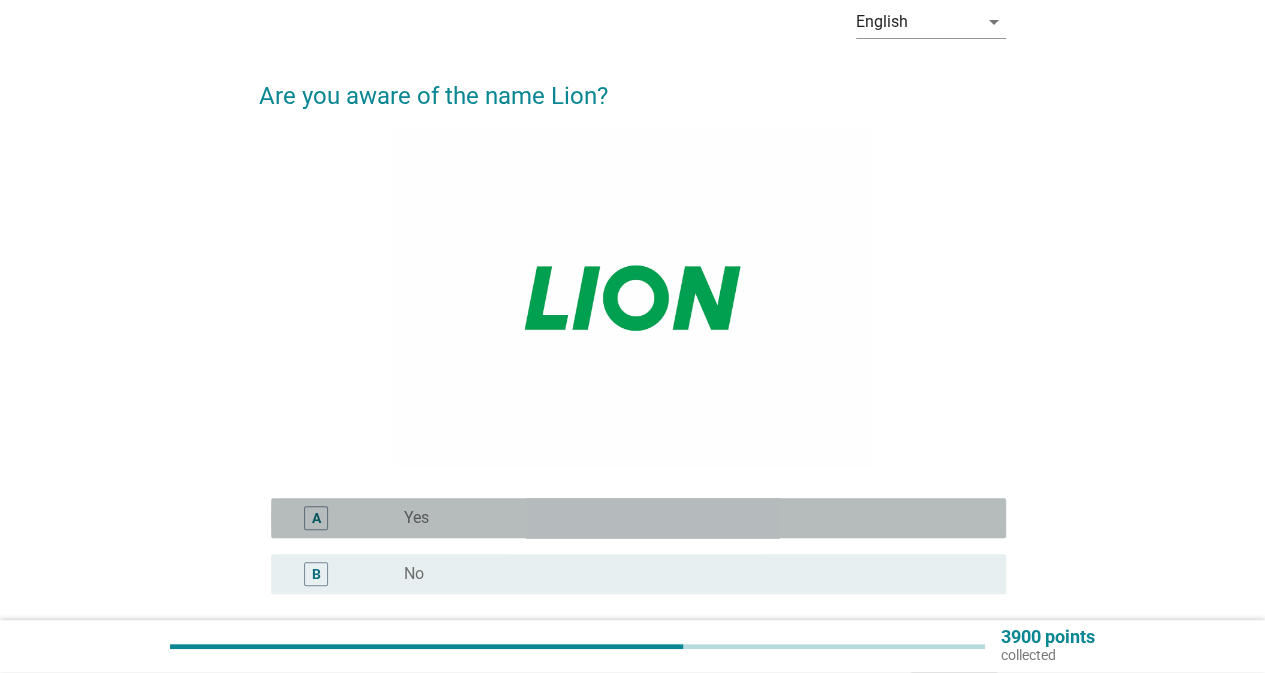 drag, startPoint x: 486, startPoint y: 533, endPoint x: 523, endPoint y: 527, distance: 37.48333 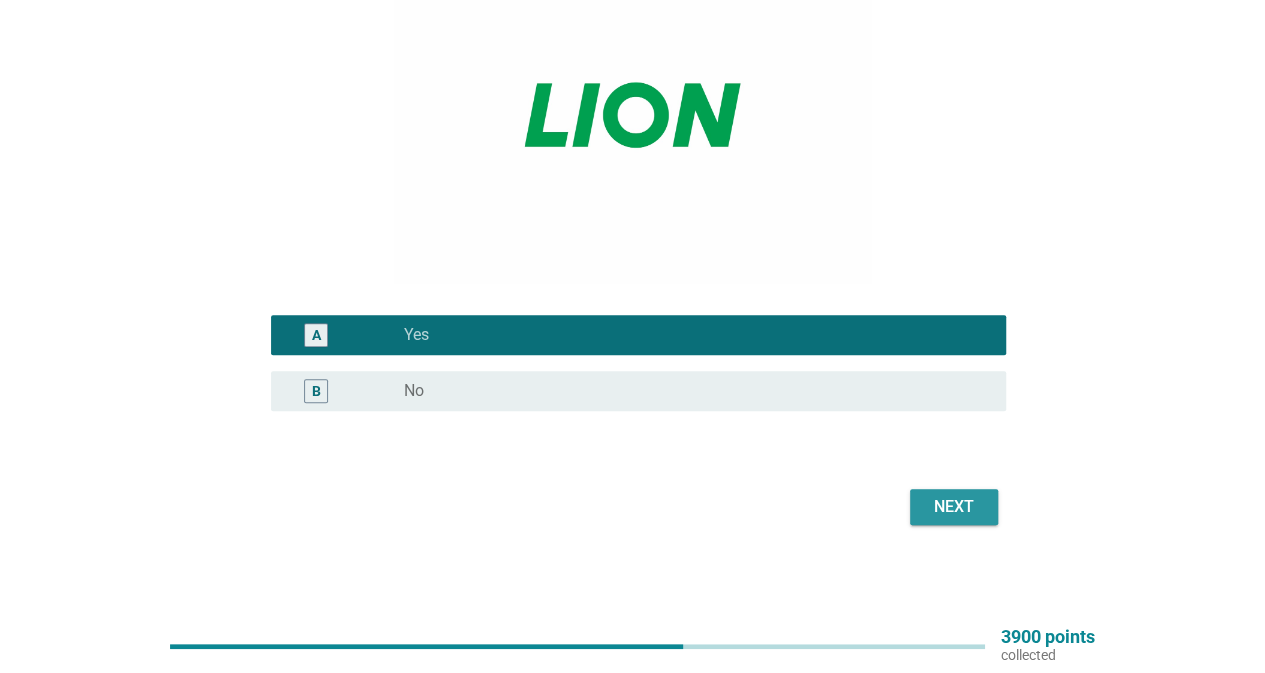 click on "Next" at bounding box center [954, 507] 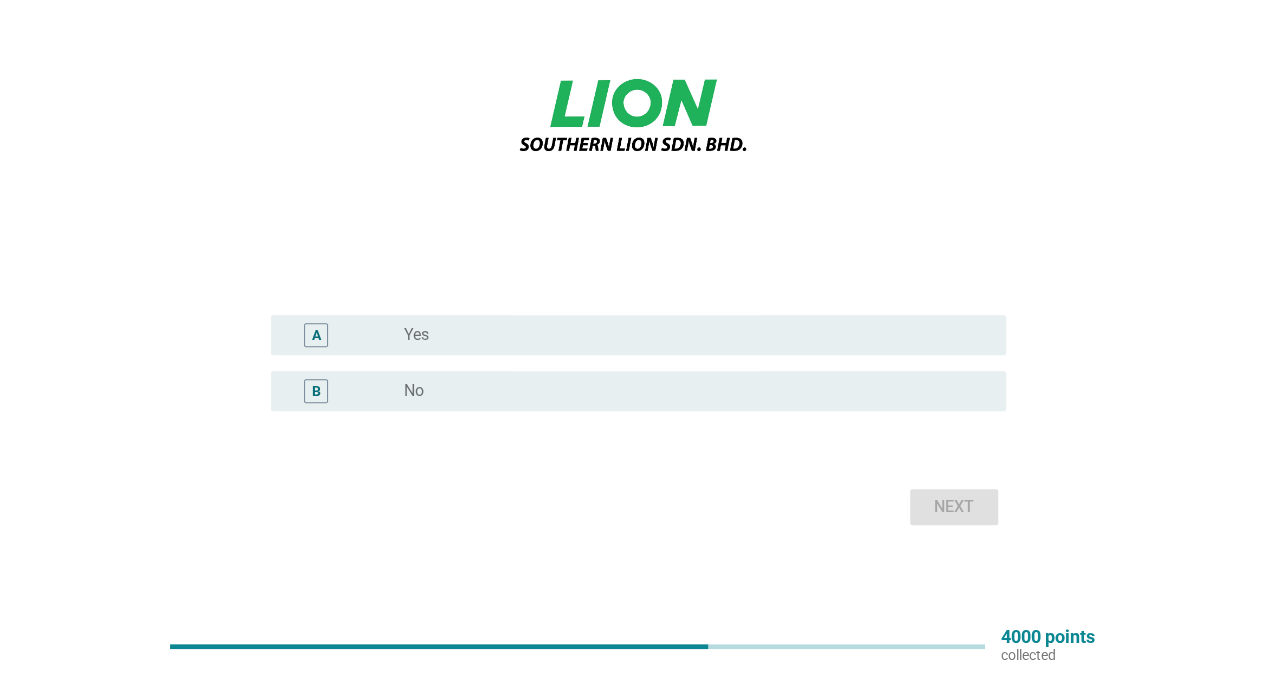 click on "B     radio_button_unchecked No" at bounding box center (638, 391) 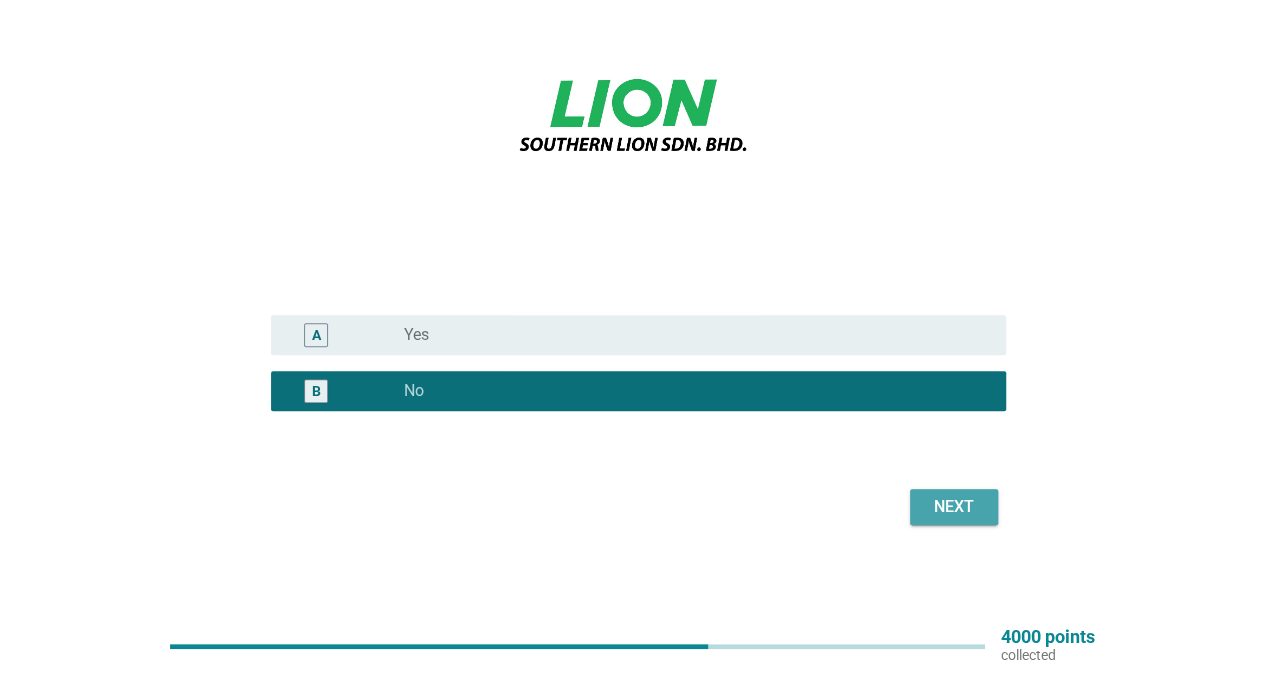 click on "Next" at bounding box center [954, 507] 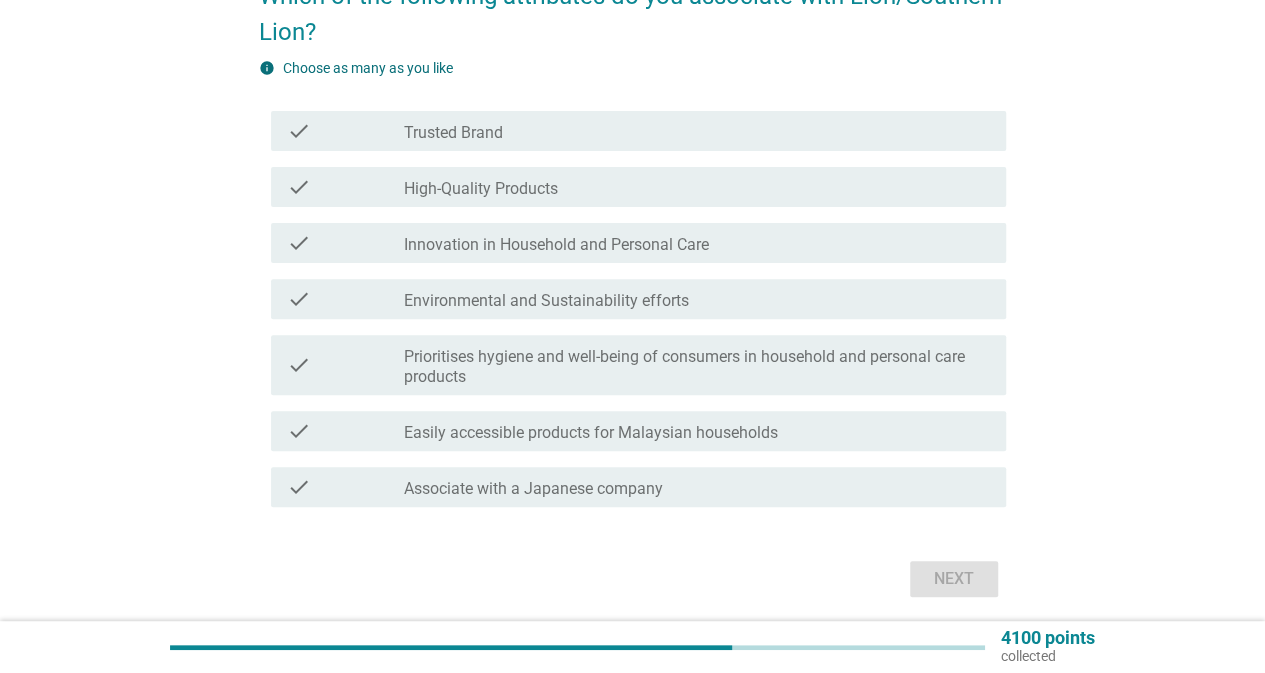click on "Which of the following attributes do you associate with Lion/Southern Lion?      info   Choose as many as you like   check     check_box_outline_blank Trusted Brand   check     check_box_outline_blank High-Quality Products   check     check_box_outline_blank Innovation in Household and Personal Care   check     check_box_outline_blank Environmental and Sustainability efforts   check     check_box_outline_blank Prioritises hygiene and well-being of consumers in household and personal care products    check     check_box_outline_blank Easily accessible products for Malaysian households   check     check_box_outline_blank Associate with a Japanese company       Next" at bounding box center (632, 280) 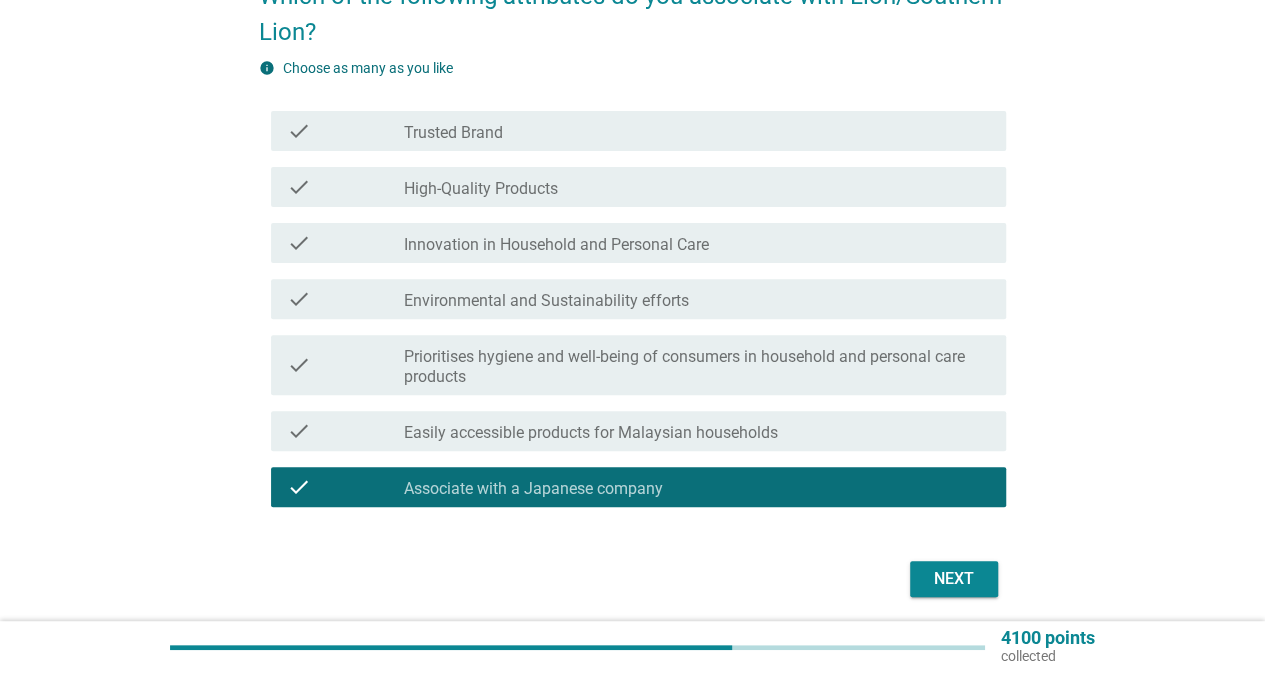 click on "Next" at bounding box center (954, 579) 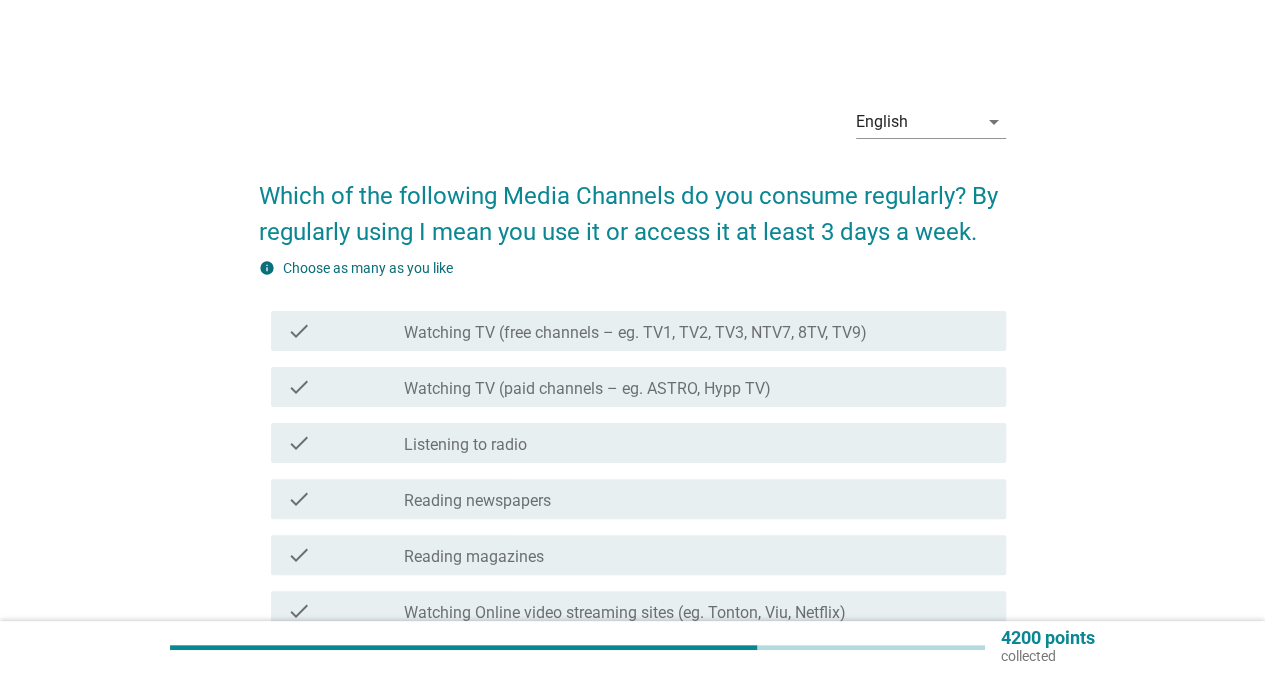 click on "check_box_outline_blank Watching TV (paid channels – eg. ASTRO, Hypp TV)" at bounding box center [697, 387] 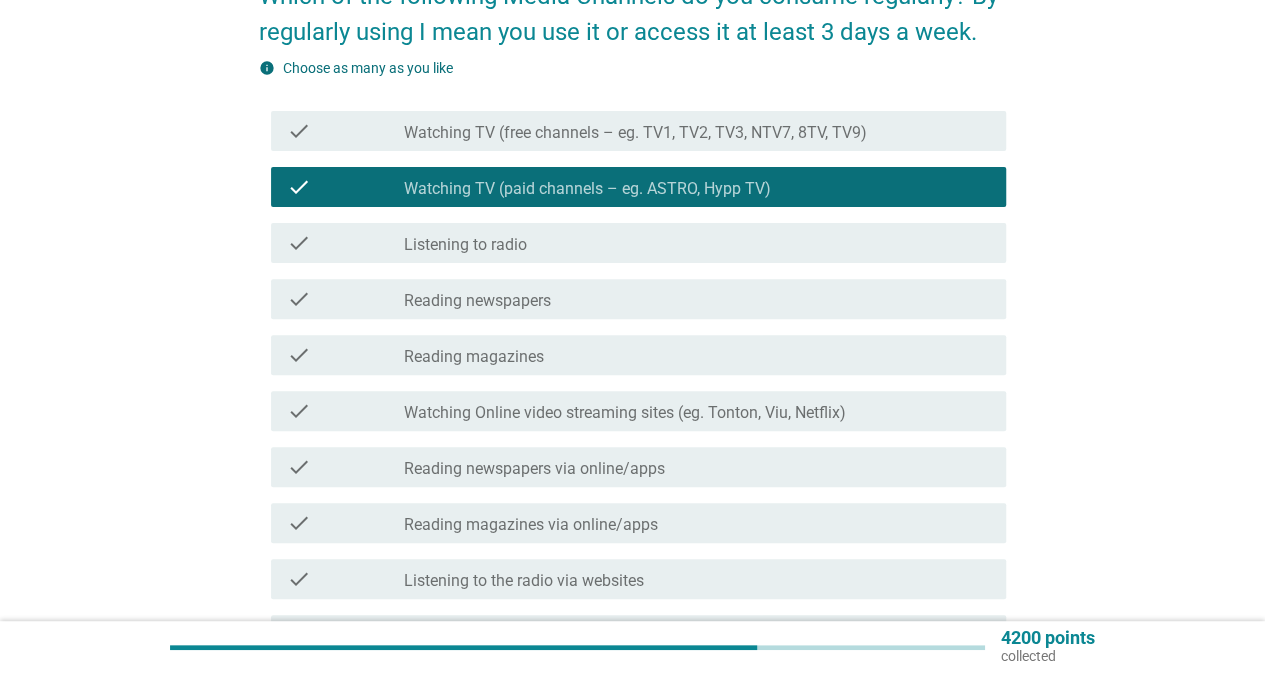 click on "check_box_outline_blank Listening to radio" at bounding box center (697, 243) 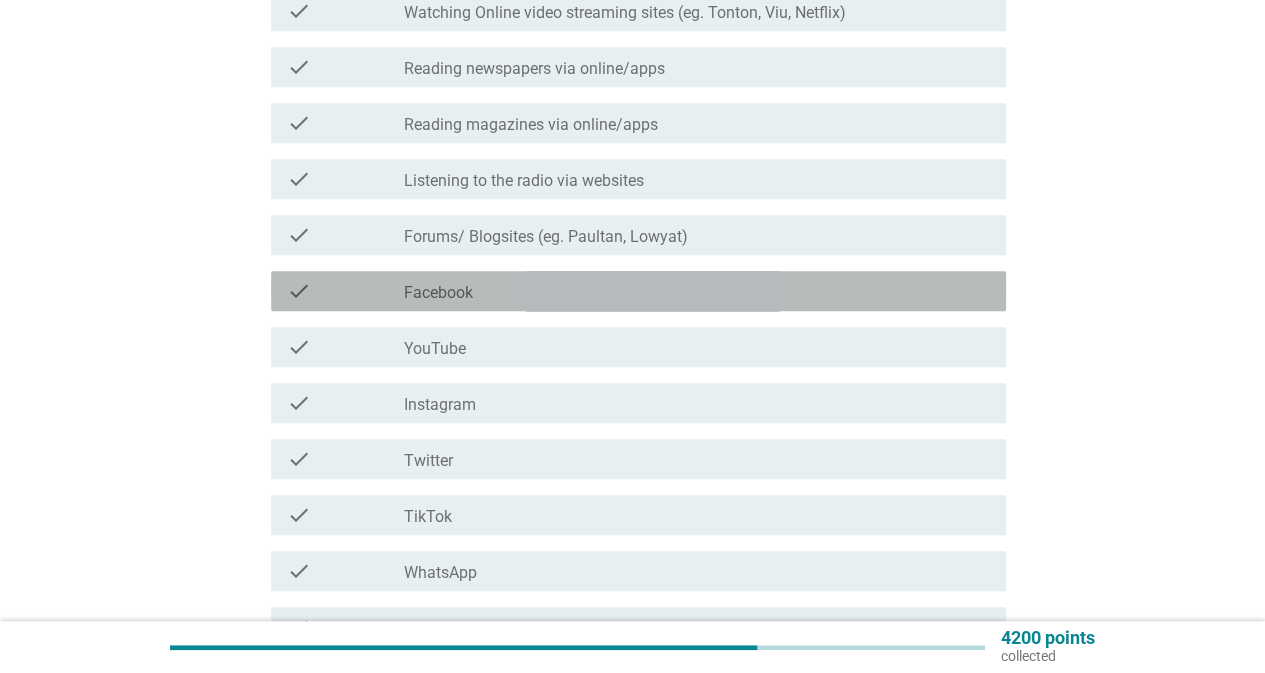 click on "check_box_outline_blank Facebook" at bounding box center [697, 291] 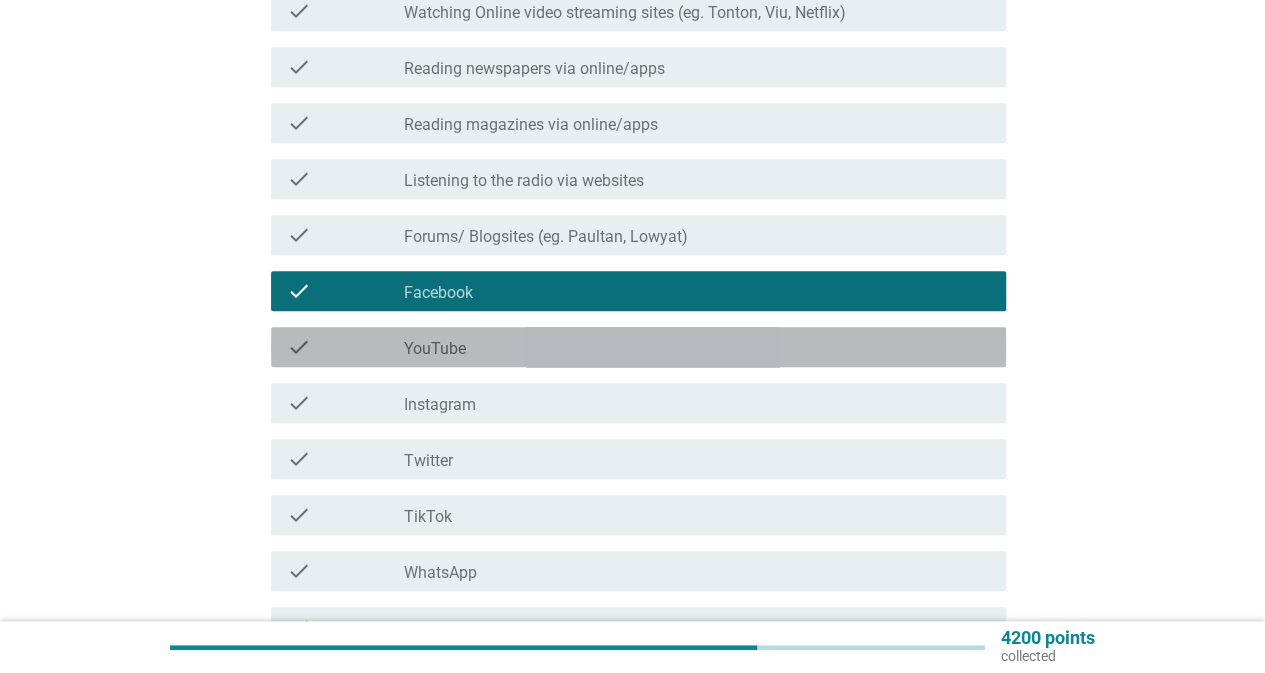 click on "check_box_outline_blank YouTube" at bounding box center [697, 347] 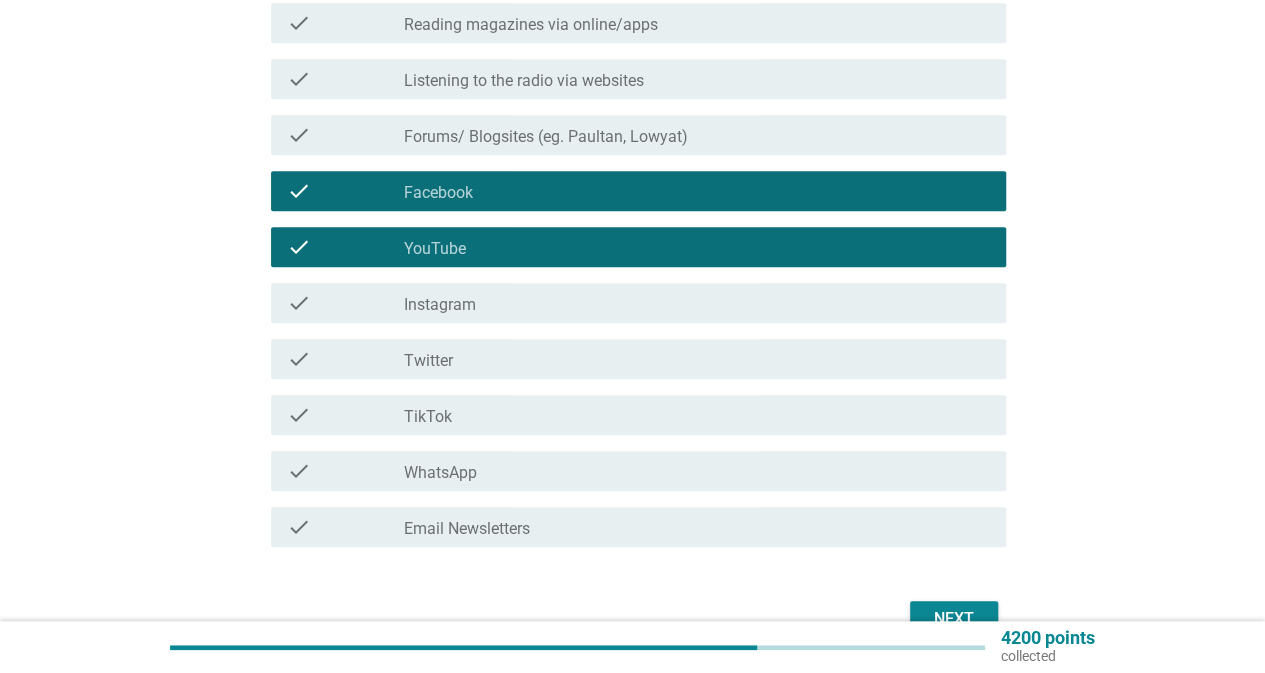 click on "check     check_box_outline_blank Instagram" at bounding box center (632, 303) 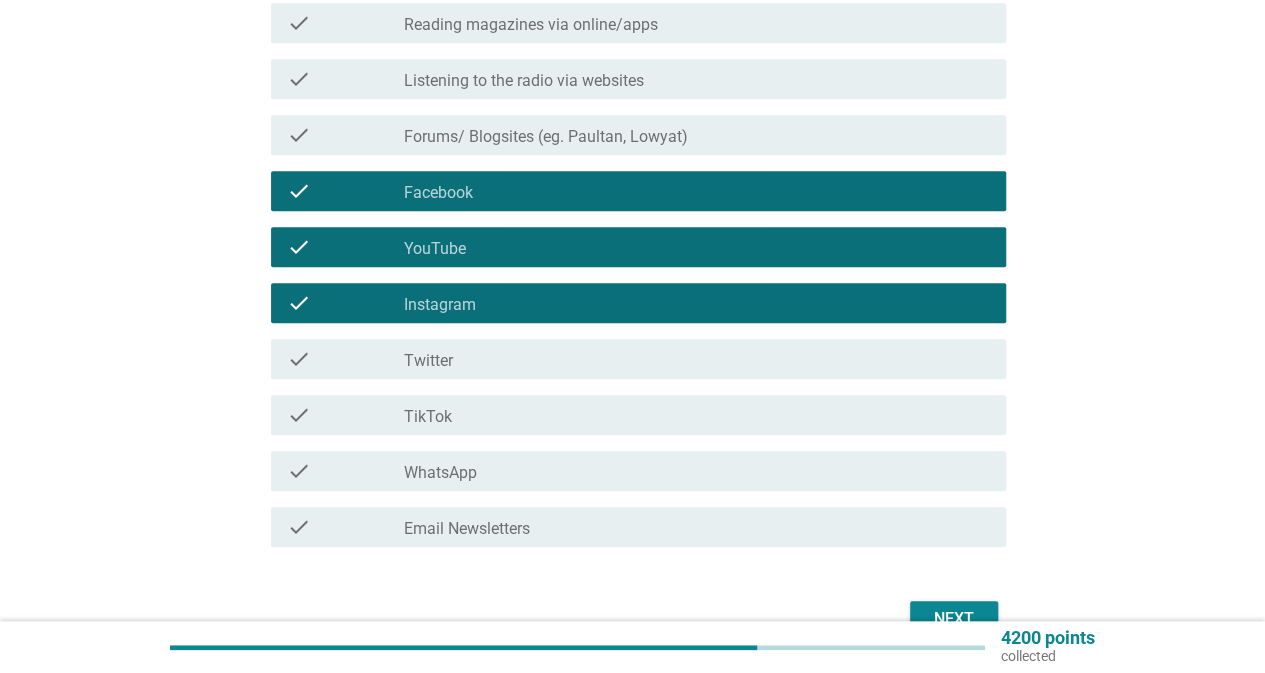 click on "Next" at bounding box center (954, 619) 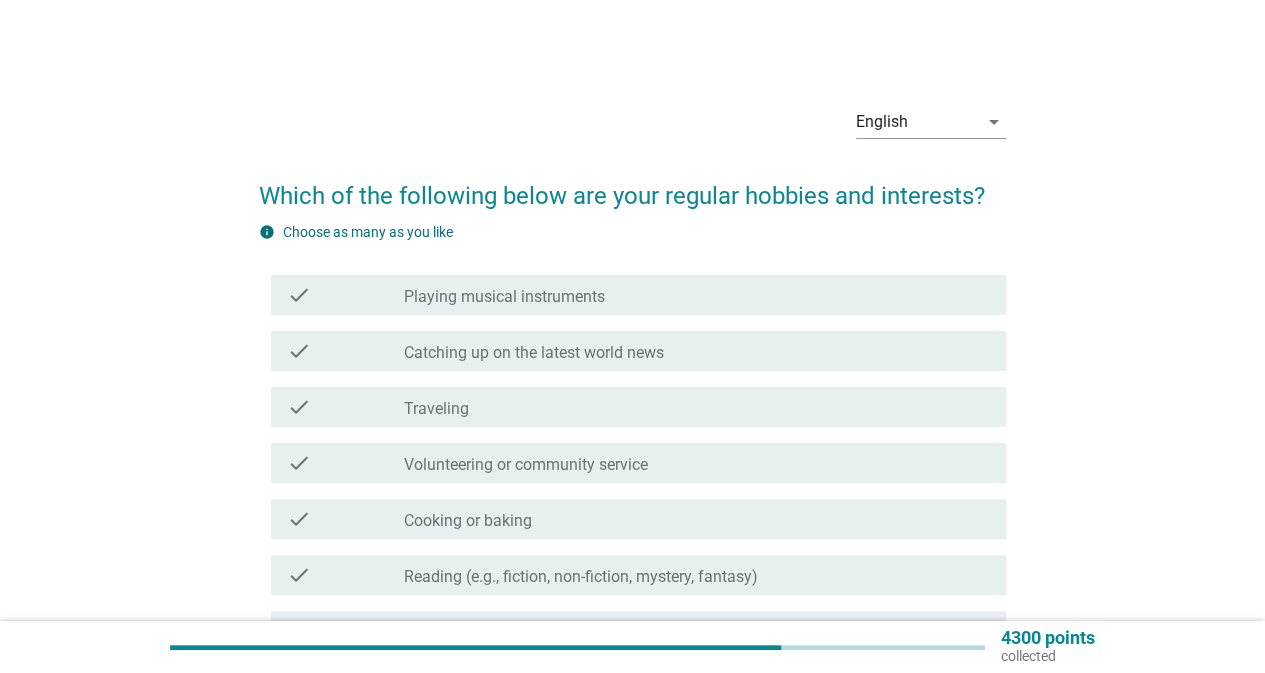 click on "check_box_outline_blank Catching up on the latest world news" at bounding box center [697, 351] 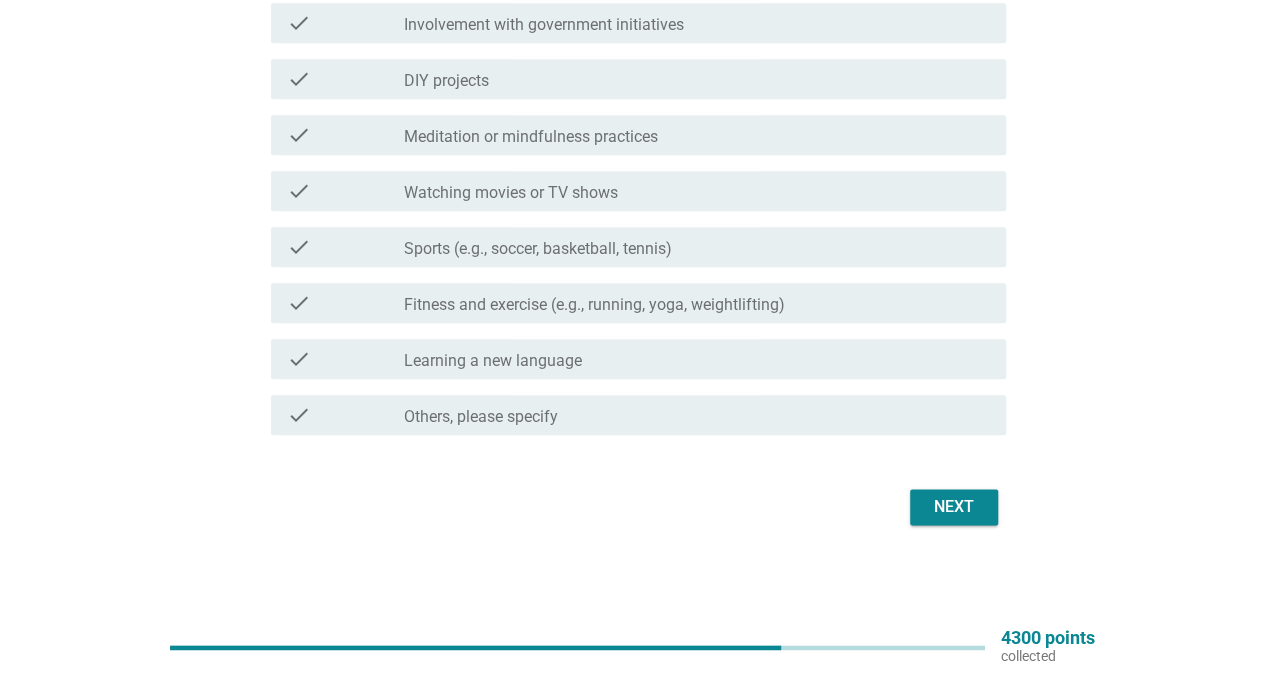 click on "check_box_outline_blank Sports (e.g., soccer, basketball, tennis)" at bounding box center [697, 247] 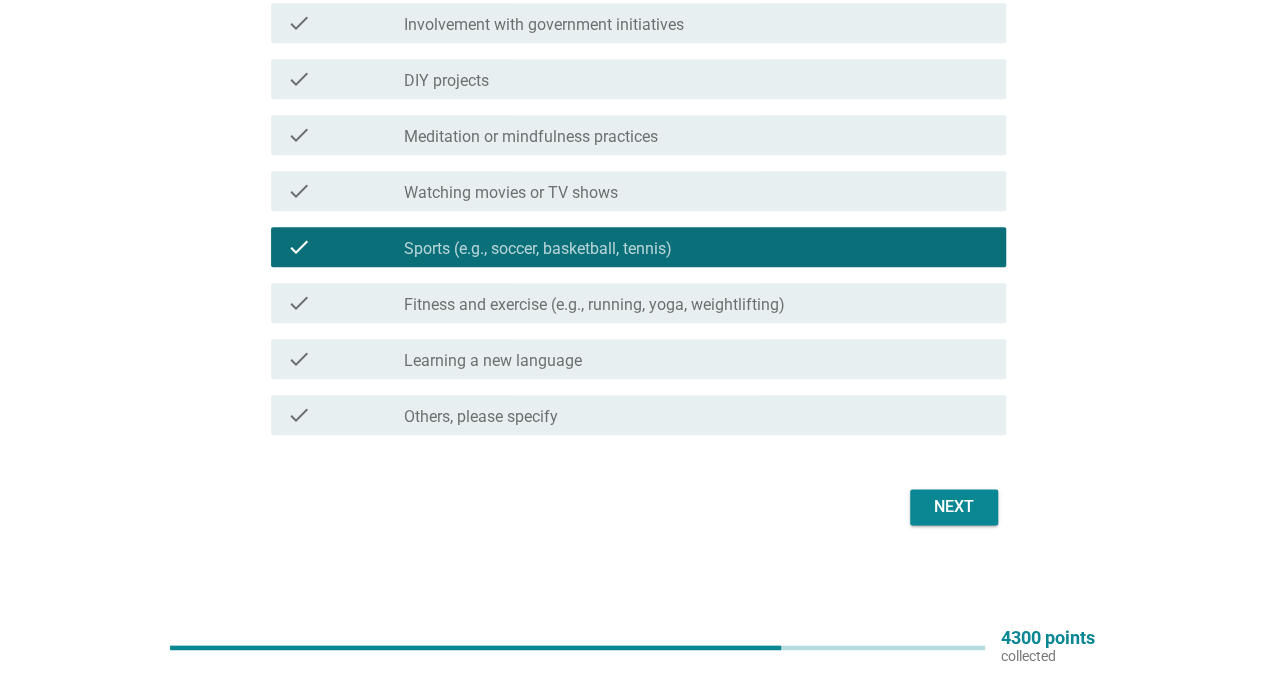 click on "Next" at bounding box center [954, 507] 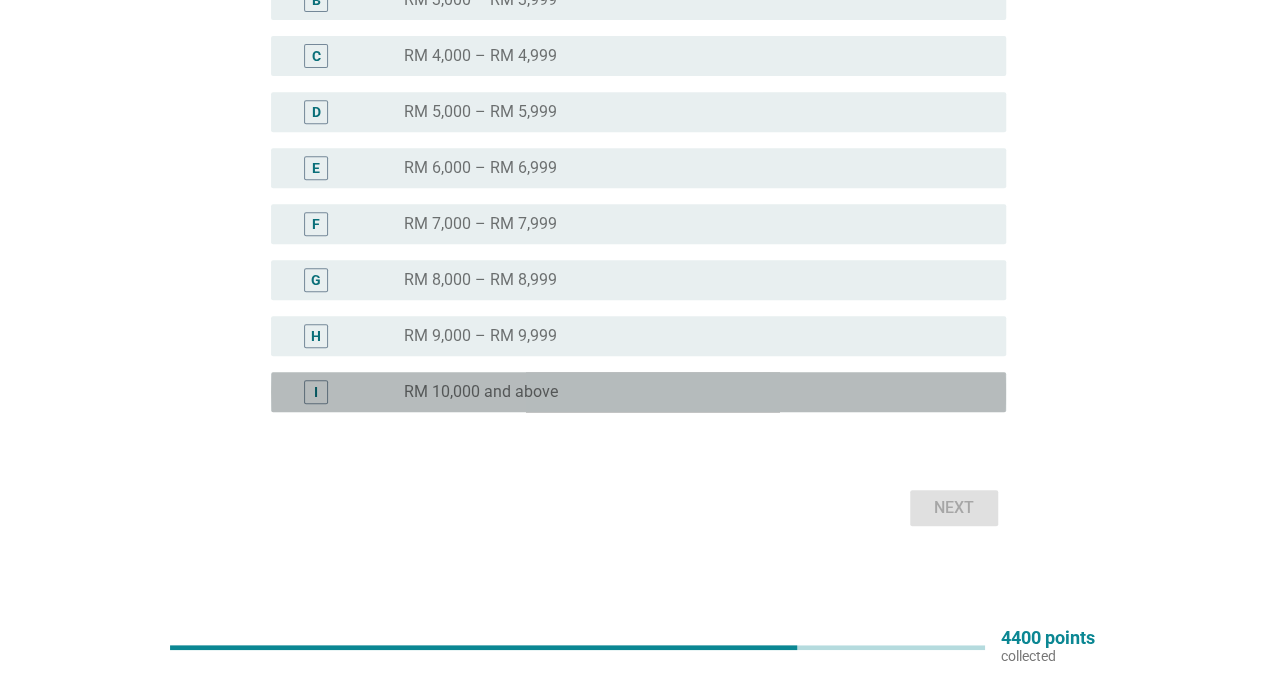click on "A     radio_button_unchecked Below RM 3,000    B     radio_button_unchecked RM 3,000 – RM 3,999   C     radio_button_unchecked RM 4,000 – RM 4,999   D     radio_button_unchecked RM 5,000 – RM 5,999   E     radio_button_unchecked RM 6,000 – RM 6,999   F     radio_button_unchecked RM 7,000 – RM 7,999   G     radio_button_unchecked RM 8,000 – RM 8,999   H     radio_button_unchecked RM 9,000 – RM 9,999   I     radio_button_unchecked RM 10,000 and above" at bounding box center [632, 180] 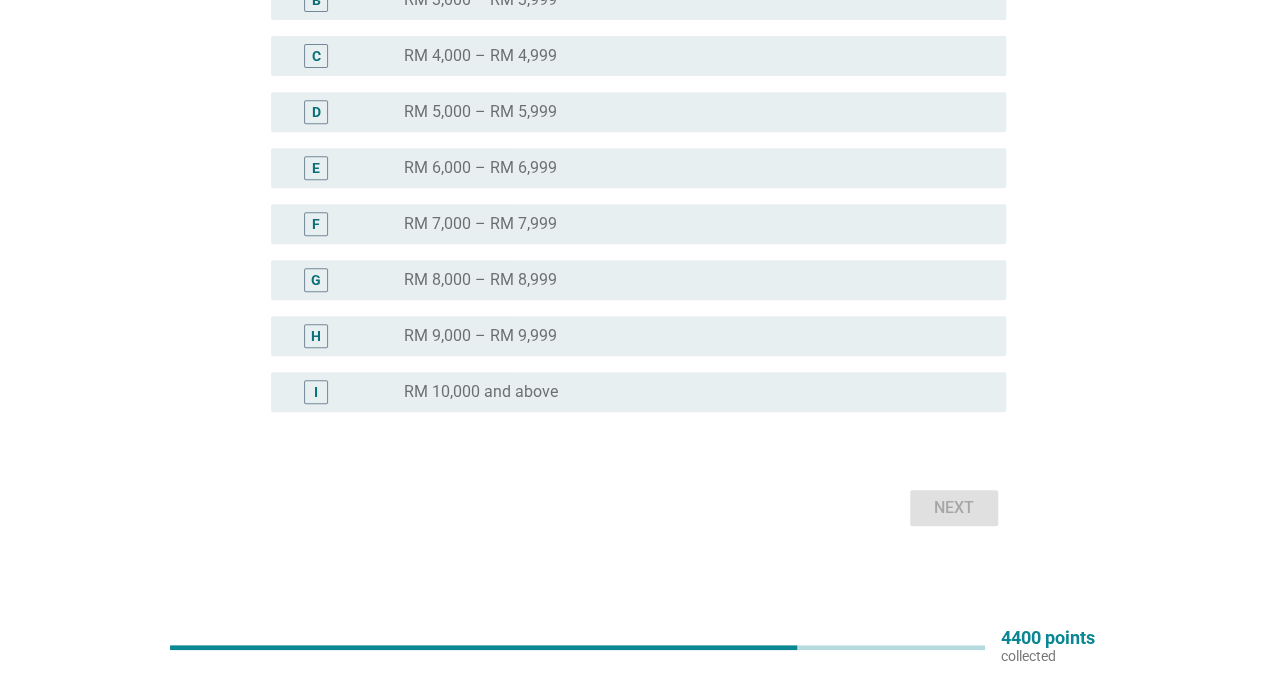 click on "I     radio_button_unchecked RM 10,000 and above" at bounding box center (632, 392) 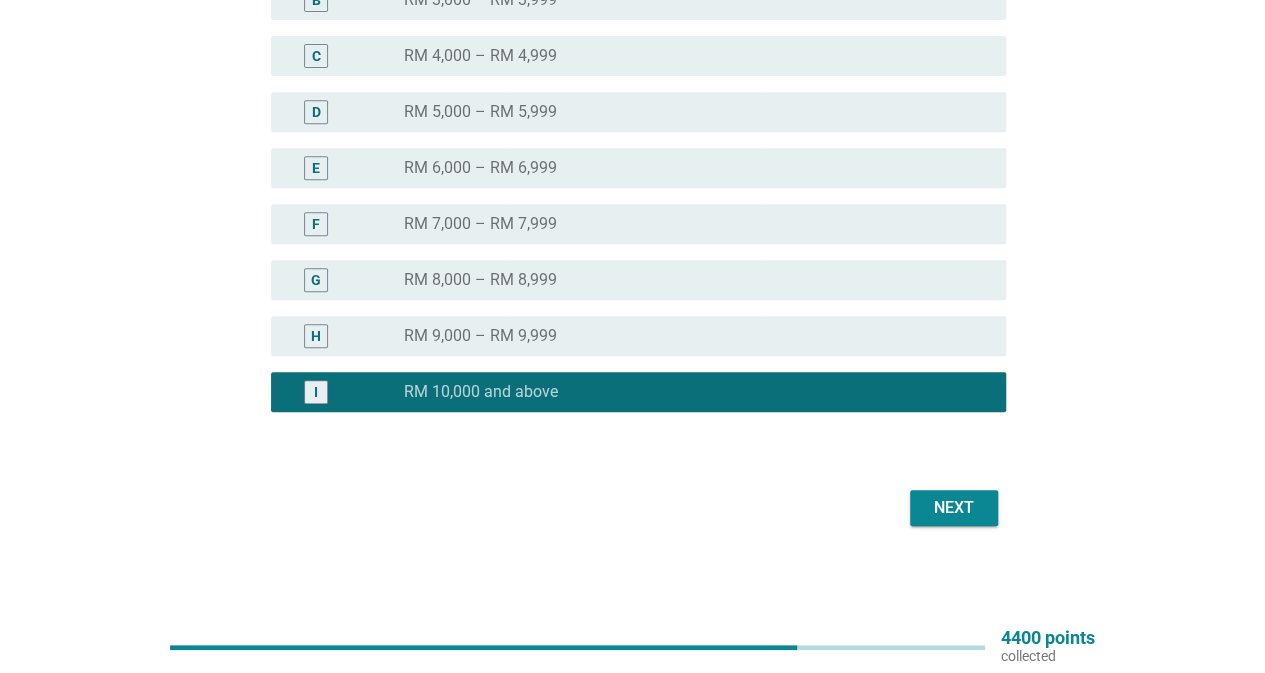 click on "Next" at bounding box center (954, 508) 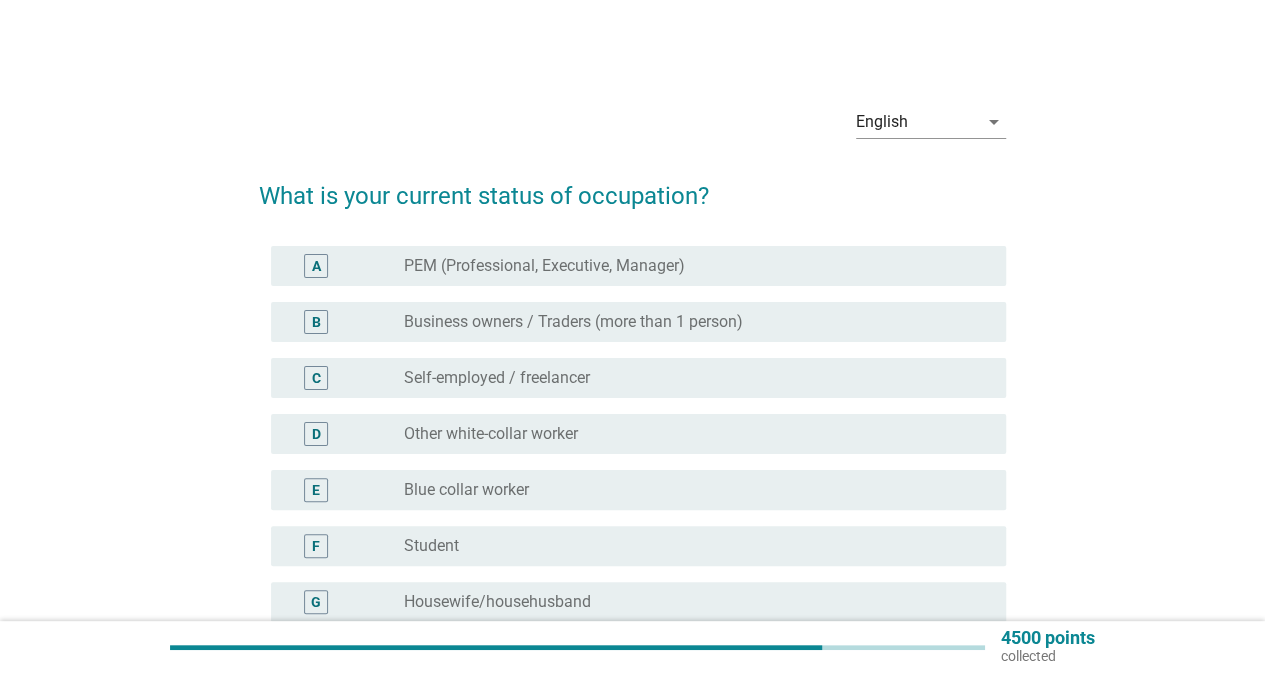 click on "PEM (Professional, Executive, Manager)" at bounding box center [544, 266] 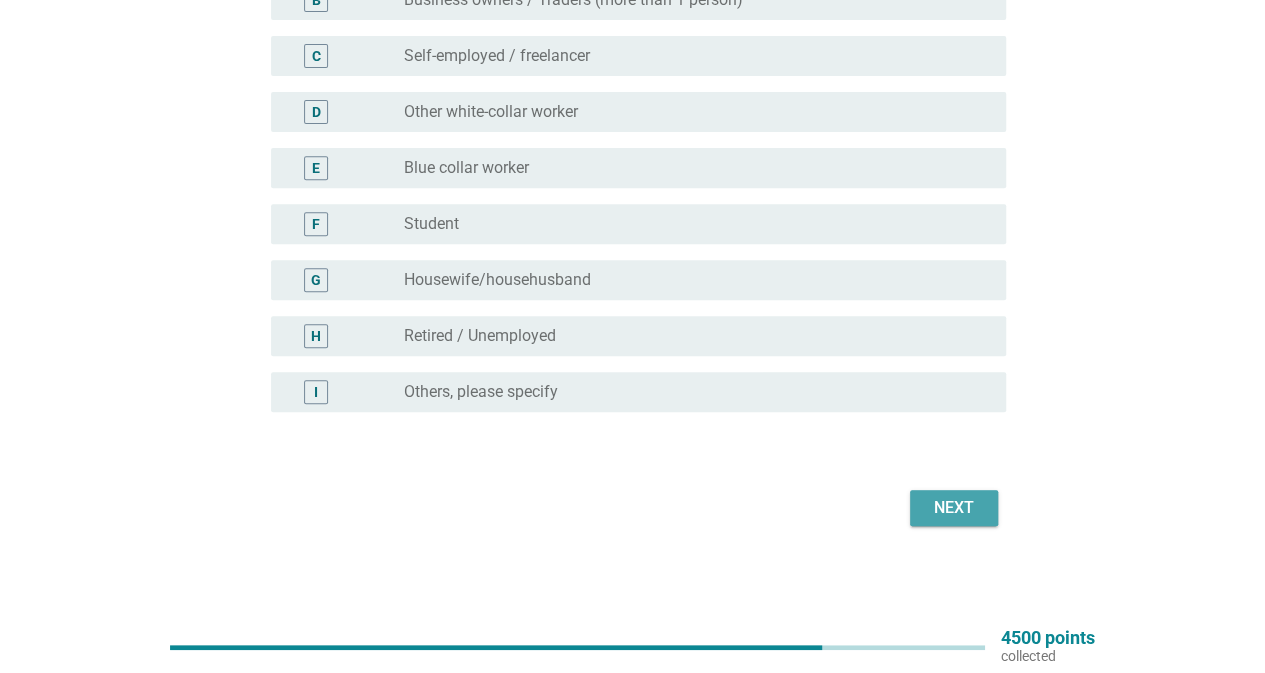 click on "Next" at bounding box center (954, 508) 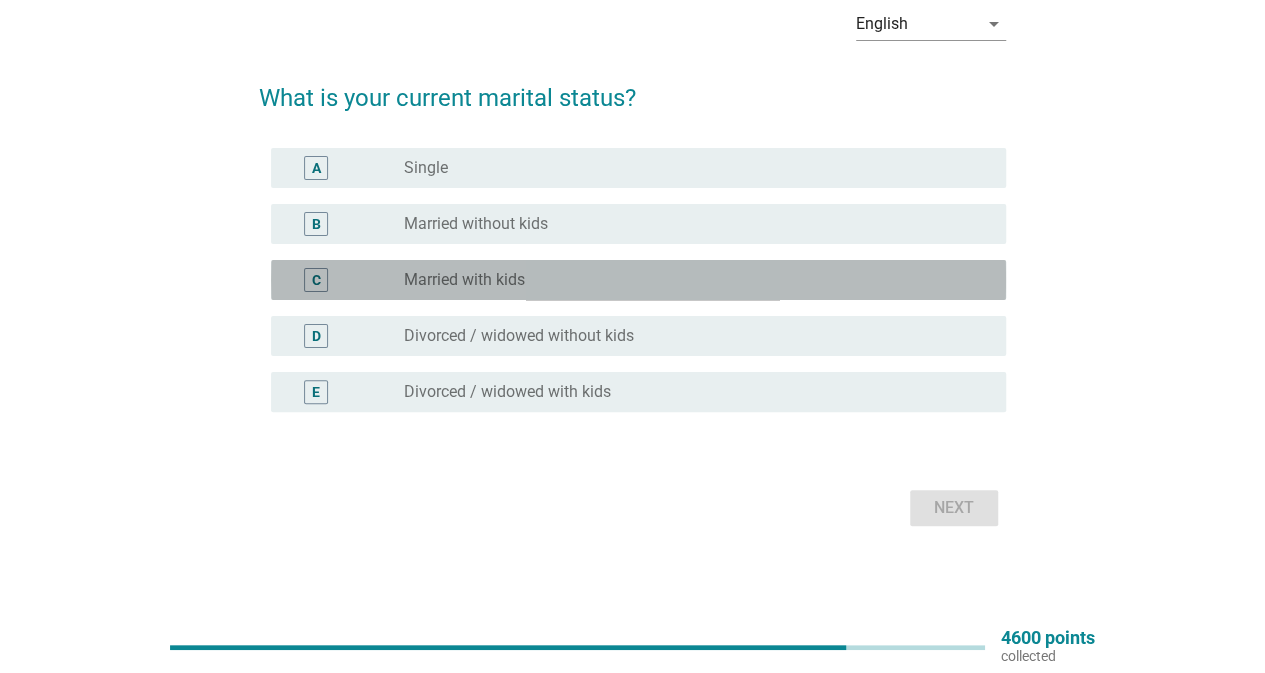 click on "radio_button_unchecked Married with kids" at bounding box center (689, 280) 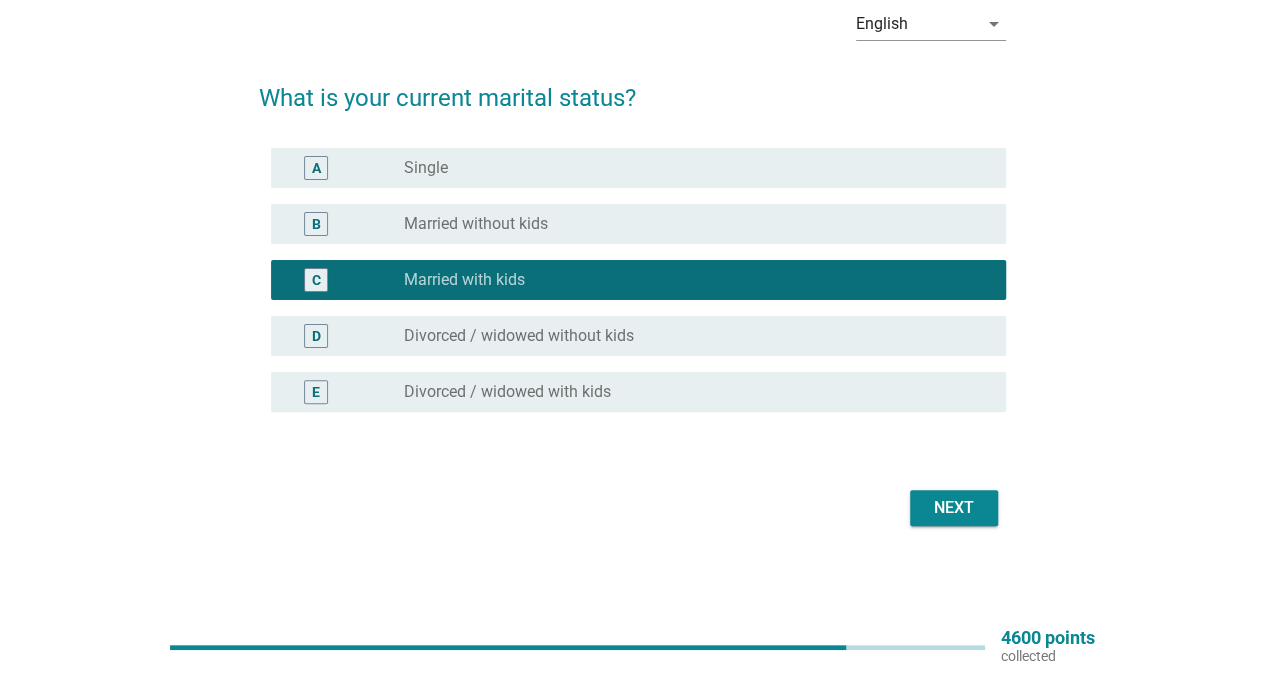 click on "Next" at bounding box center [954, 508] 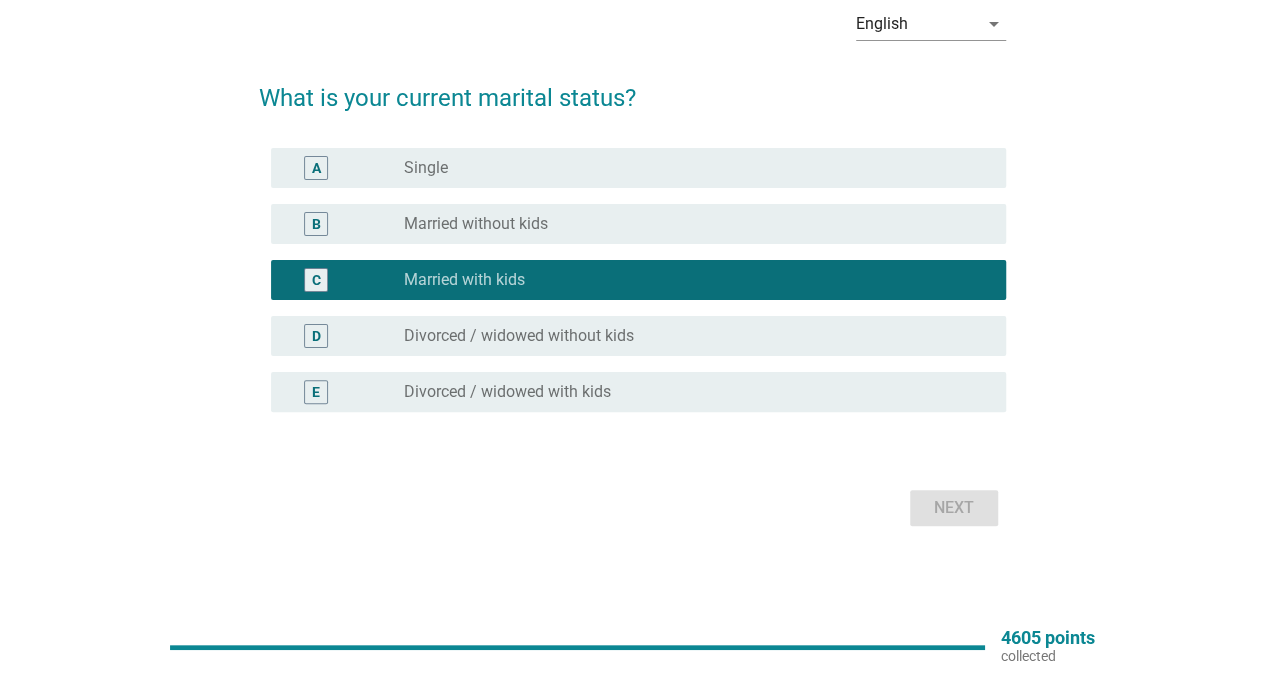 scroll, scrollTop: 0, scrollLeft: 0, axis: both 